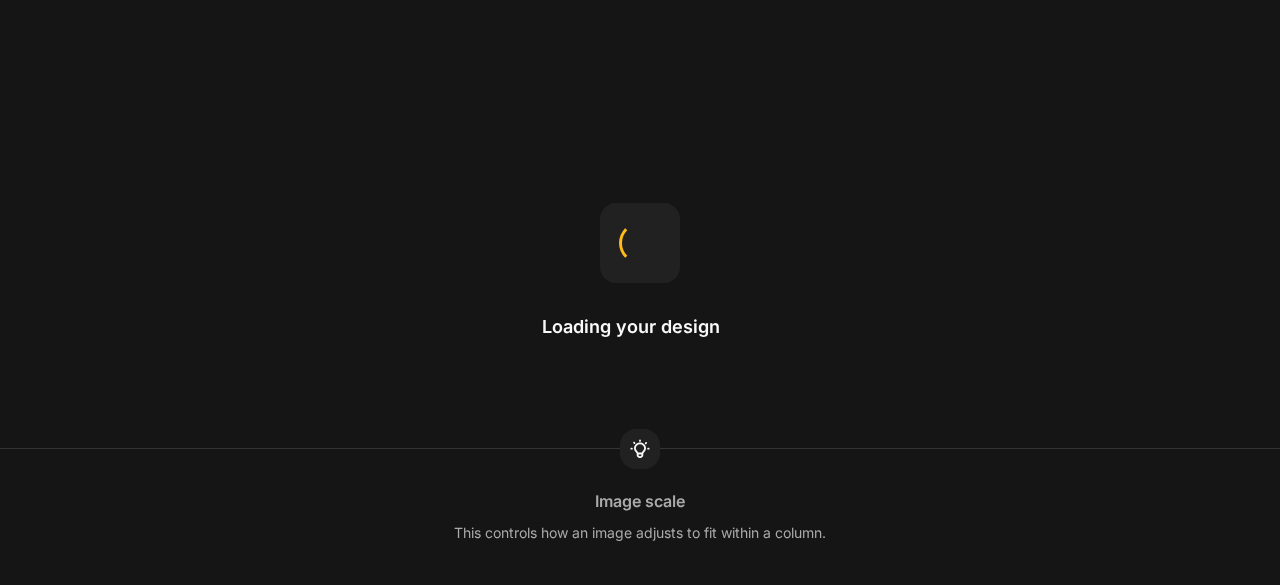 scroll, scrollTop: 0, scrollLeft: 0, axis: both 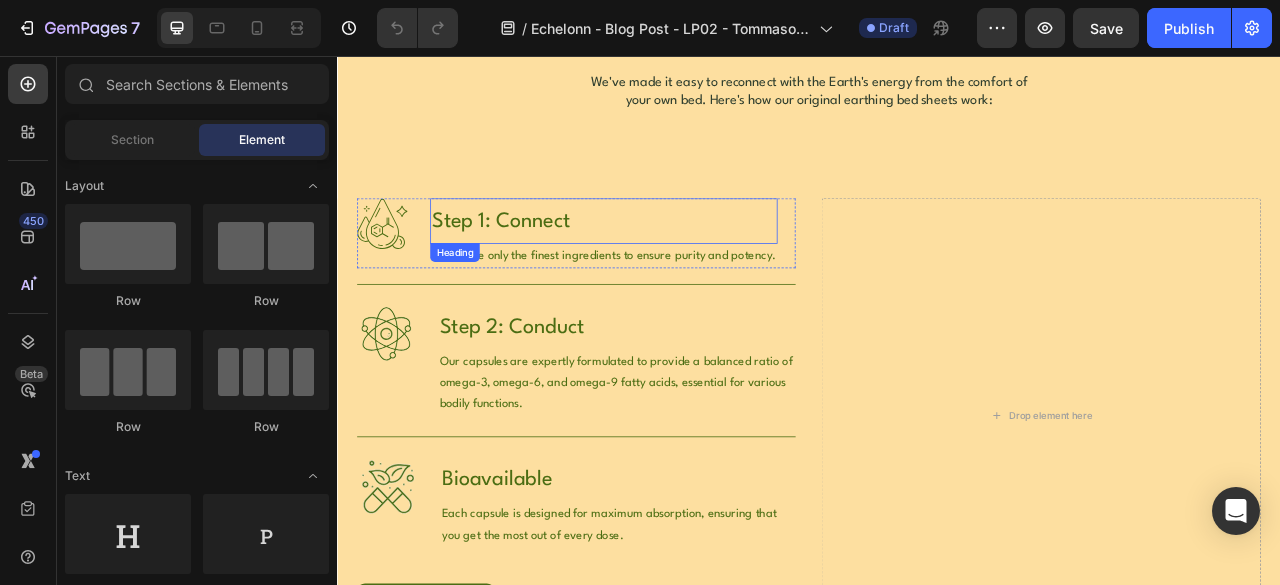 click on "Step 1: Connect" at bounding box center [676, 266] 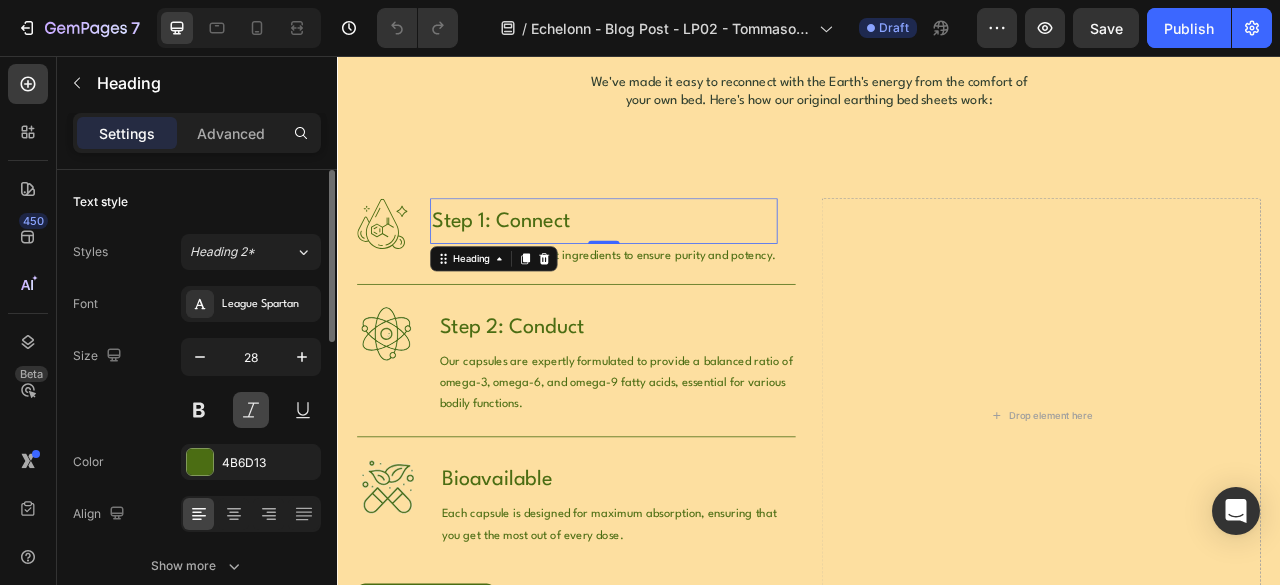 scroll, scrollTop: 166, scrollLeft: 0, axis: vertical 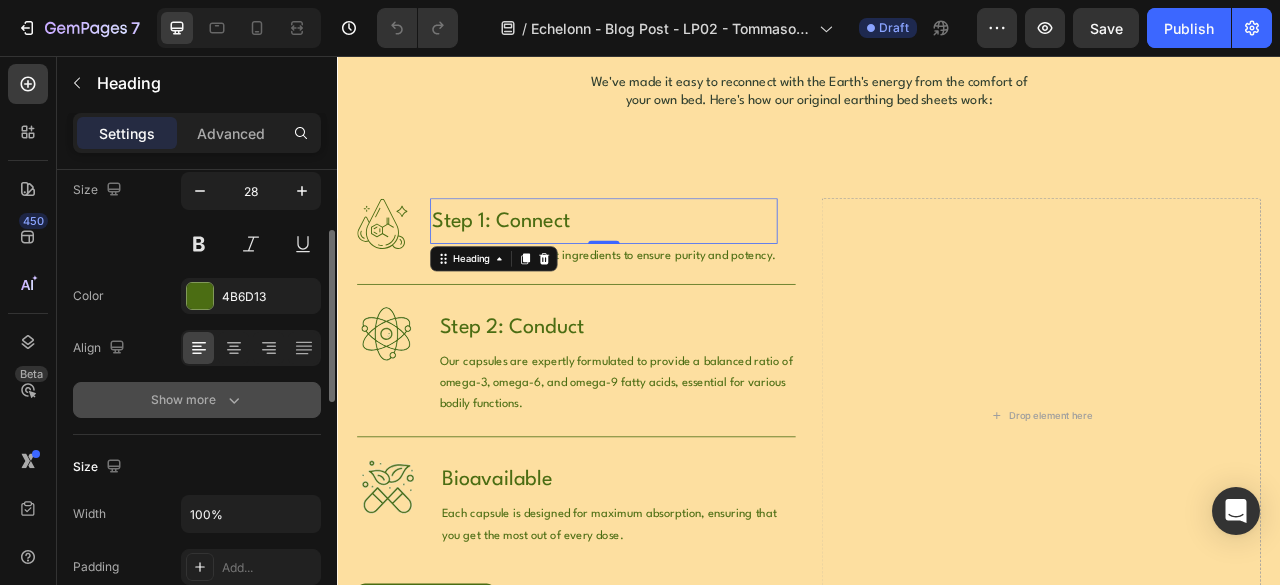 click 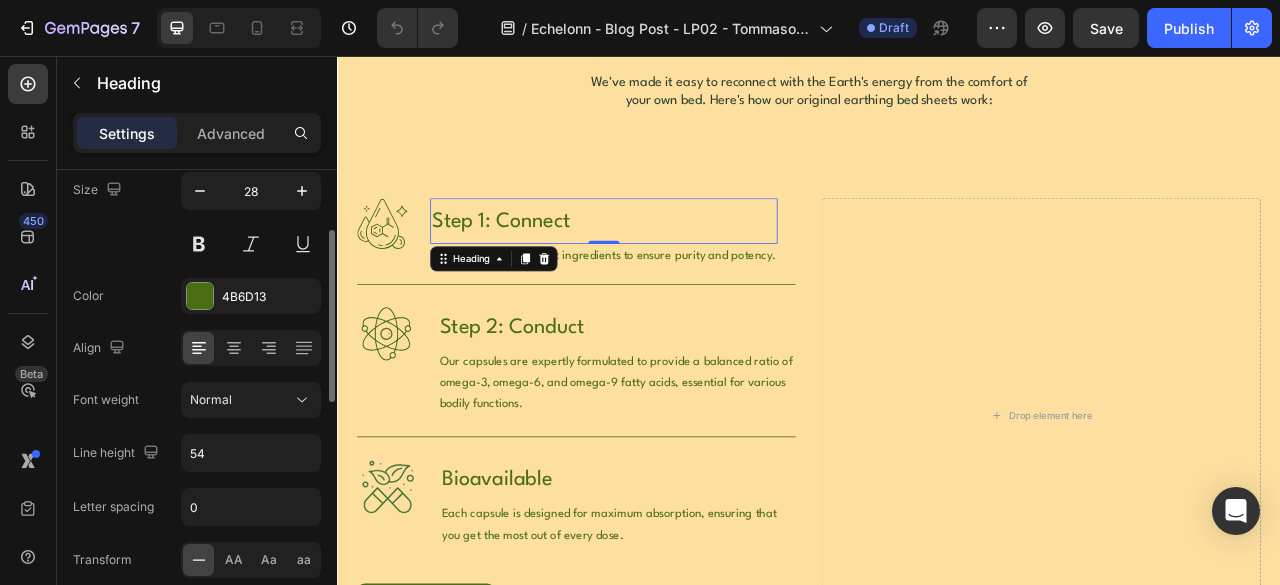 scroll, scrollTop: 333, scrollLeft: 0, axis: vertical 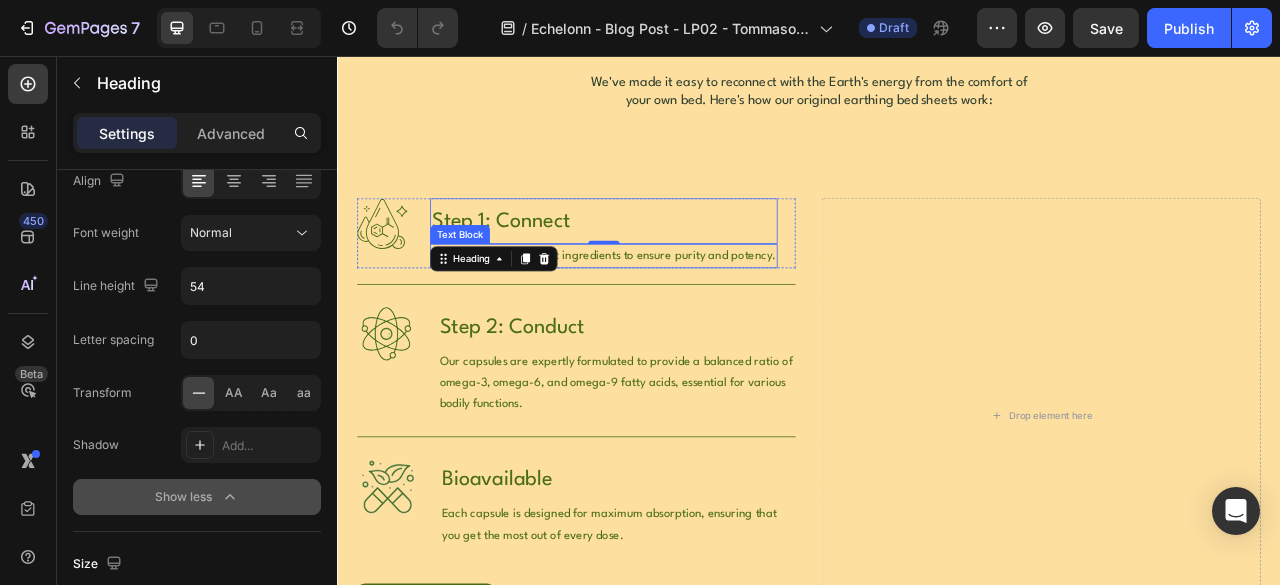 click on "We source only the finest ingredients to ensure purity and potency." at bounding box center [676, 310] 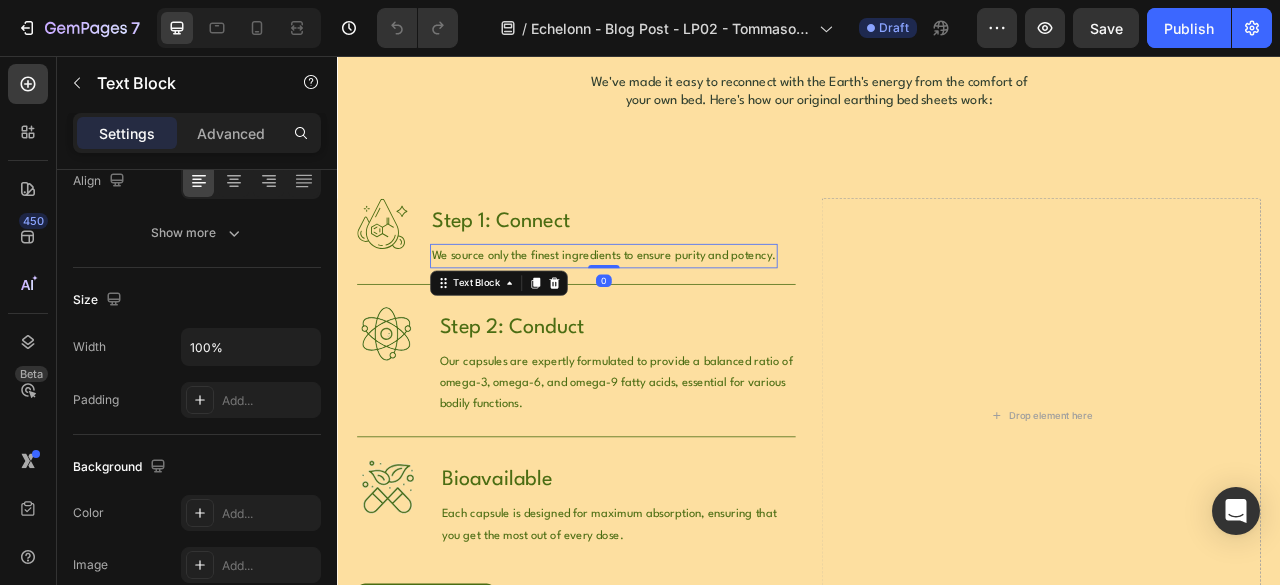 scroll, scrollTop: 0, scrollLeft: 0, axis: both 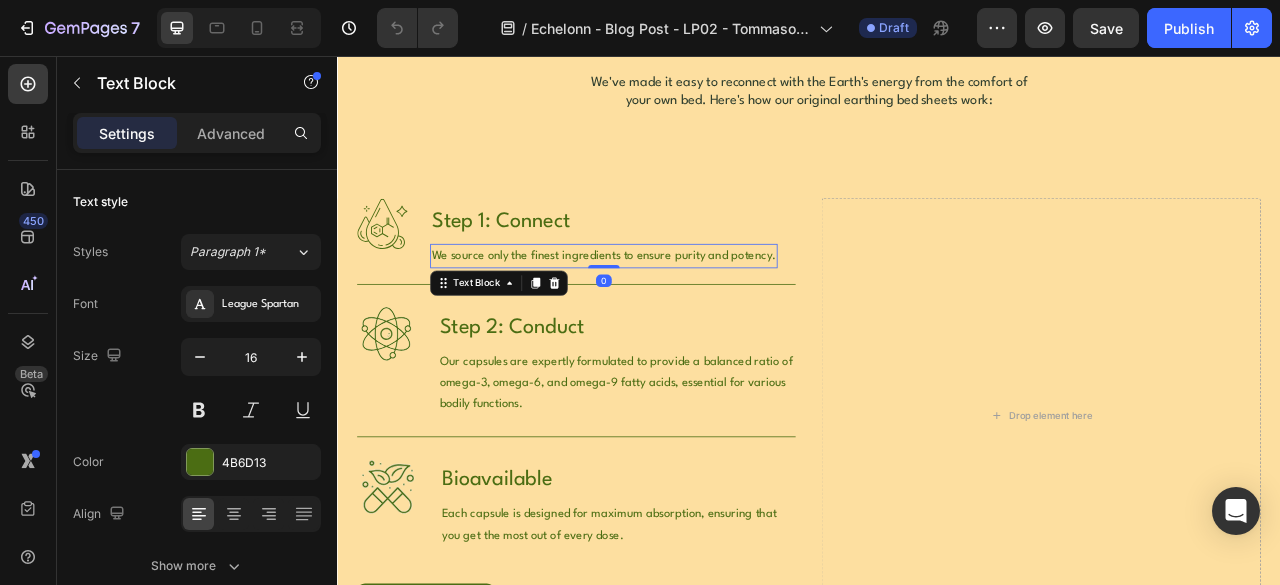 click on "We source only the finest ingredients to ensure purity and potency." at bounding box center [676, 310] 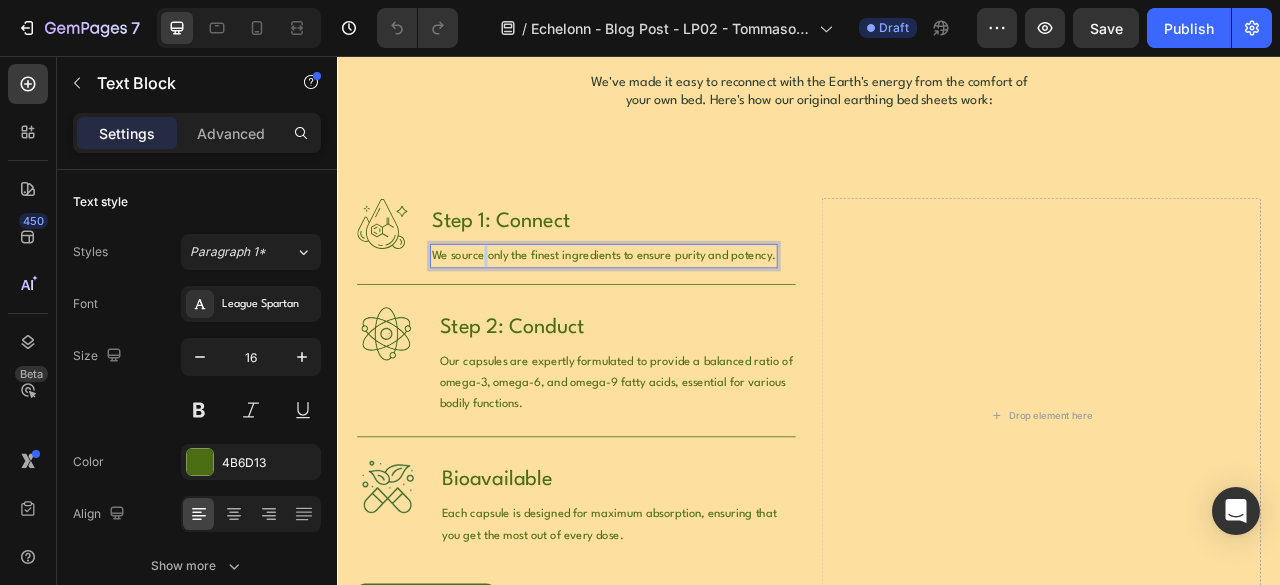 click on "We source only the finest ingredients to ensure purity and potency." at bounding box center [676, 310] 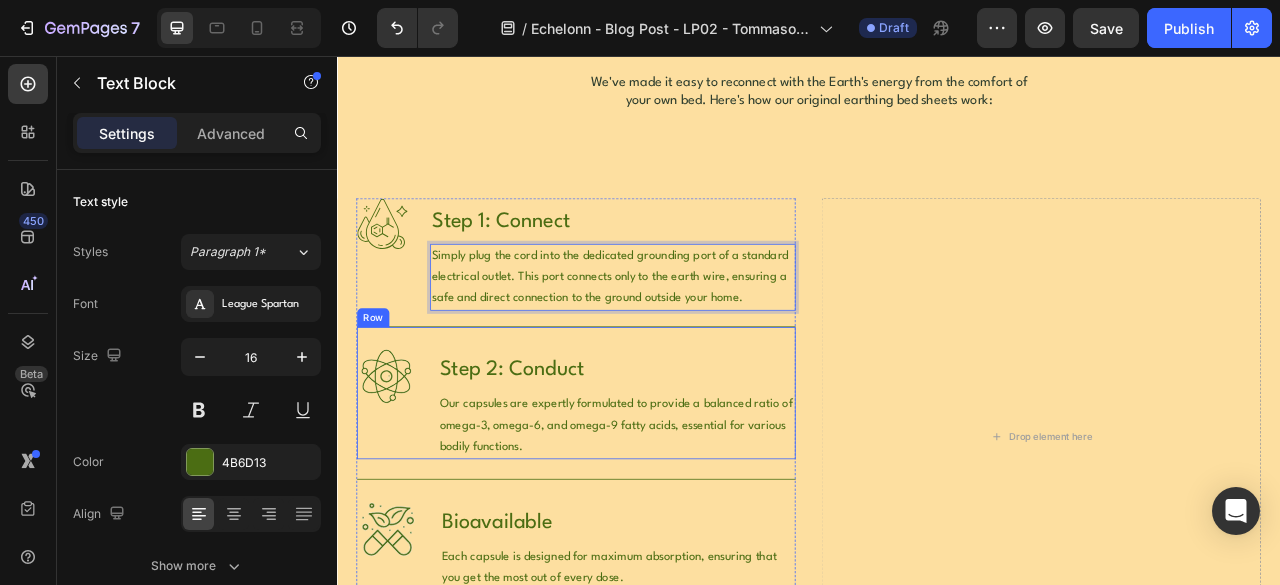 click on "Image Step 2: Conduct Heading Our capsules are expertly formulated to provide a balanced ratio of omega-3, omega-6, and omega-9 fatty acids, essential for various bodily functions. Text Block Row" at bounding box center [641, 484] 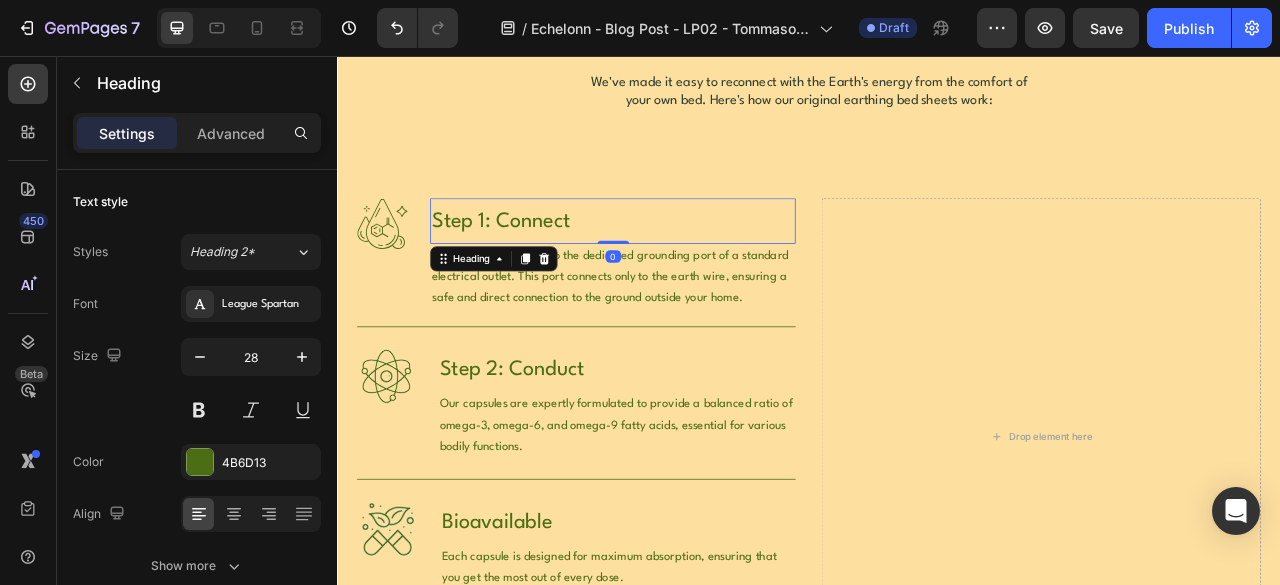 click on "Step 1: Connect" at bounding box center [687, 266] 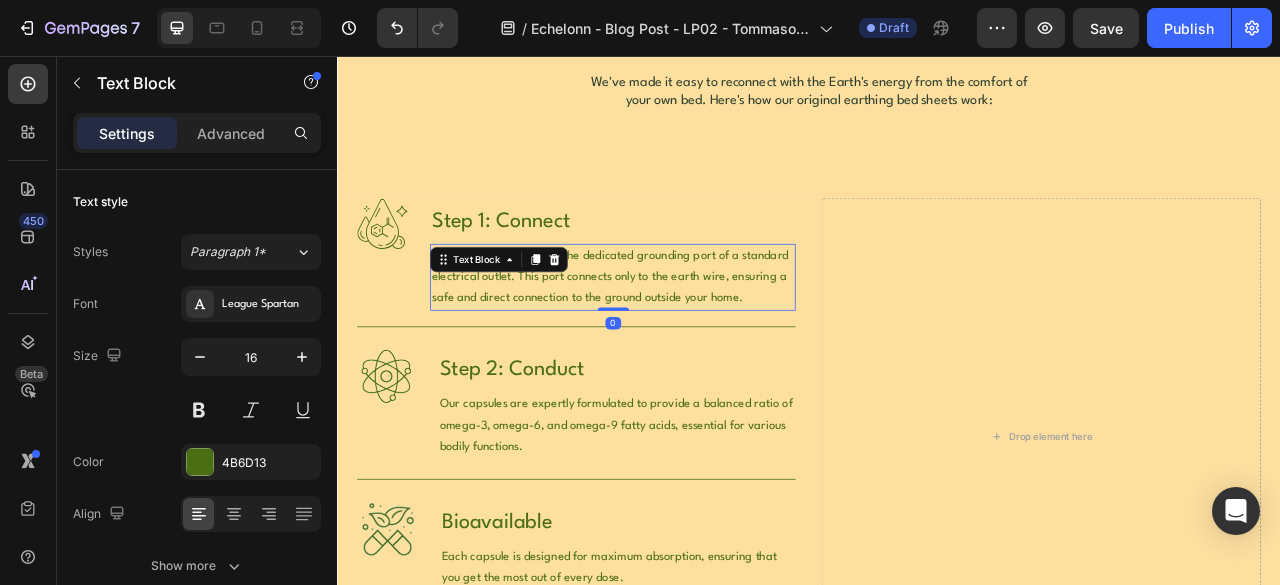 click on "Simply plug the cord into the dedicated grounding port of a standard electrical outlet. This port connects only to the earth wire, ensuring a safe and direct connection to the ground outside your home." at bounding box center [687, 337] 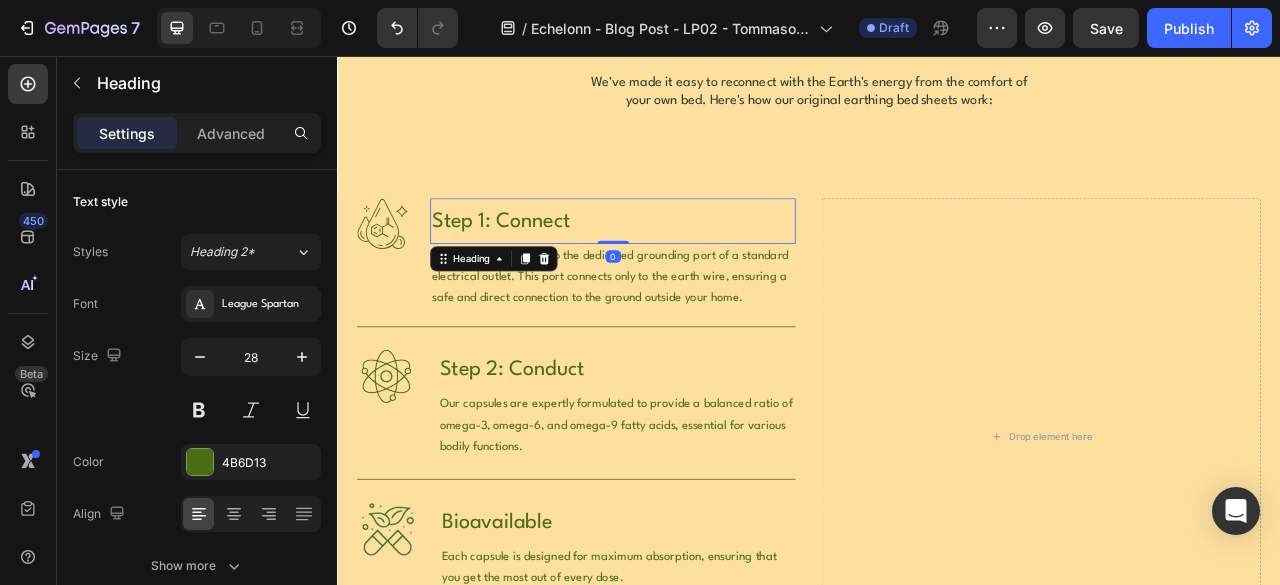 click on "Step 1: Connect" at bounding box center (687, 266) 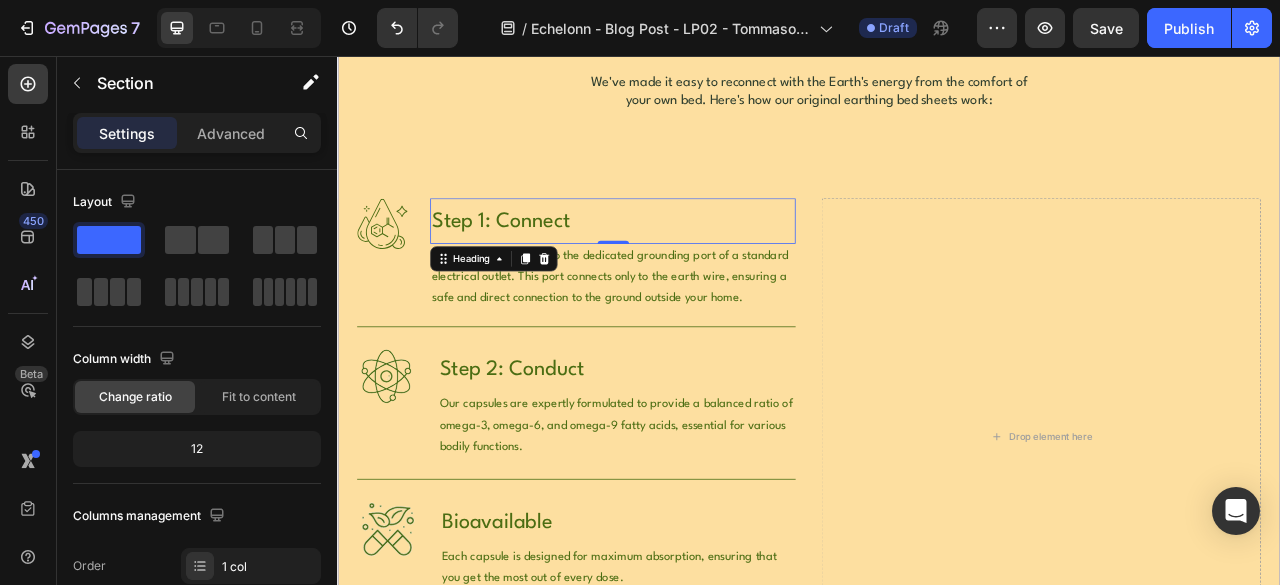 click on "Image Image How Do Heal Naturally Grounding Sheets Work? Heading We've made it easy to reconnect with the Earth's energy from the comfort of your own bed. Here's how our original earthing bed sheets work: Text Block Row Image Step 1: Connect Heading   0 Simply plug the cord into the dedicated grounding port of a standard electrical outlet. This port connects only to the earth wire, ensuring a safe and direct connection to the ground outside your home. Text Block Row Image Step 2: Conduct Heading Our capsules are expertly formulated to provide a balanced ratio of omega-3, omega-6, and omega-9 fatty acids, essential for various bodily functions. Text Block Row Image Bioavailable Heading Each capsule is designed for maximum absorption, ensuring that you get the most out of every dose. Text Block Row Try Gem 15 Button Row
Drop element here Hero Banner" at bounding box center (937, 447) 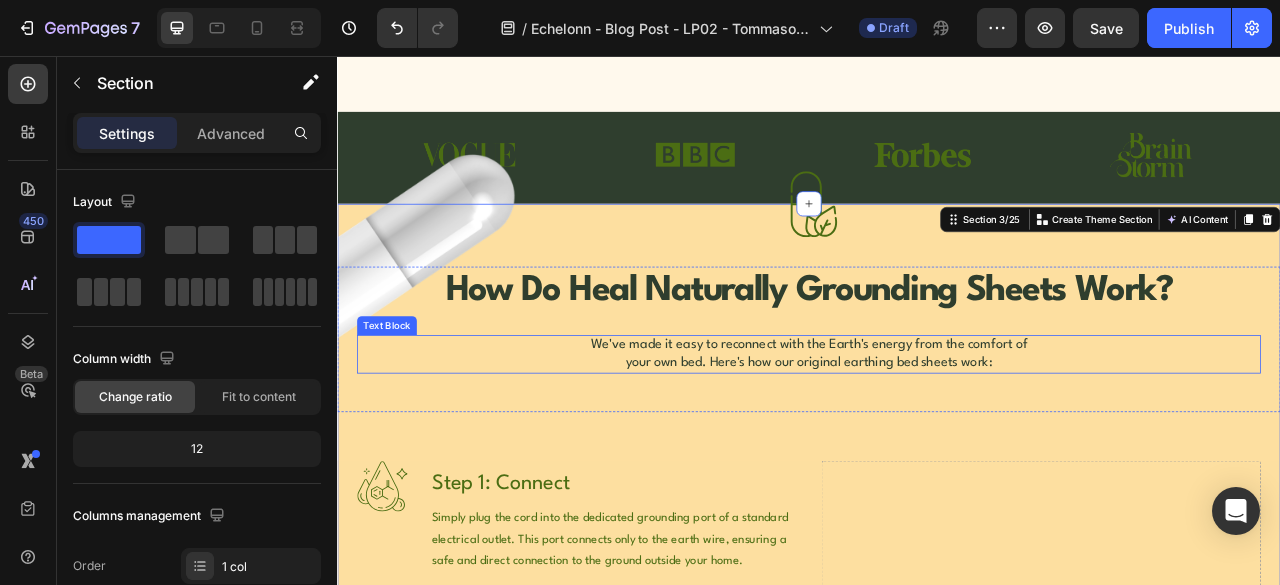 scroll, scrollTop: 833, scrollLeft: 0, axis: vertical 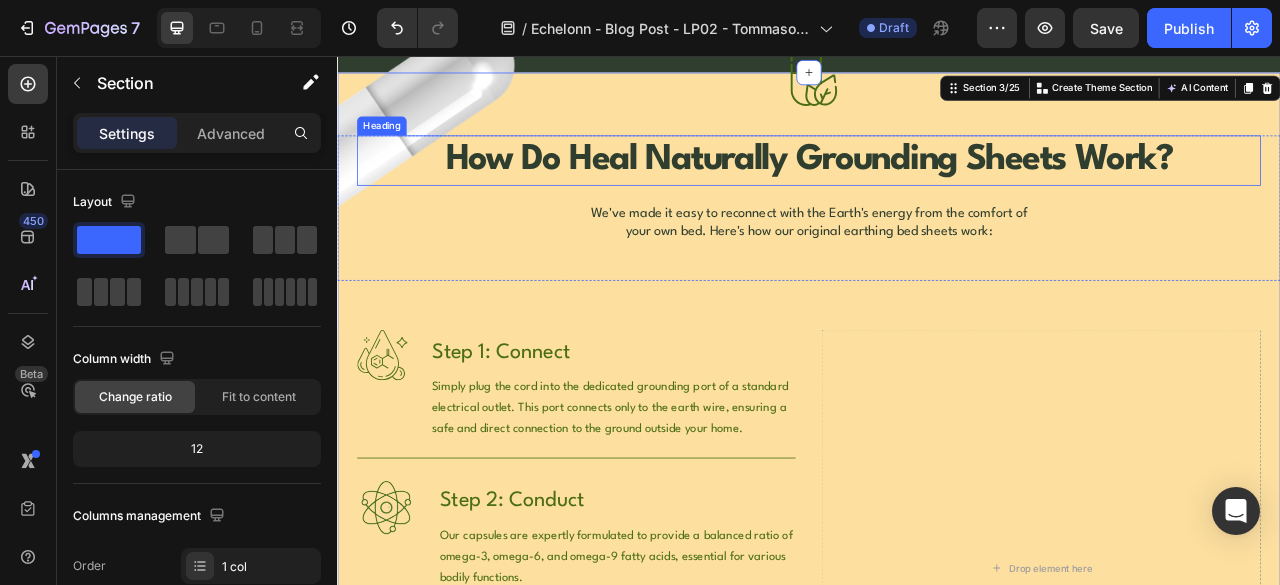 click on "How Do Heal Naturally Grounding Sheets Work?" at bounding box center (937, 189) 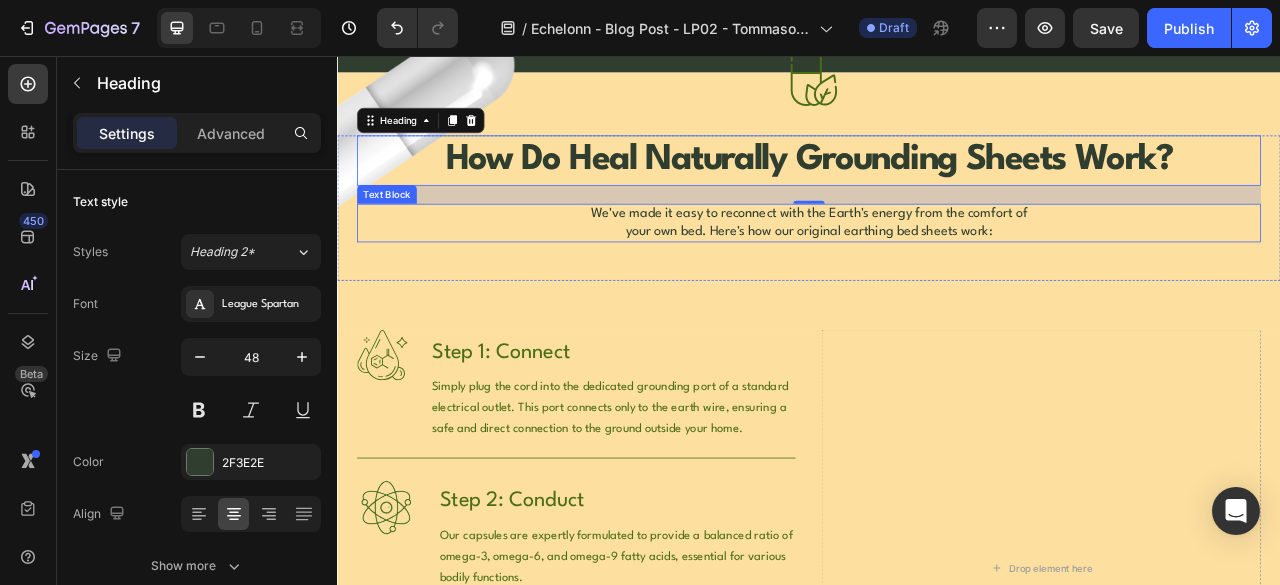 scroll, scrollTop: 1000, scrollLeft: 0, axis: vertical 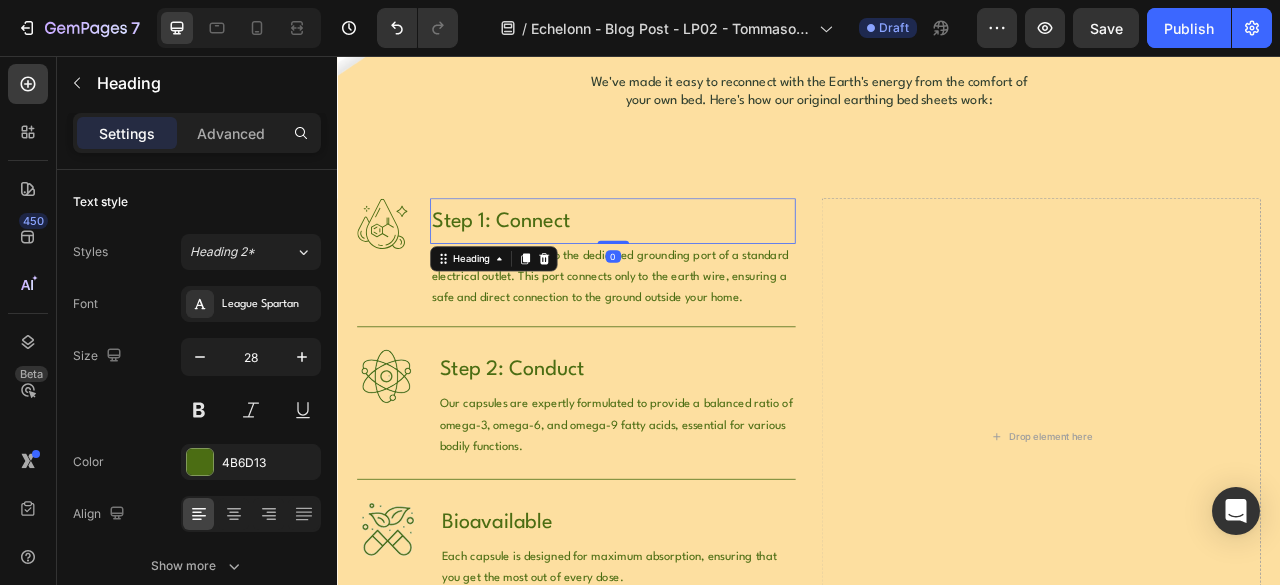 click on "Step 1: Connect" at bounding box center [687, 266] 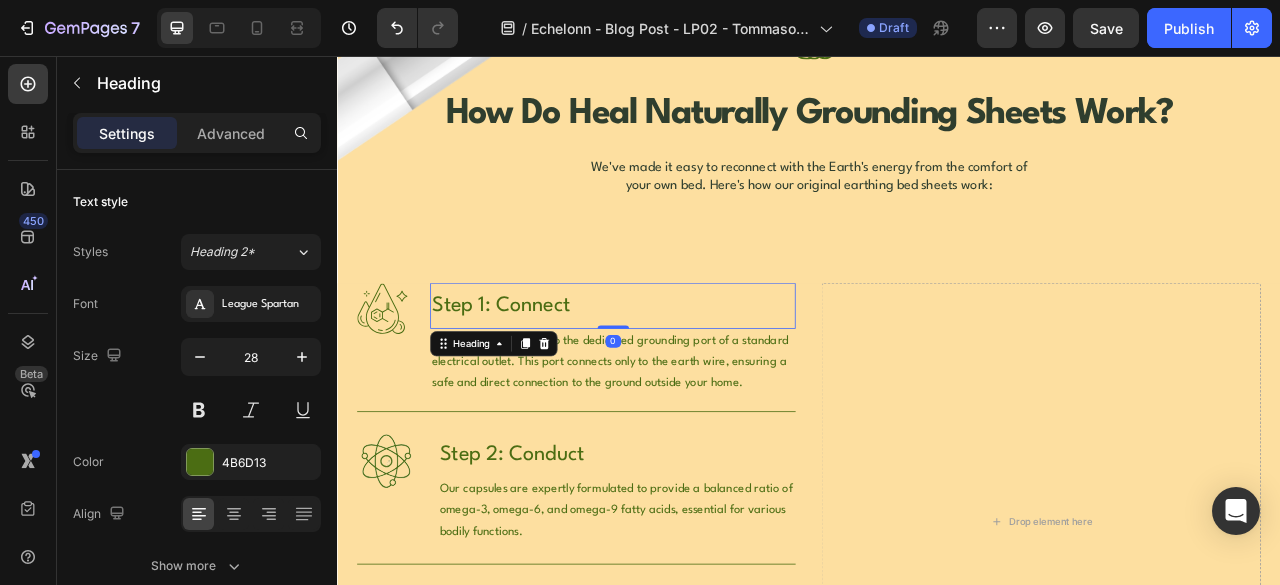 scroll, scrollTop: 833, scrollLeft: 0, axis: vertical 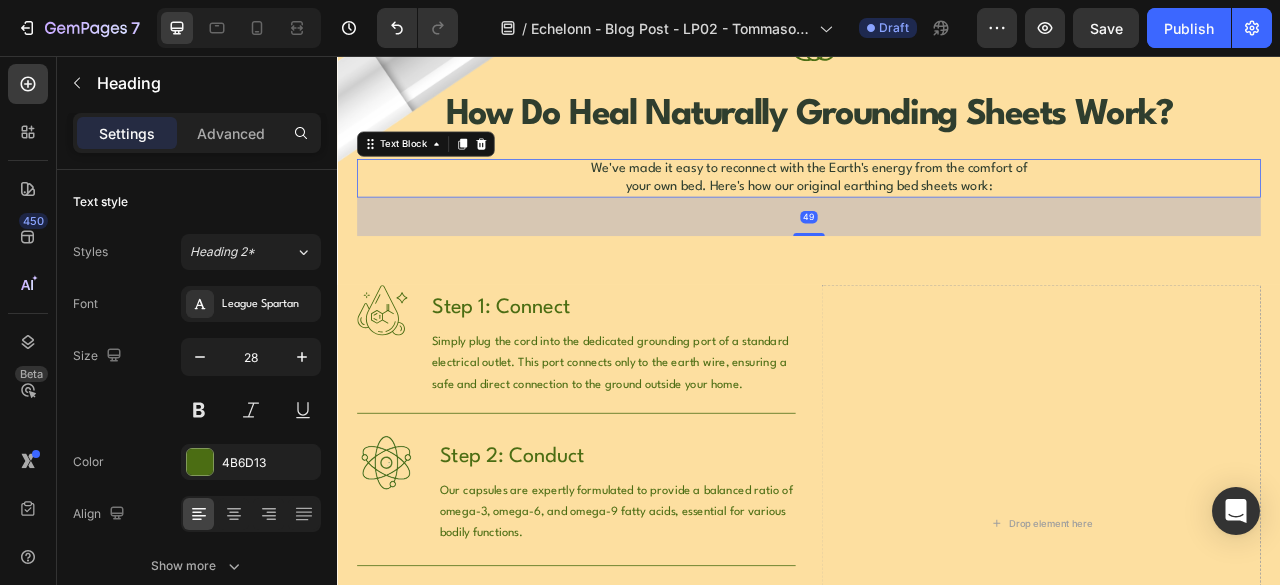 click on "We've made it easy to reconnect with the Earth's energy from the comfort of your own bed. Here's how our original earthing bed sheets work:" at bounding box center (937, 211) 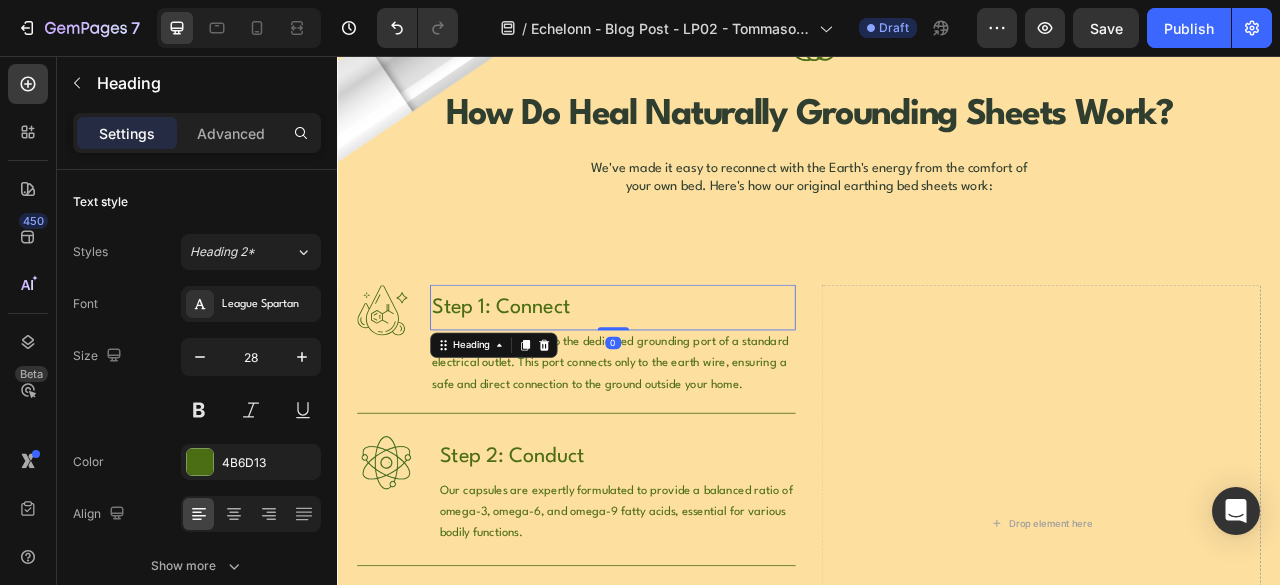 click on "Step 1: Connect" at bounding box center [687, 376] 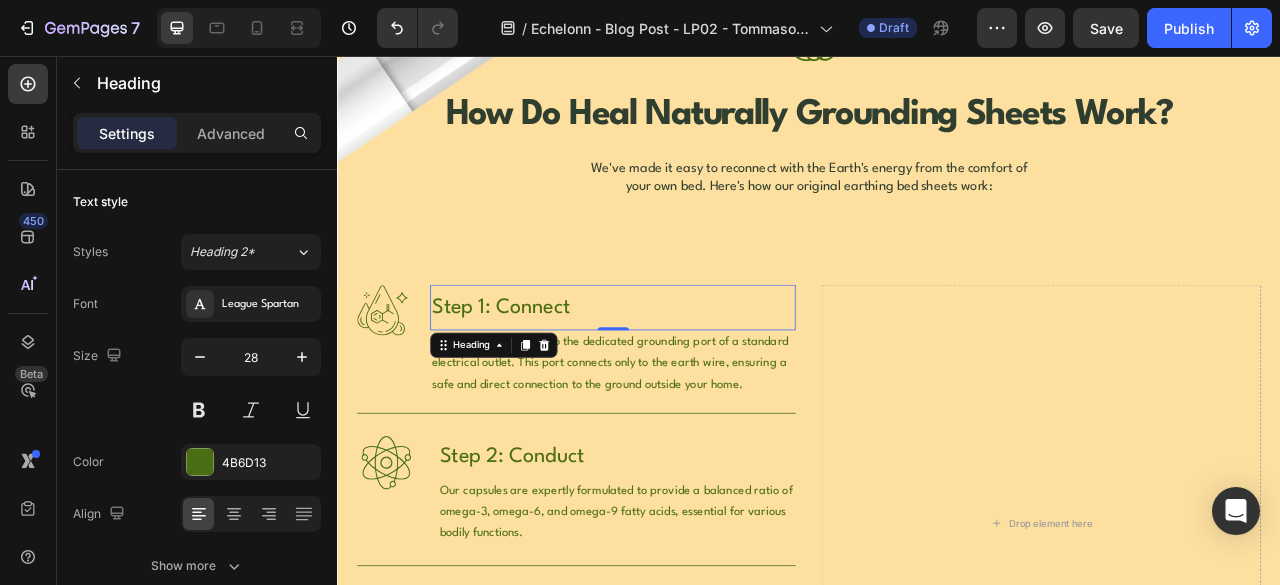 click on "Step 1: Connect" at bounding box center (687, 376) 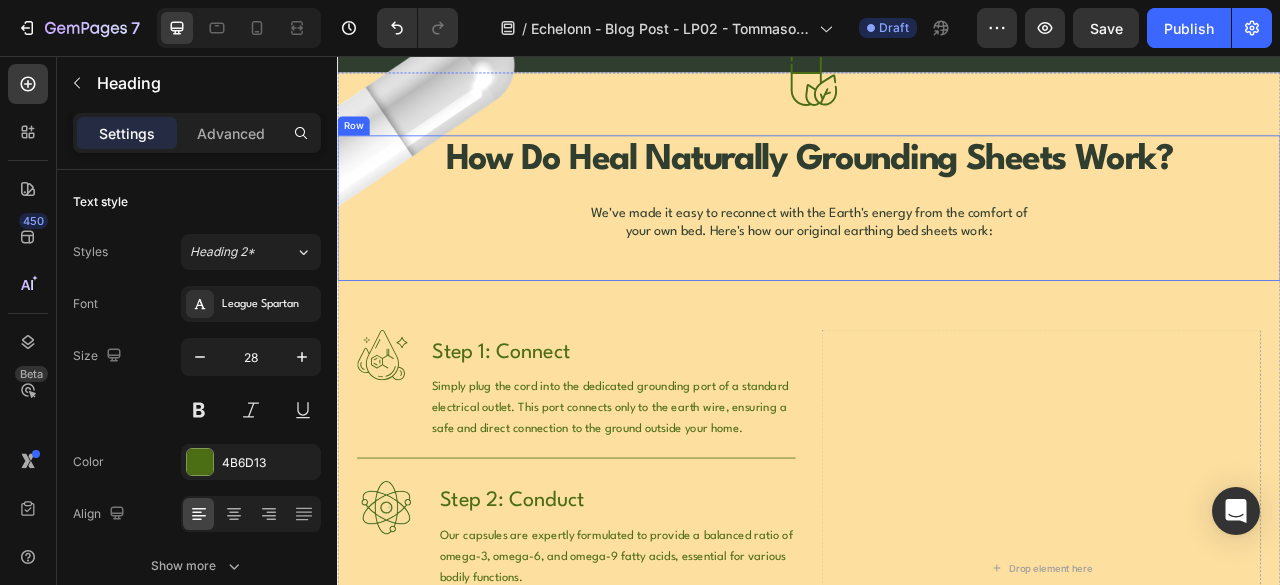 scroll, scrollTop: 1000, scrollLeft: 0, axis: vertical 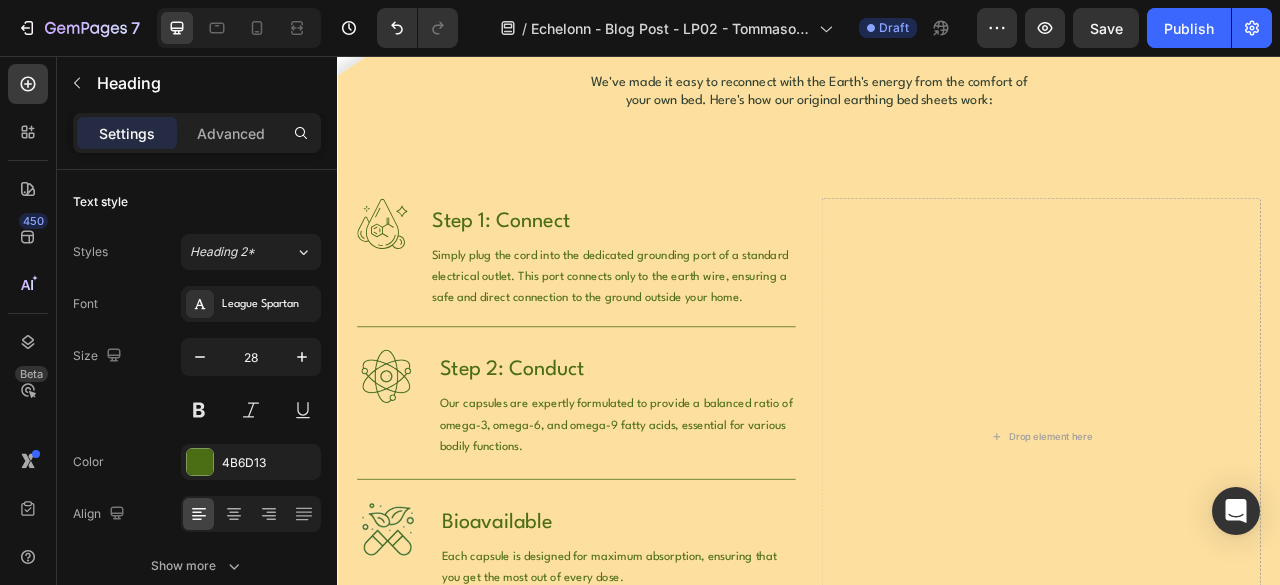 click on "Step 1: Connect" at bounding box center (687, 266) 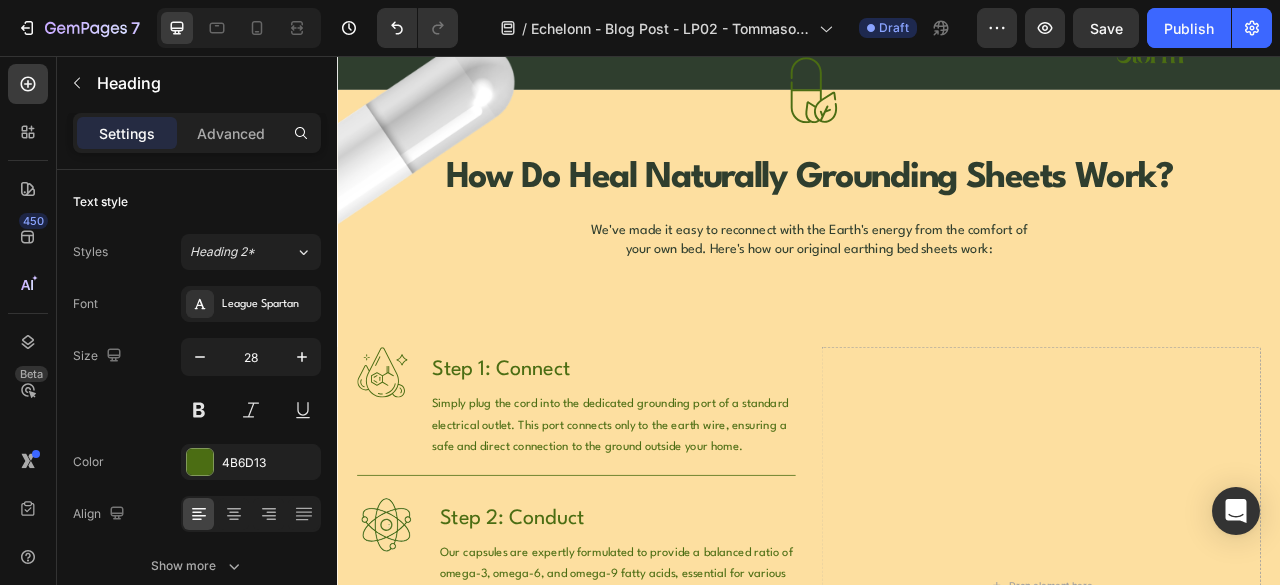 scroll, scrollTop: 833, scrollLeft: 0, axis: vertical 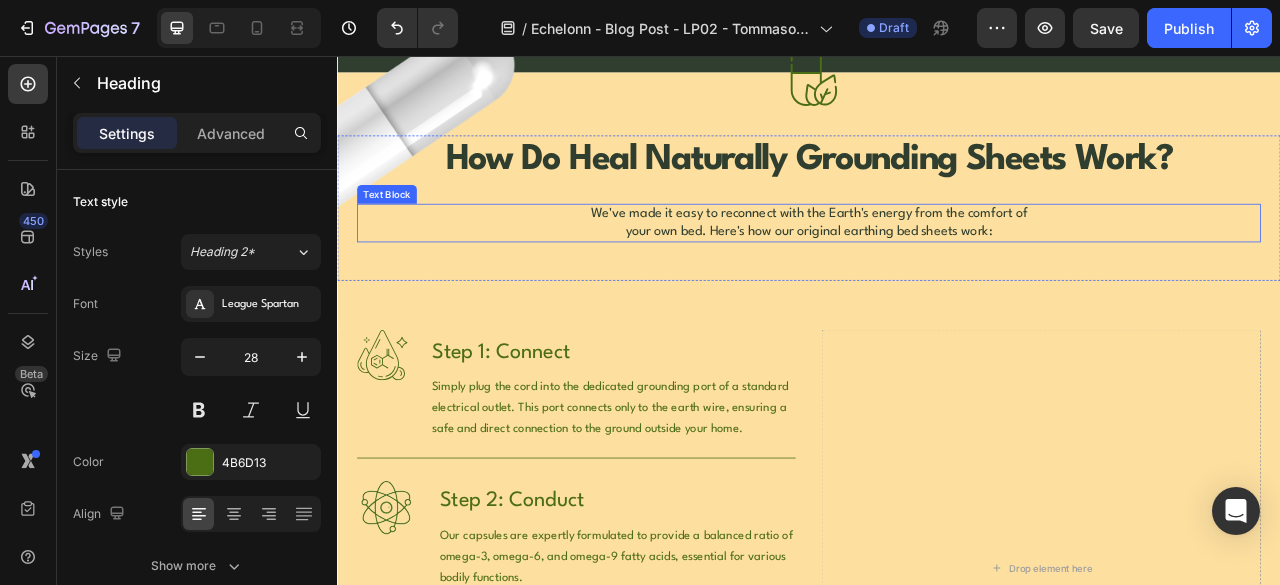 click on "We've made it easy to reconnect with the Earth's energy from the comfort of your own bed. Here's how our original earthing bed sheets work:" at bounding box center (937, 268) 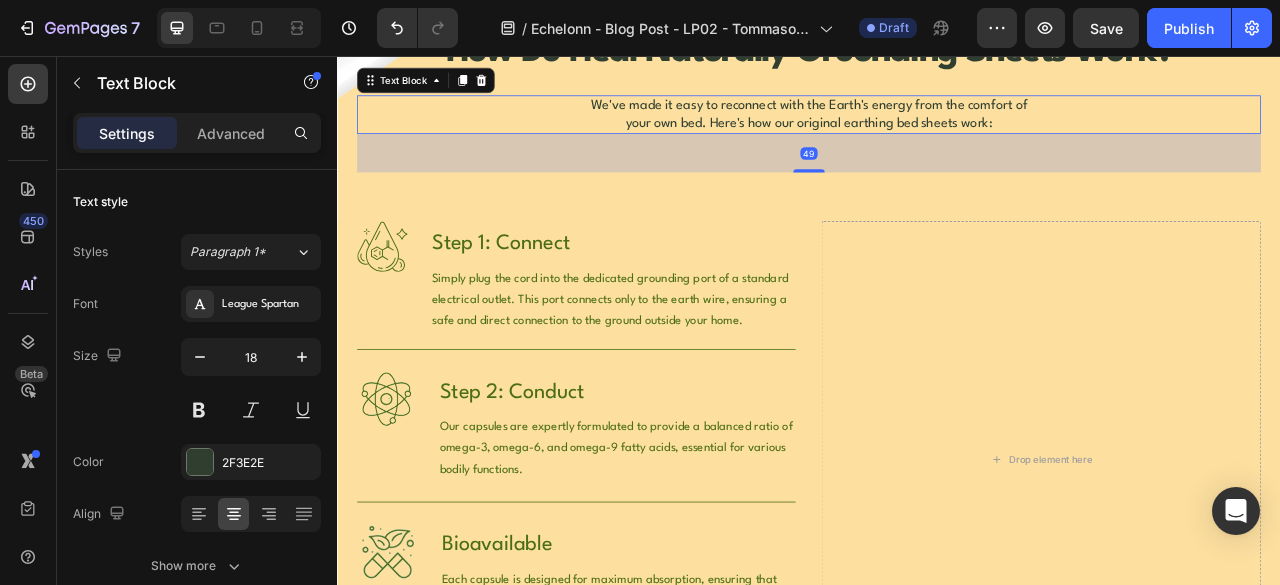 scroll, scrollTop: 1000, scrollLeft: 0, axis: vertical 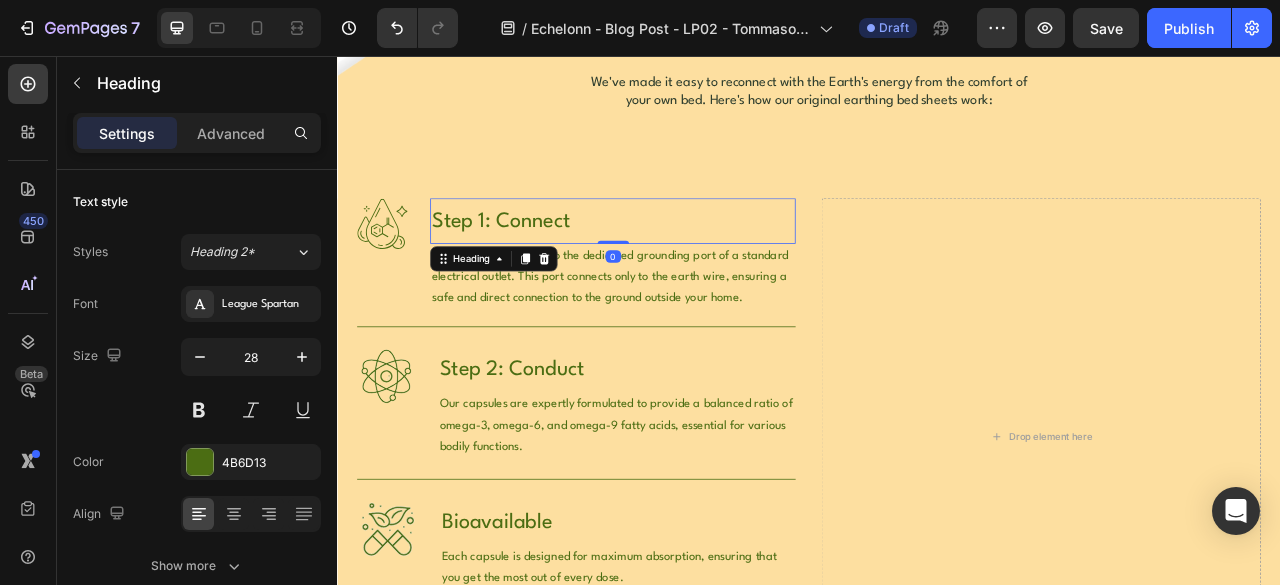 click on "Step 1: Connect" at bounding box center [687, 266] 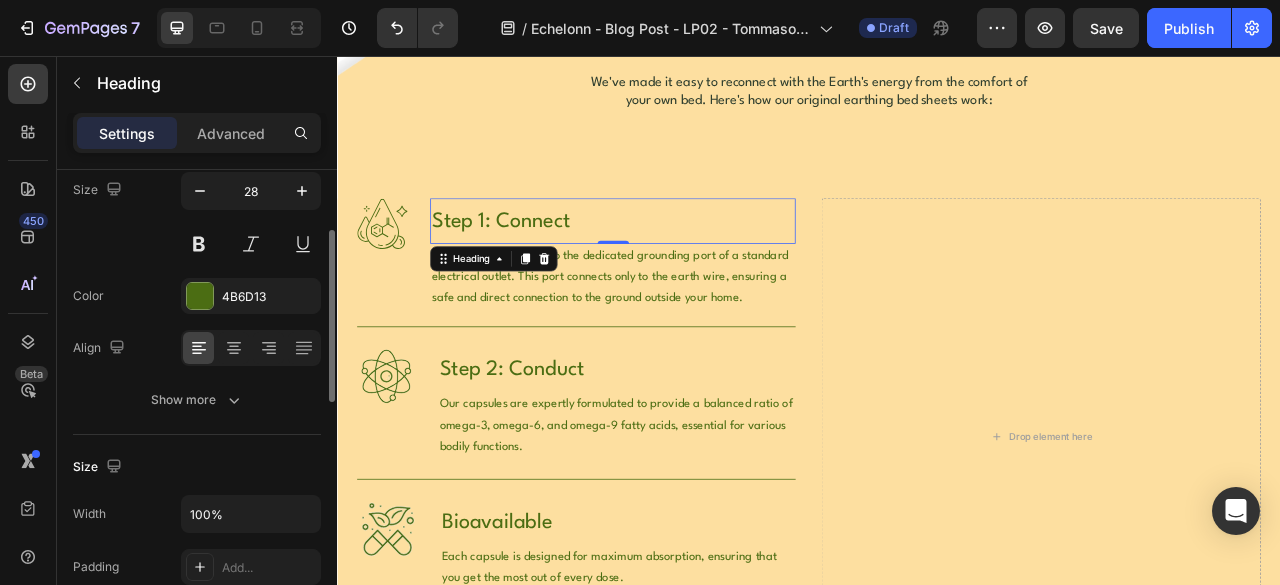 scroll, scrollTop: 333, scrollLeft: 0, axis: vertical 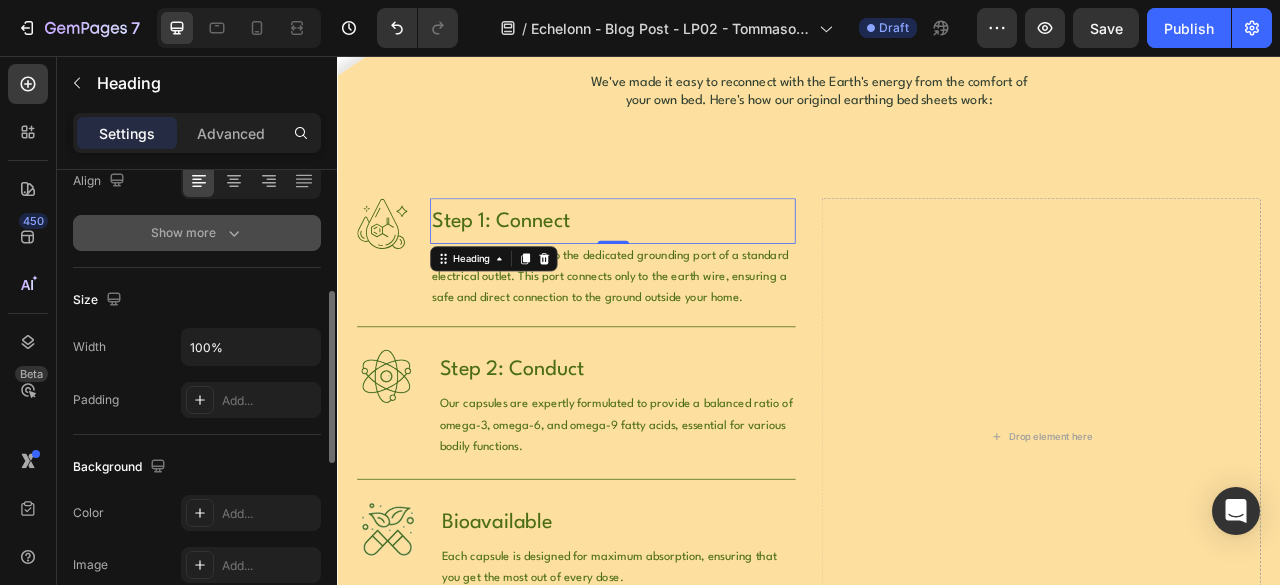 click 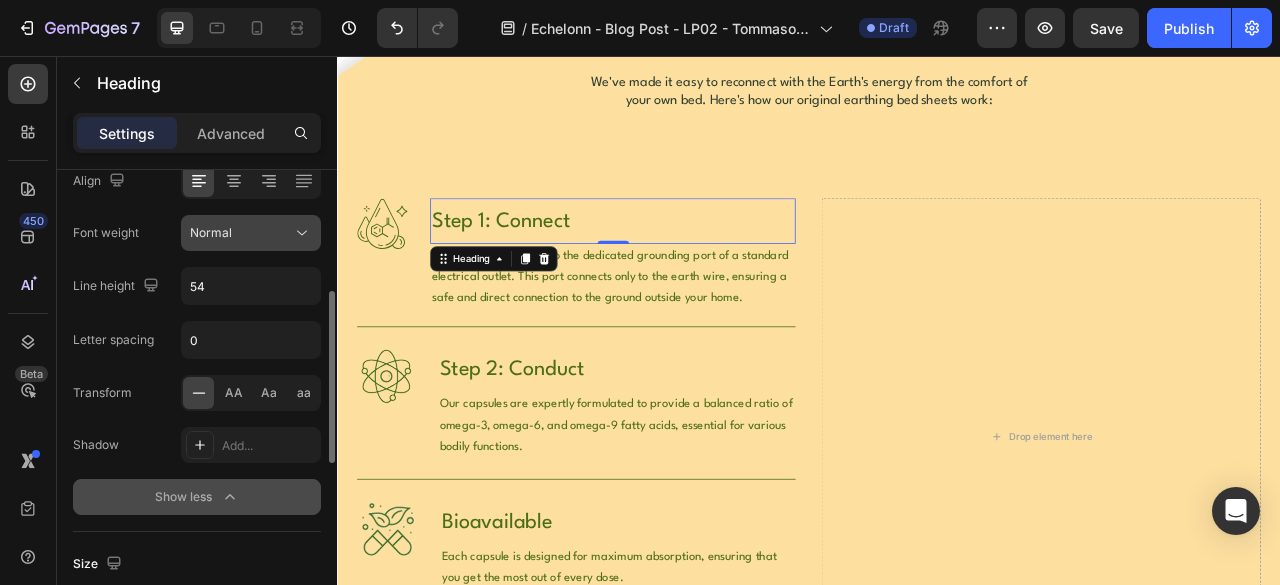 click on "Normal" 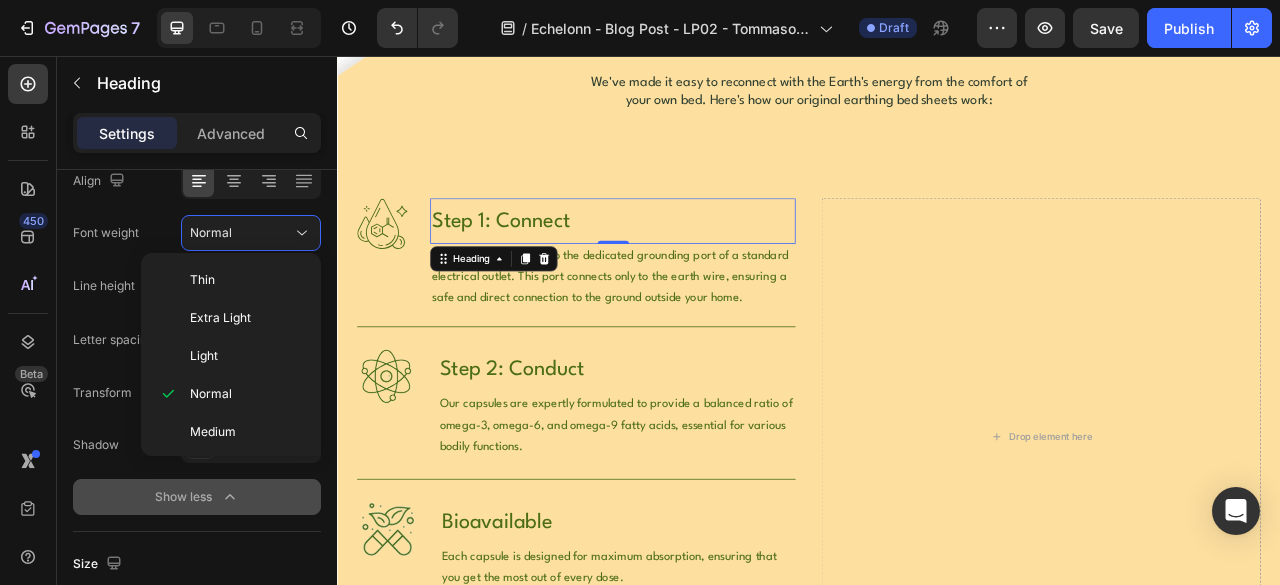 scroll, scrollTop: 148, scrollLeft: 0, axis: vertical 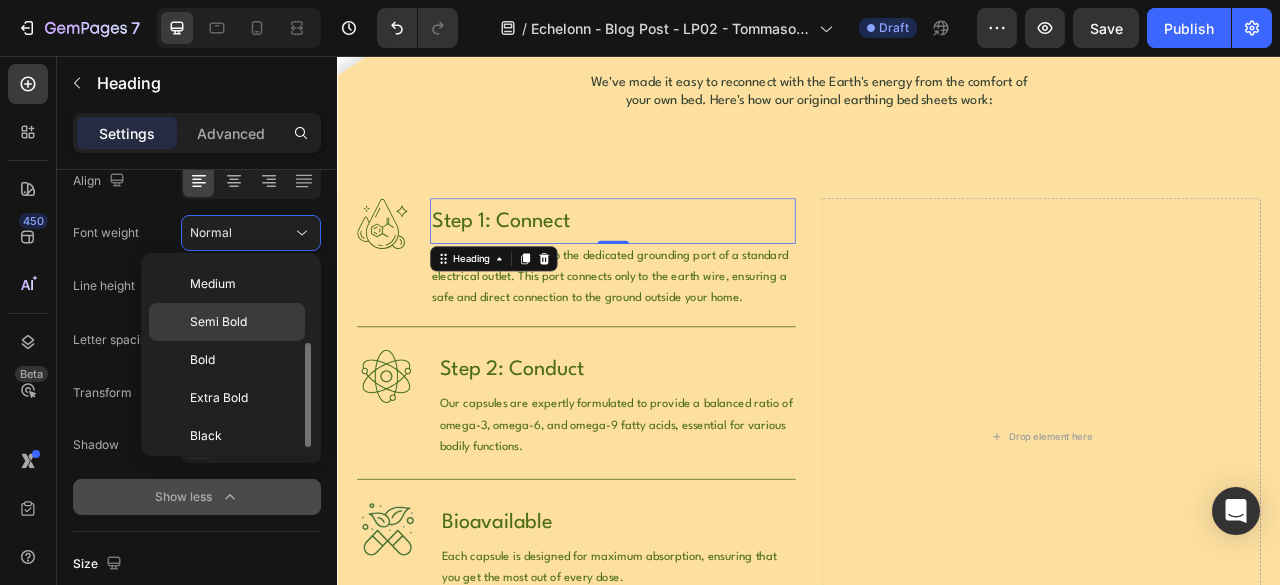 click on "Semi Bold" at bounding box center [218, 322] 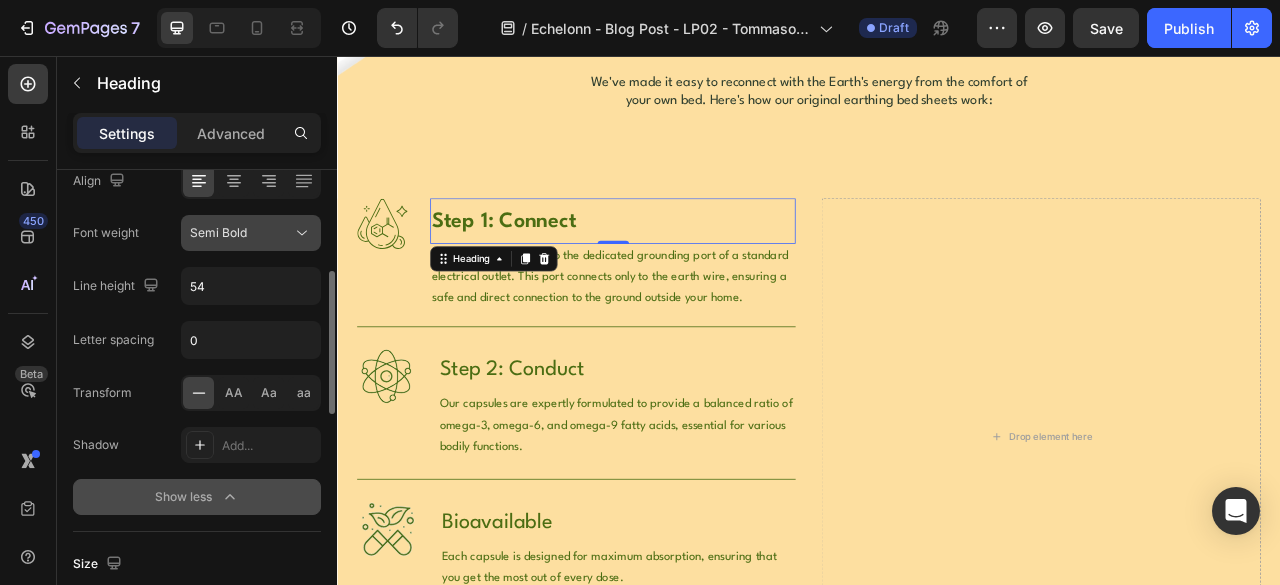click on "Semi Bold" at bounding box center [218, 232] 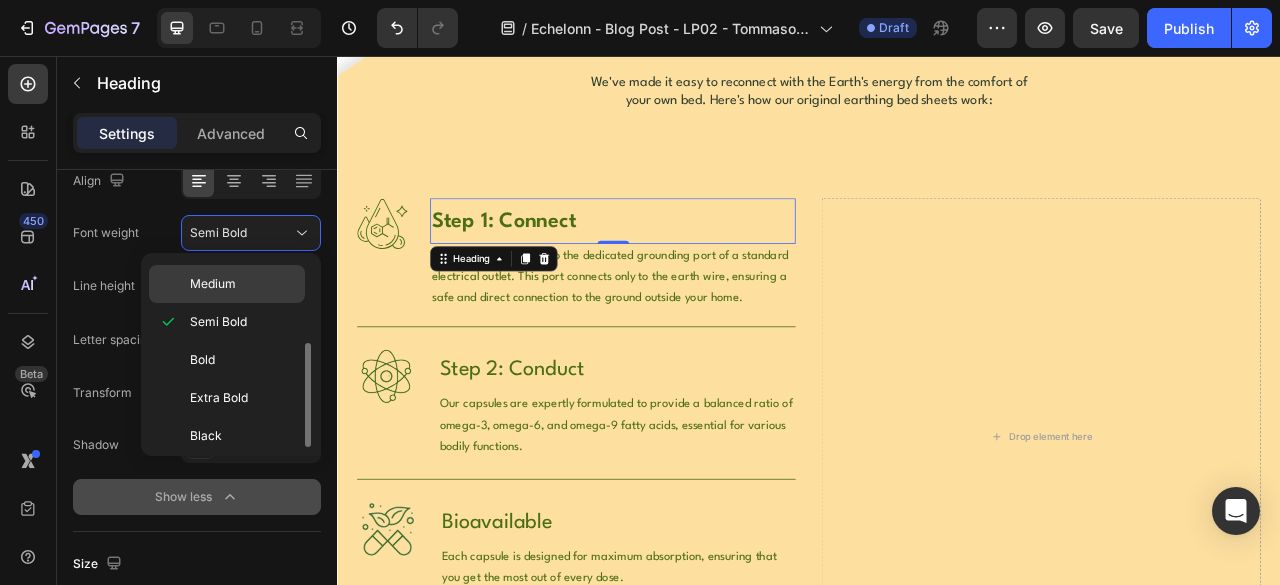 click on "Medium" at bounding box center (213, 284) 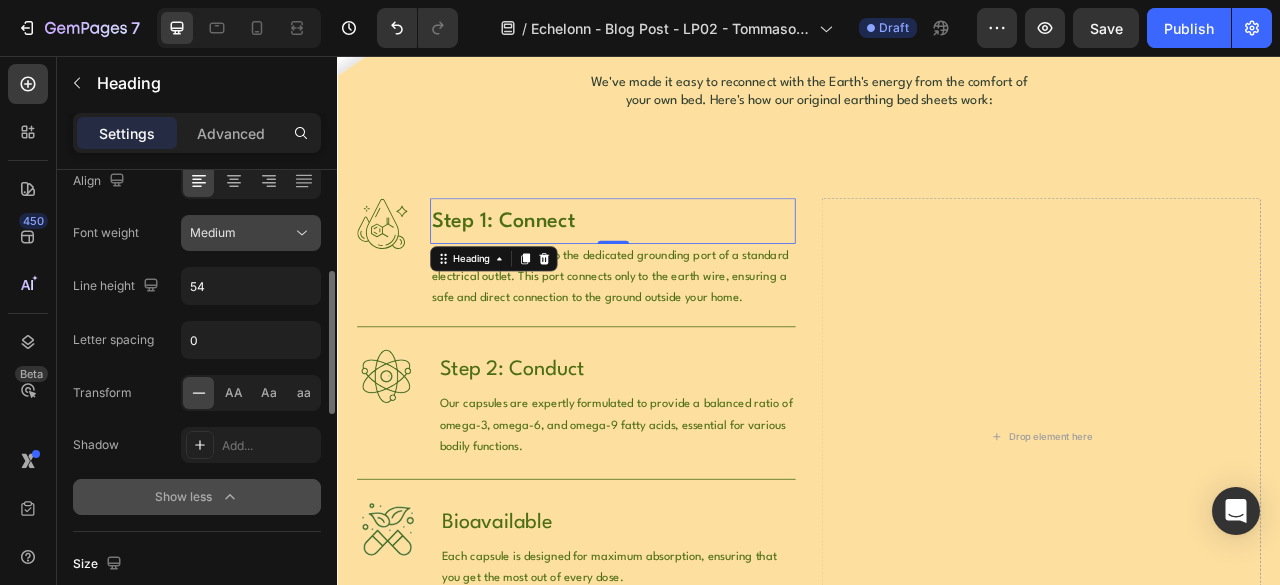 click on "Medium" at bounding box center (213, 232) 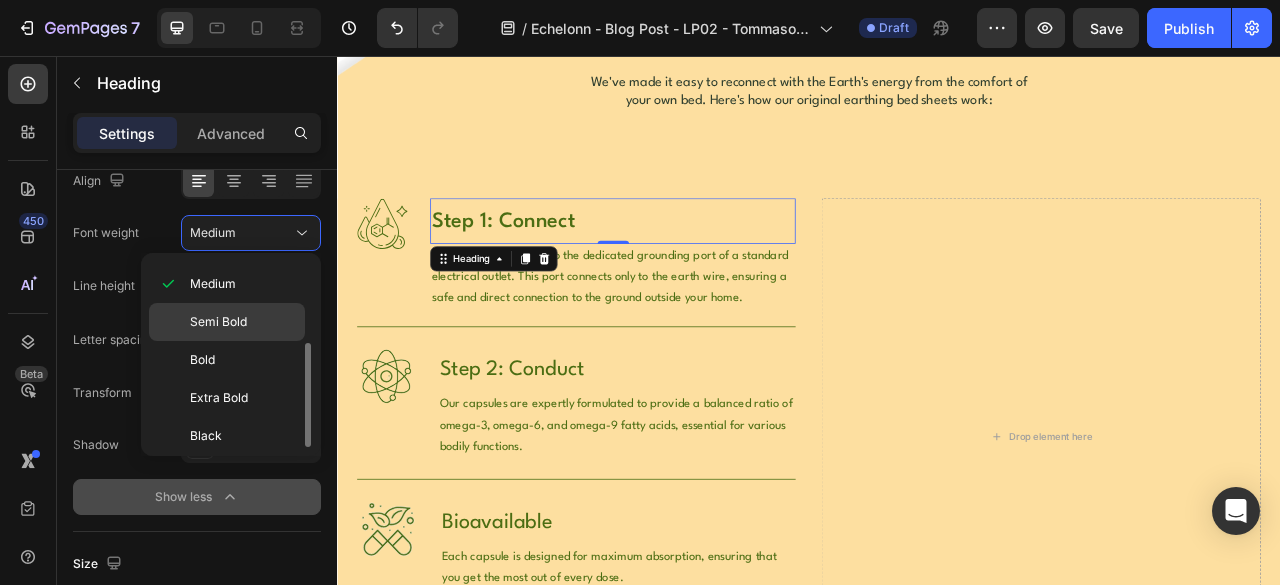 click on "Semi Bold" at bounding box center (218, 322) 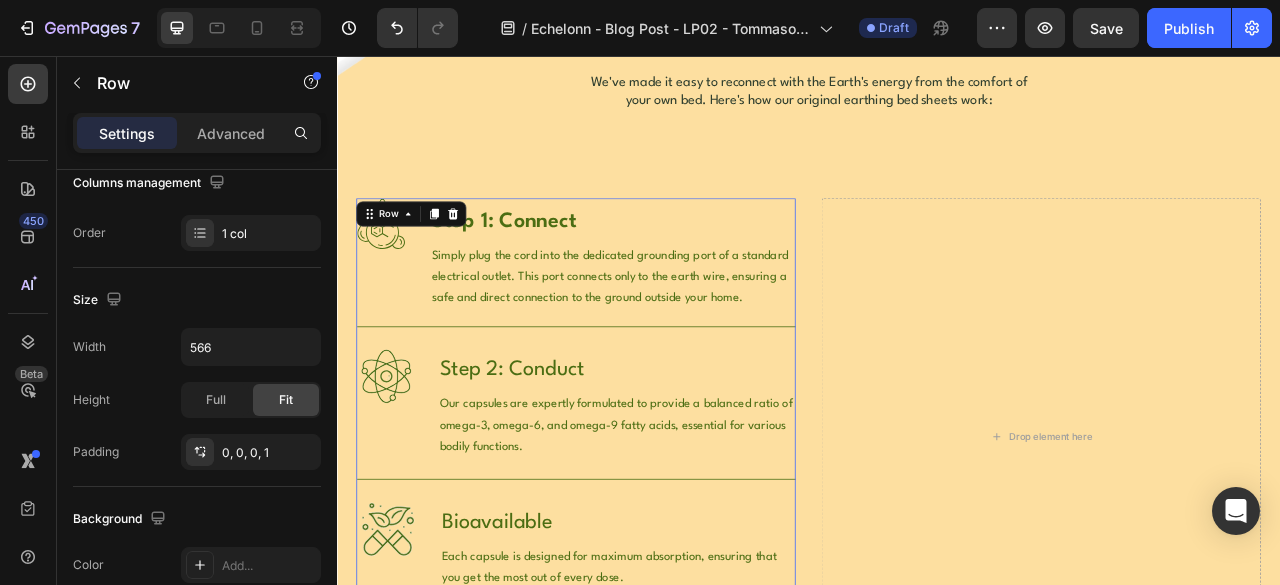 click on "Image Step 1: Connect Heading Simply plug the cord into the dedicated grounding port of a standard electrical outlet. This port connects only to the earth wire, ensuring a safe and direct connection to the ground outside your home. Text Block Row Image Step 2: Conduct Heading Our capsules are expertly formulated to provide a balanced ratio of omega-3, omega-6, and omega-9 fatty acids, essential for various bodily functions. Text Block Row Image Bioavailable Heading Each capsule is designed for maximum absorption, ensuring that you get the most out of every dose. Text Block Row Try Gem 15 Button" at bounding box center [641, 540] 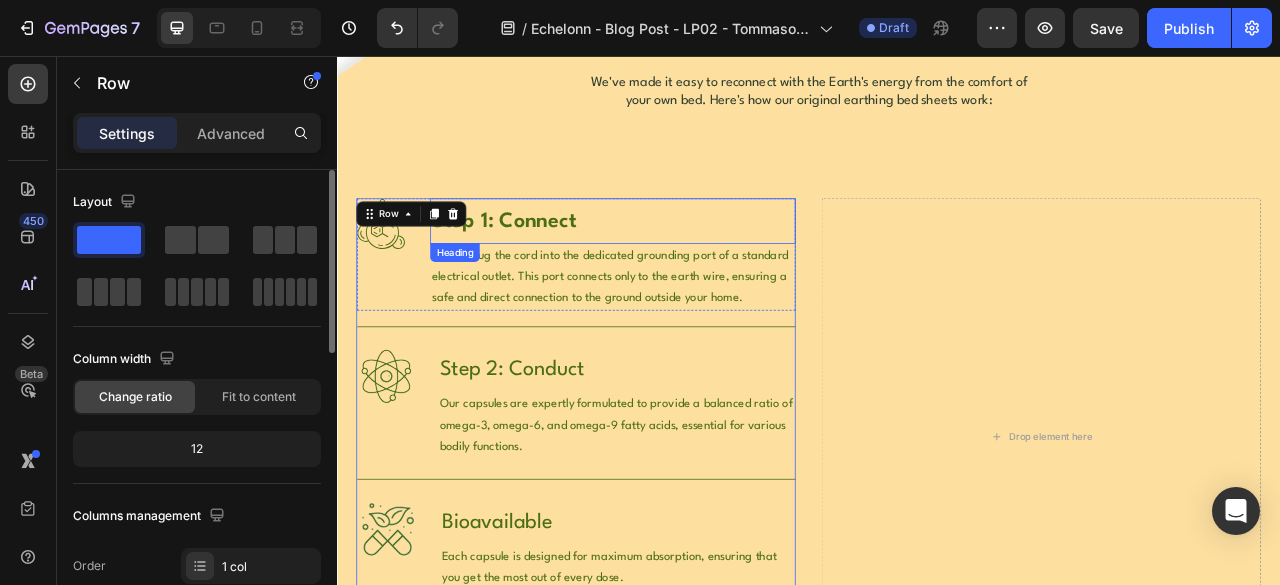 click on "Step 1: Connect" at bounding box center [687, 266] 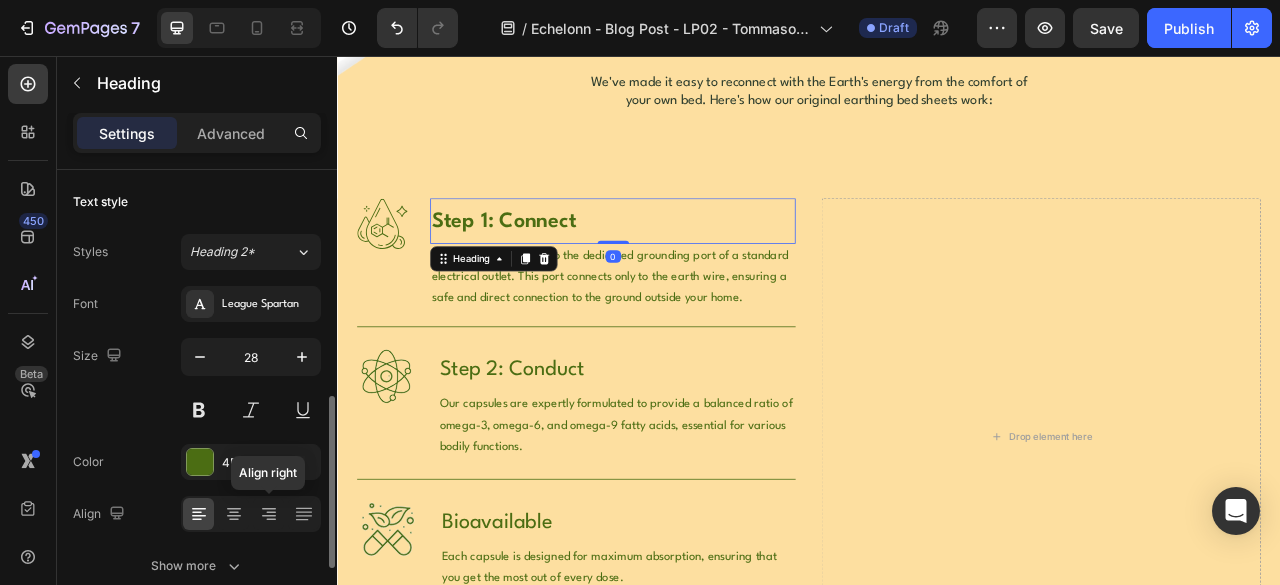scroll, scrollTop: 166, scrollLeft: 0, axis: vertical 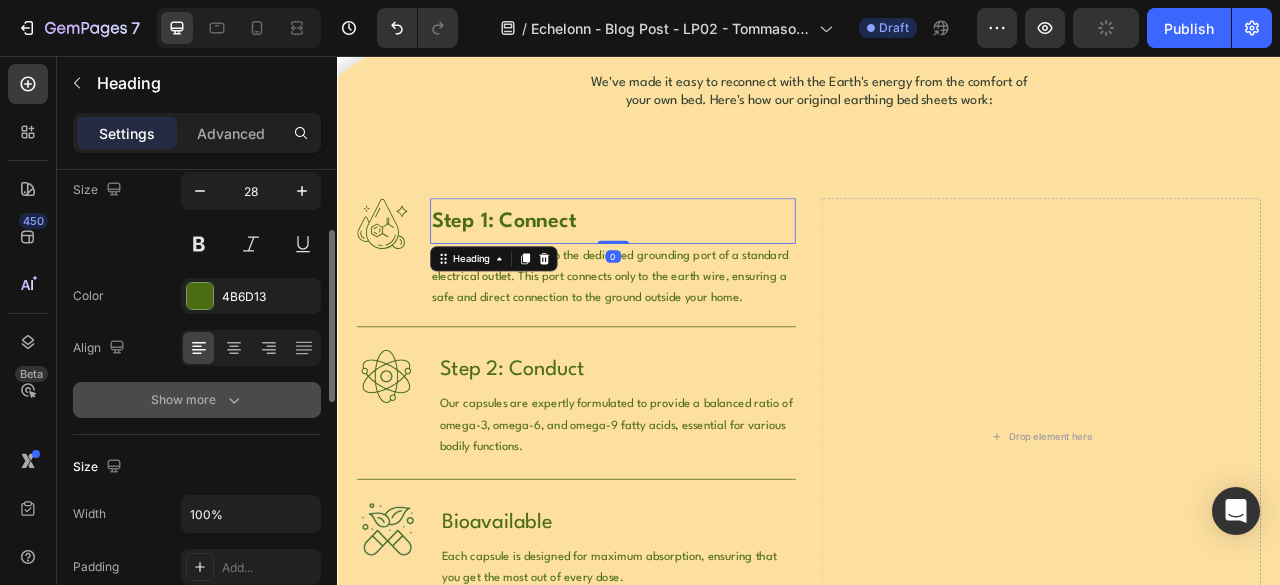 click 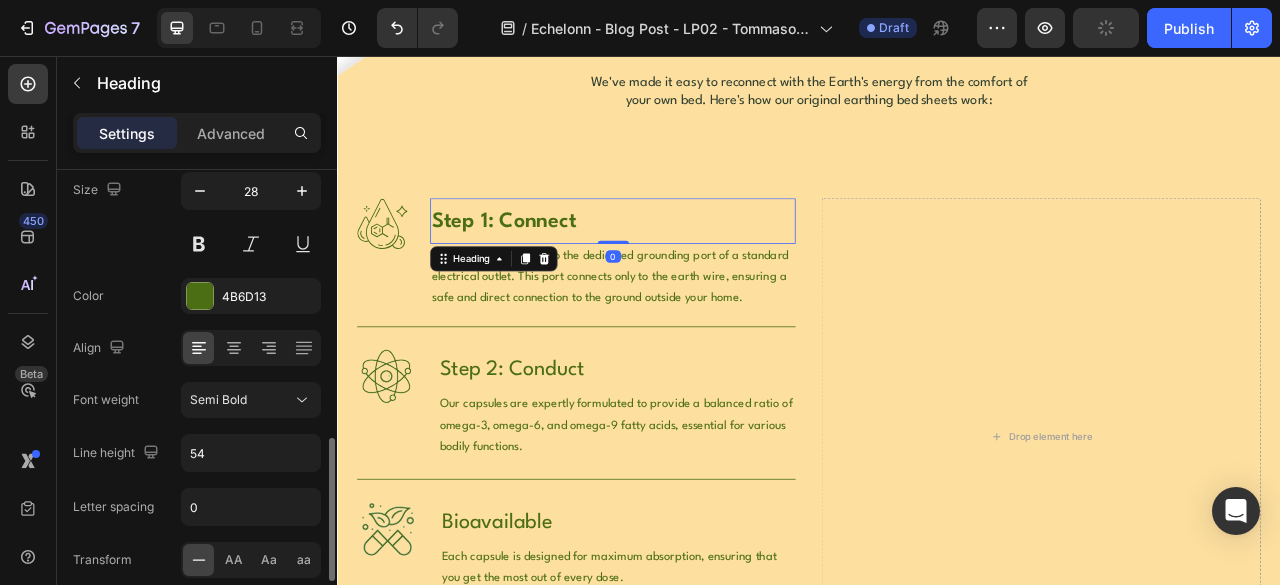 scroll, scrollTop: 333, scrollLeft: 0, axis: vertical 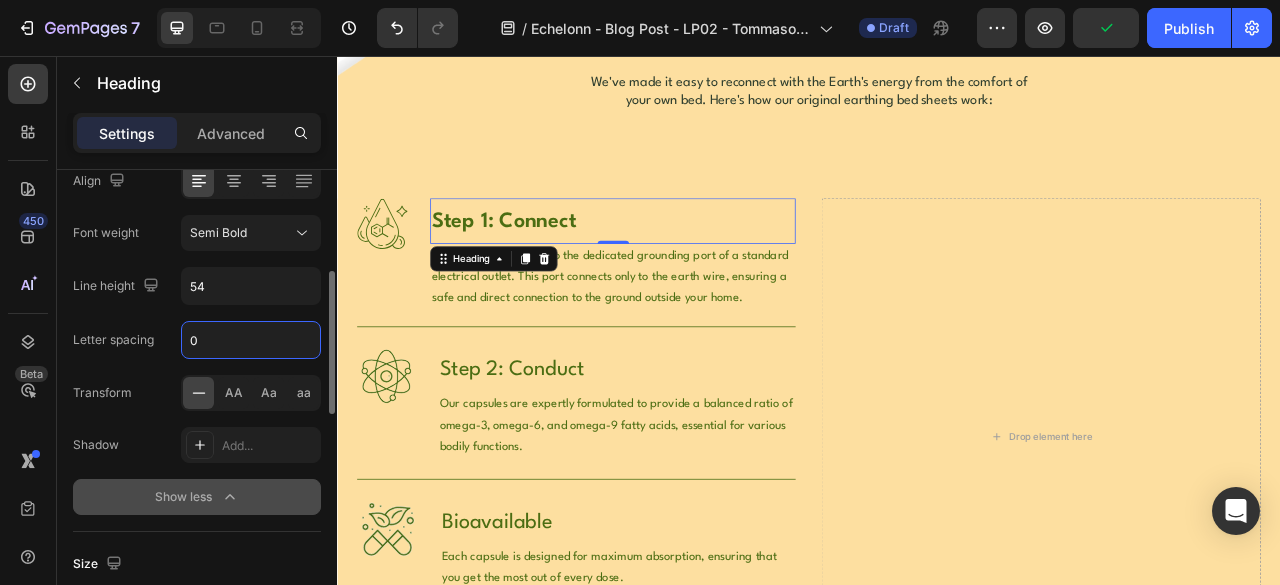 click on "0" at bounding box center (251, 340) 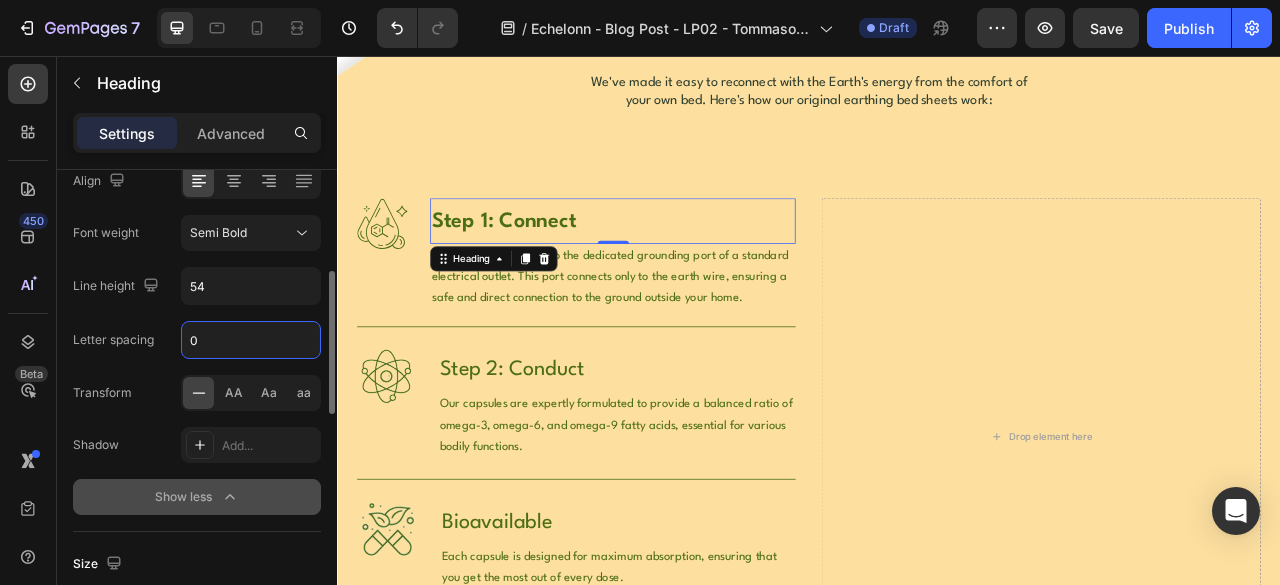 click on "0" at bounding box center [251, 340] 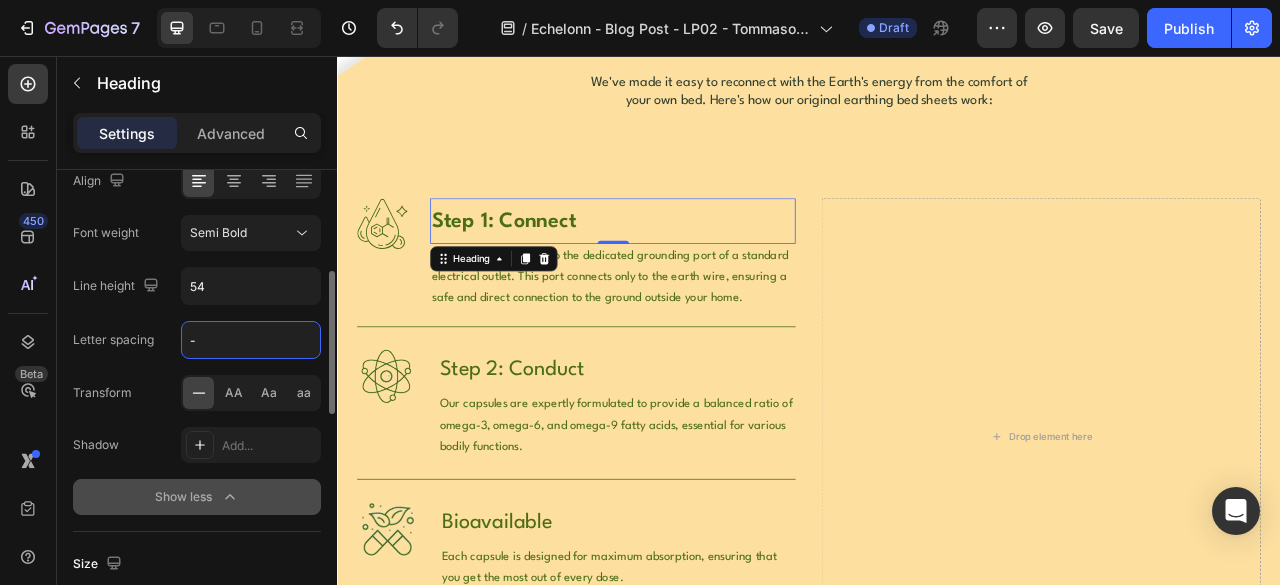 type on "-2" 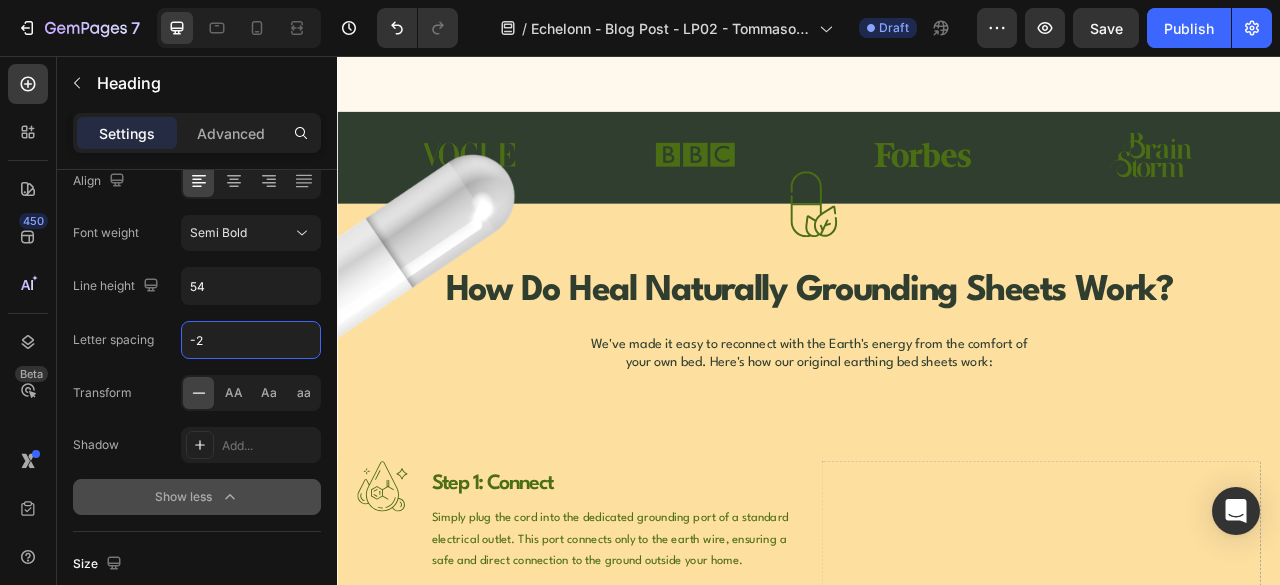 scroll, scrollTop: 833, scrollLeft: 0, axis: vertical 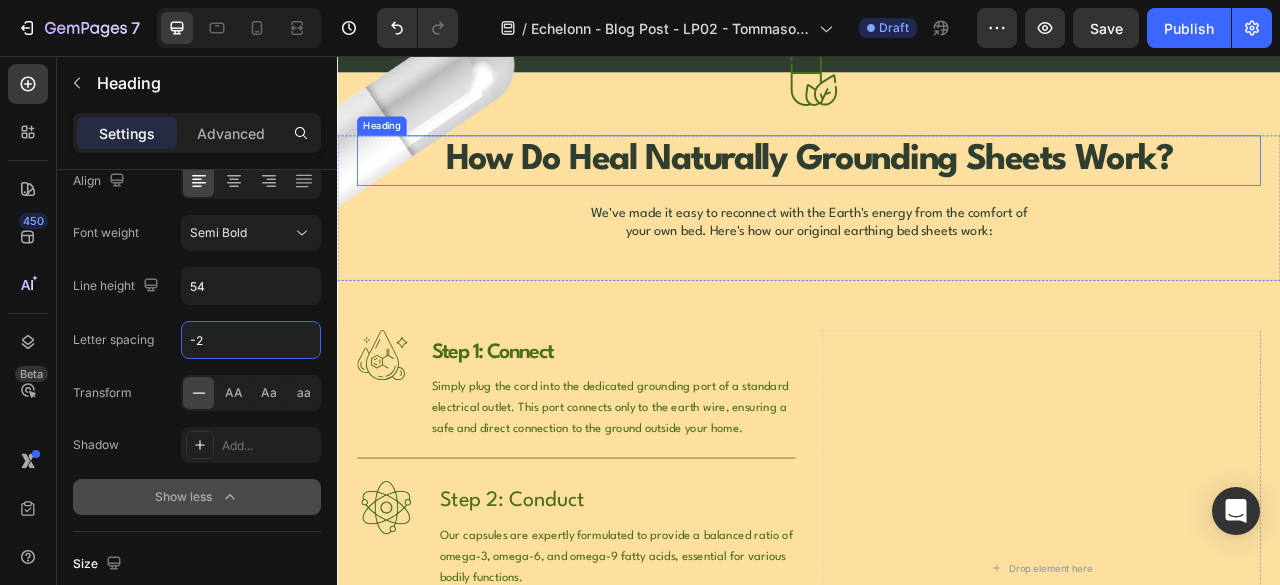 click on "How Do Heal Naturally Grounding Sheets Work?" at bounding box center (937, 189) 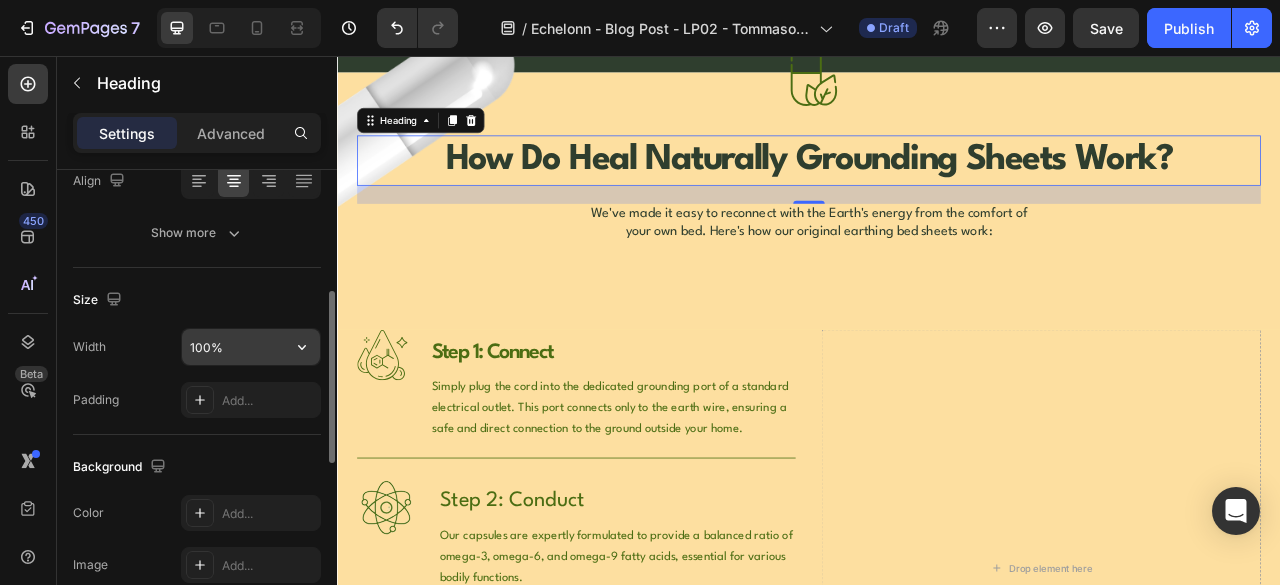 scroll, scrollTop: 166, scrollLeft: 0, axis: vertical 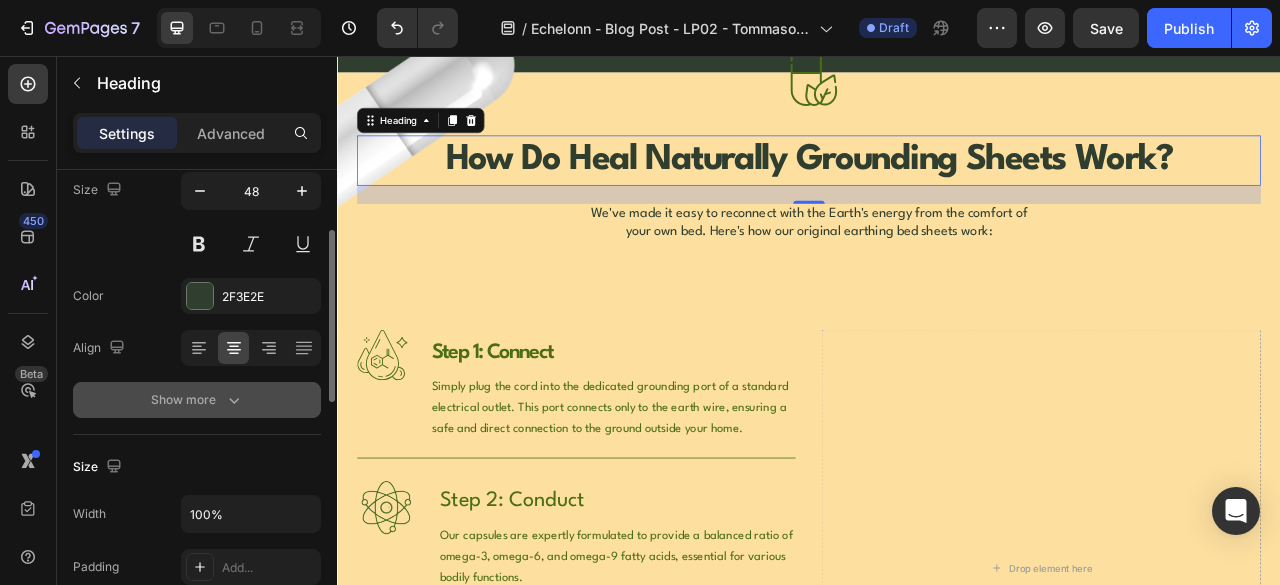 click 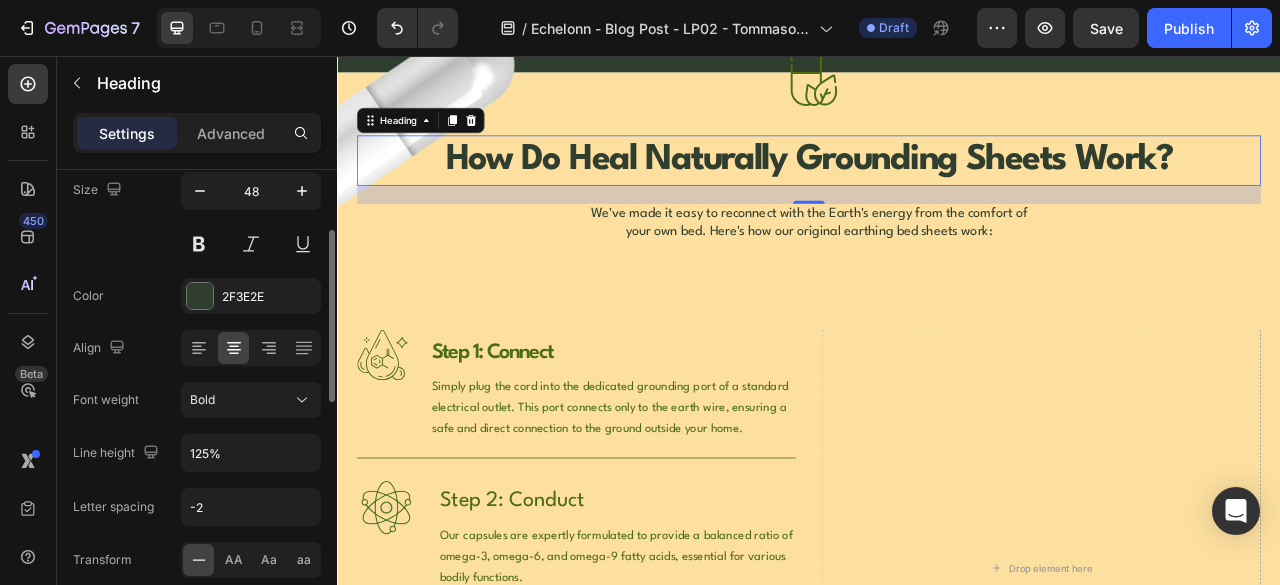 scroll, scrollTop: 333, scrollLeft: 0, axis: vertical 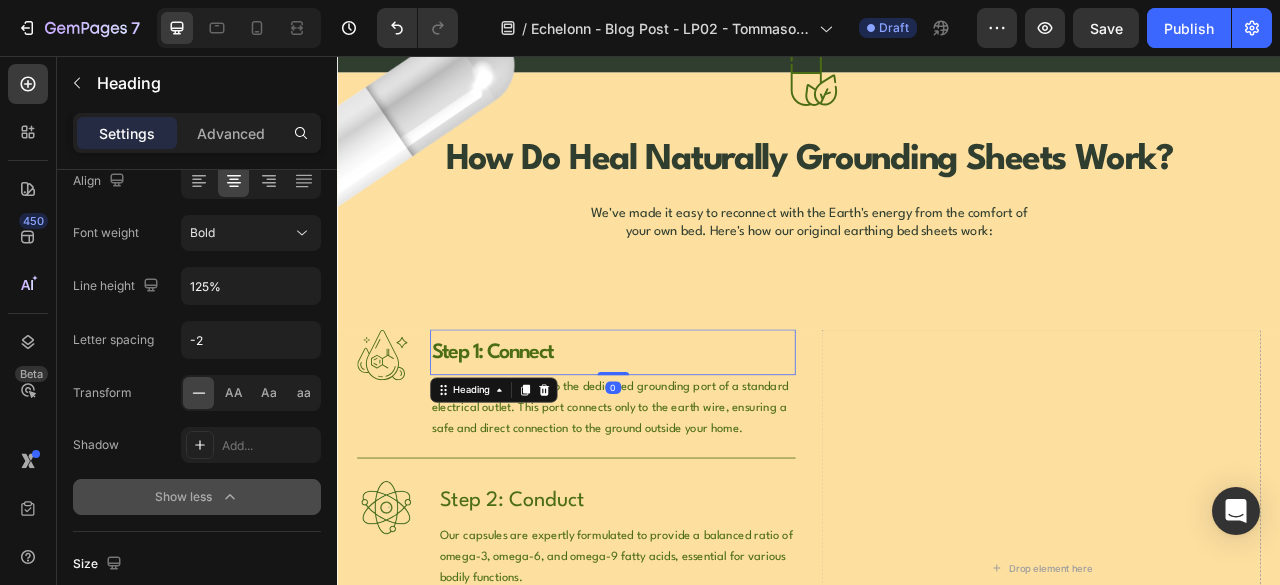 click on "Step 1: Connect" at bounding box center [687, 433] 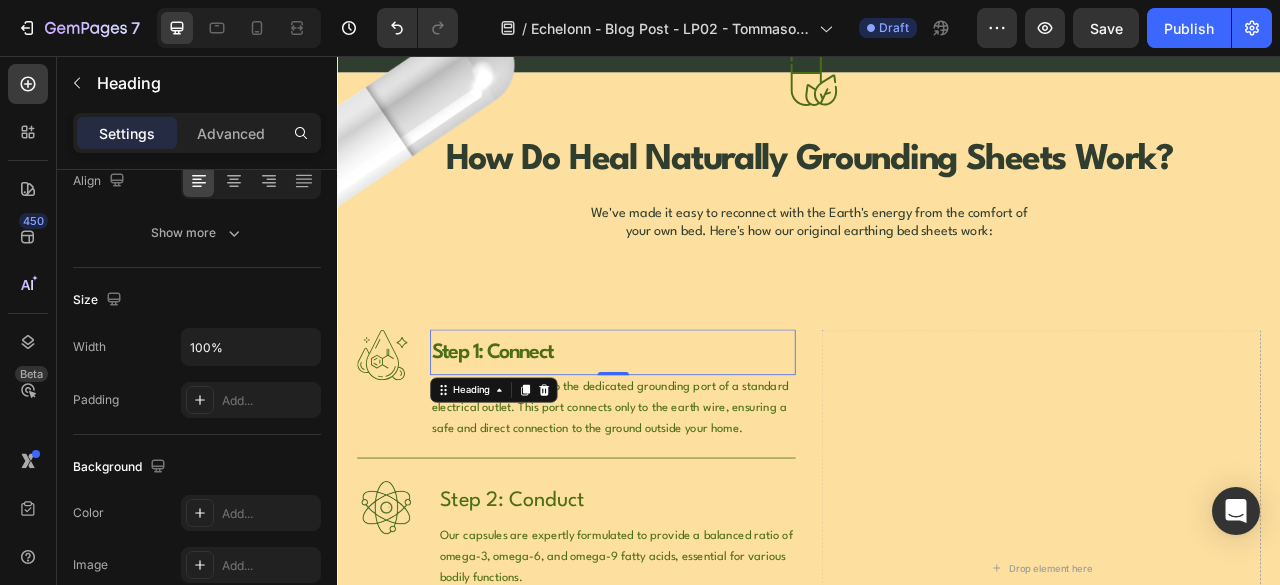 click on "Step 1: Connect" at bounding box center (687, 433) 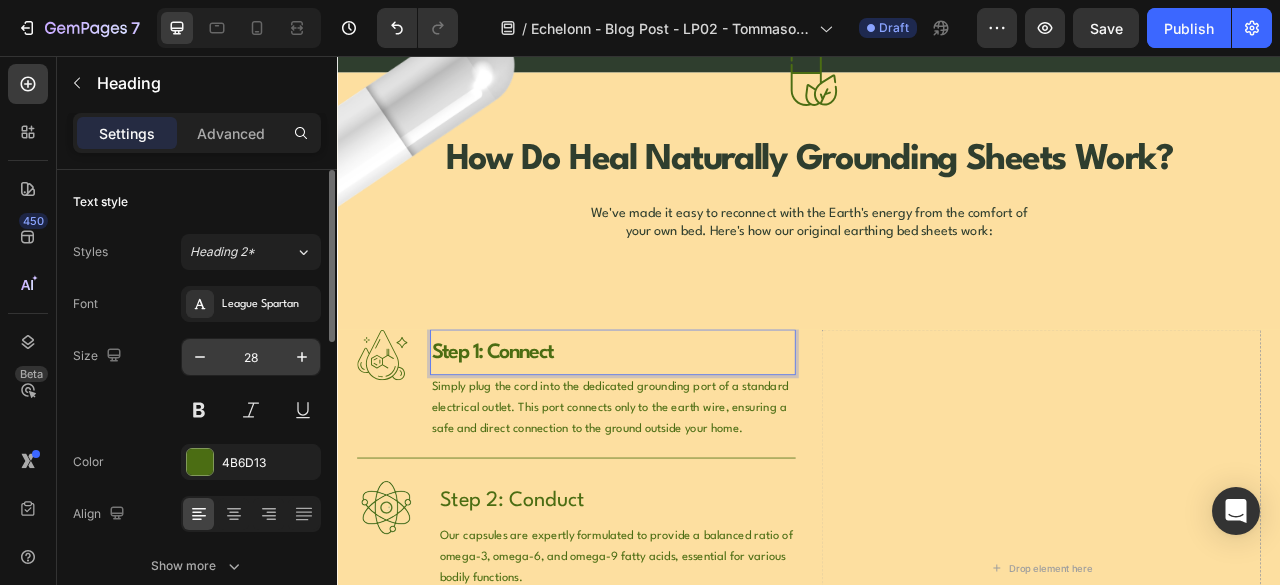 scroll, scrollTop: 166, scrollLeft: 0, axis: vertical 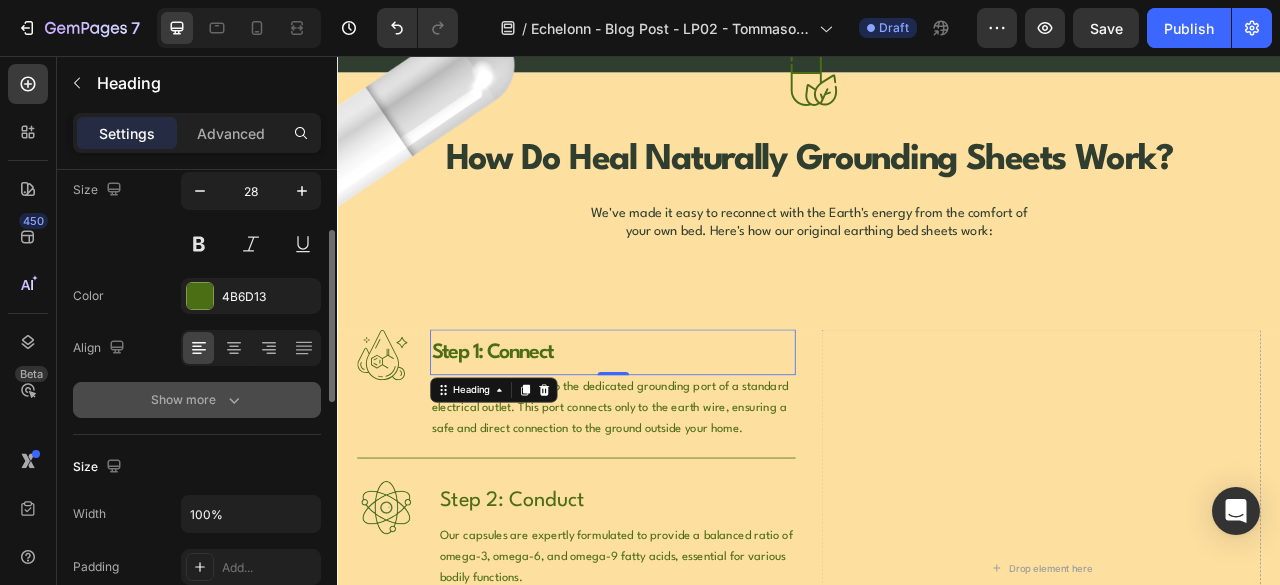 click on "Show more" at bounding box center [197, 400] 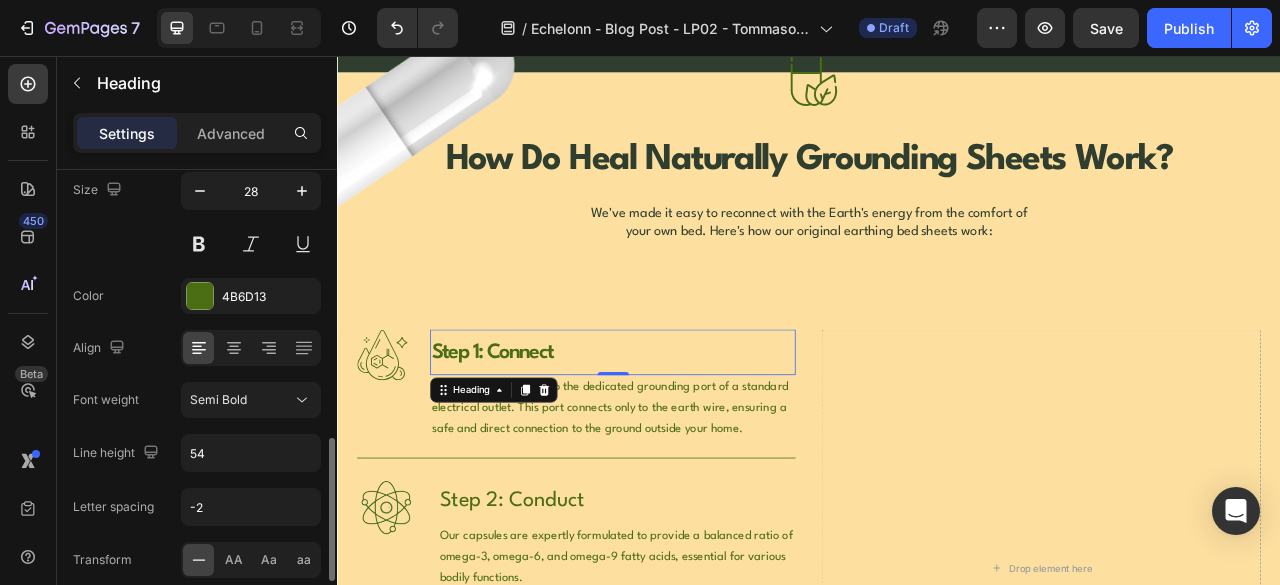scroll, scrollTop: 333, scrollLeft: 0, axis: vertical 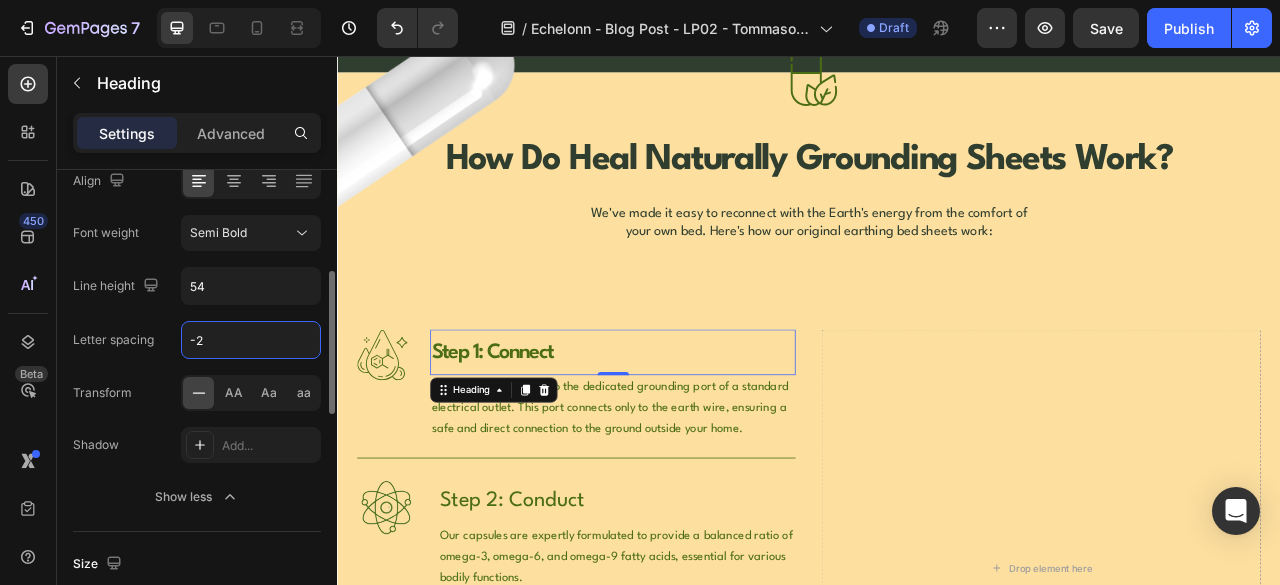 click on "-2" at bounding box center (251, 340) 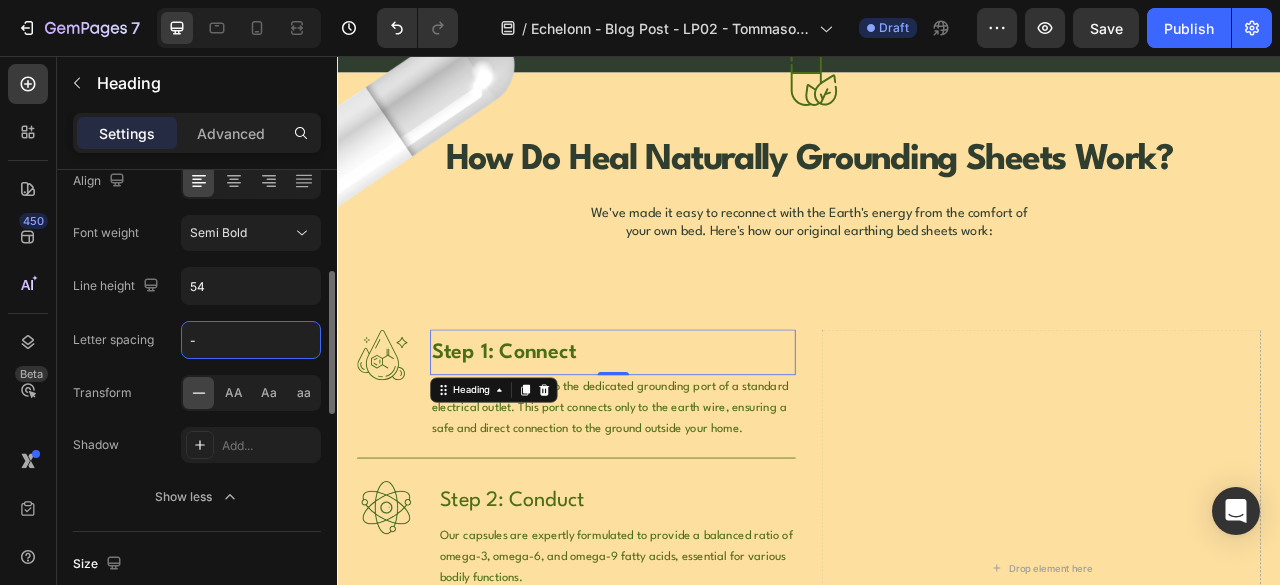 type on "-1" 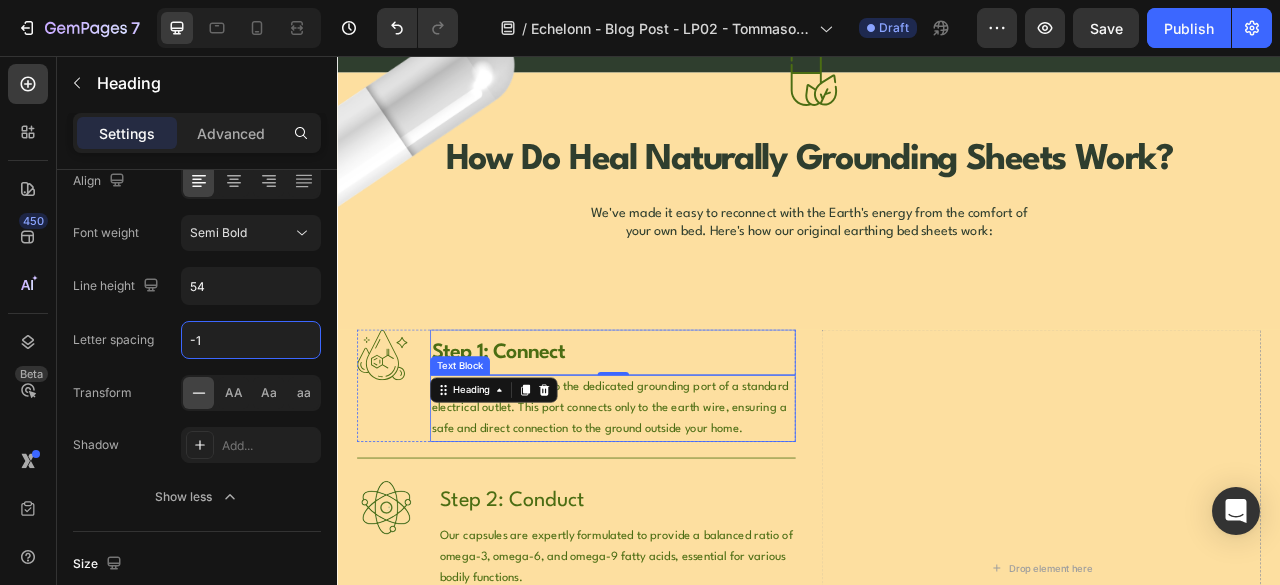scroll, scrollTop: 1000, scrollLeft: 0, axis: vertical 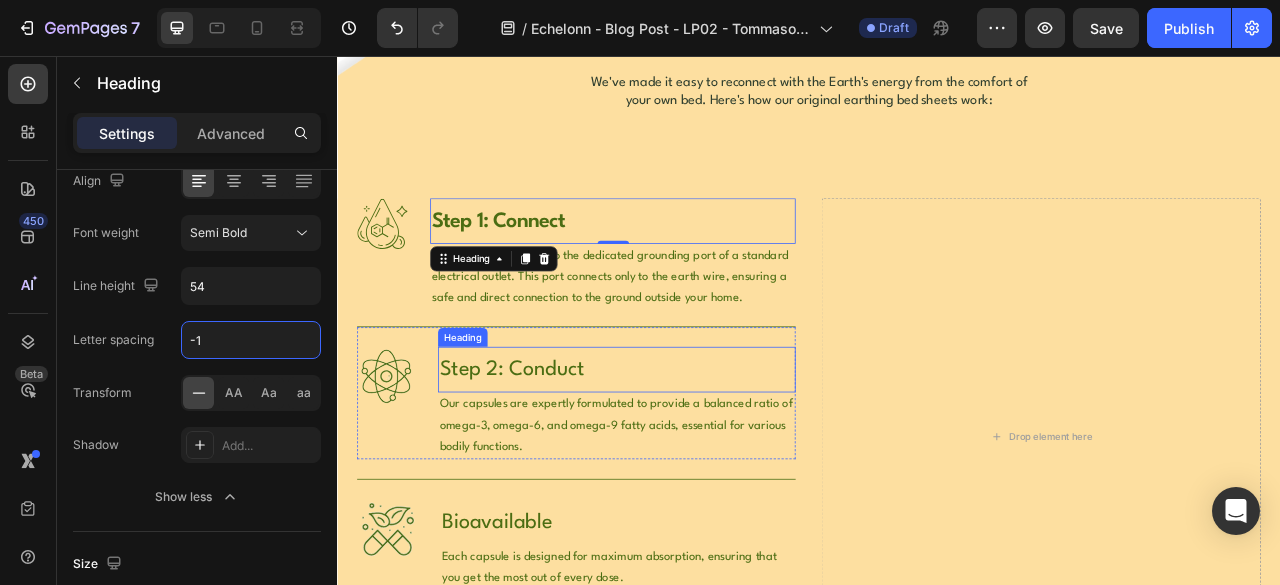 click on "Step 2: Conduct" at bounding box center [692, 455] 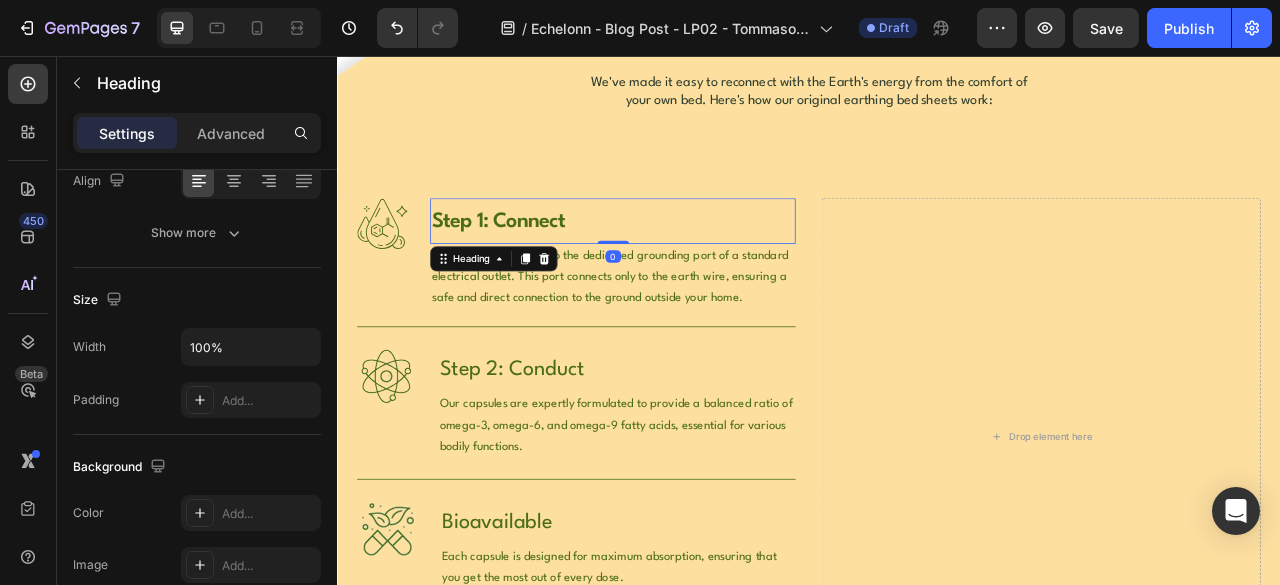 click on "Step 1: Connect" at bounding box center [687, 266] 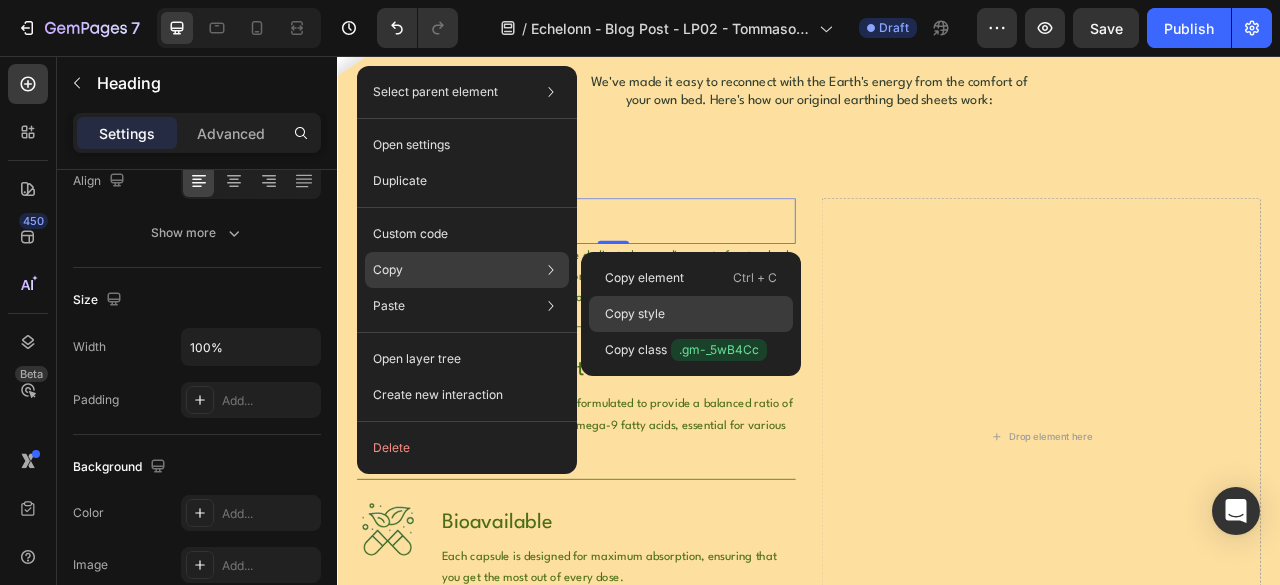 click on "Copy style" at bounding box center (635, 314) 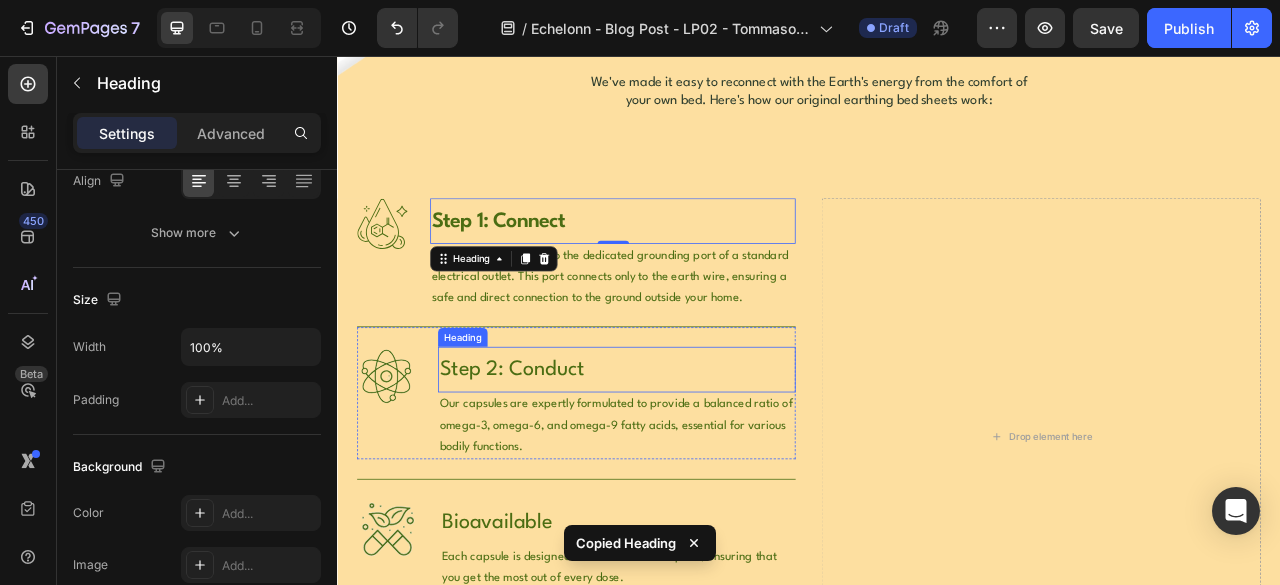 scroll, scrollTop: 1166, scrollLeft: 0, axis: vertical 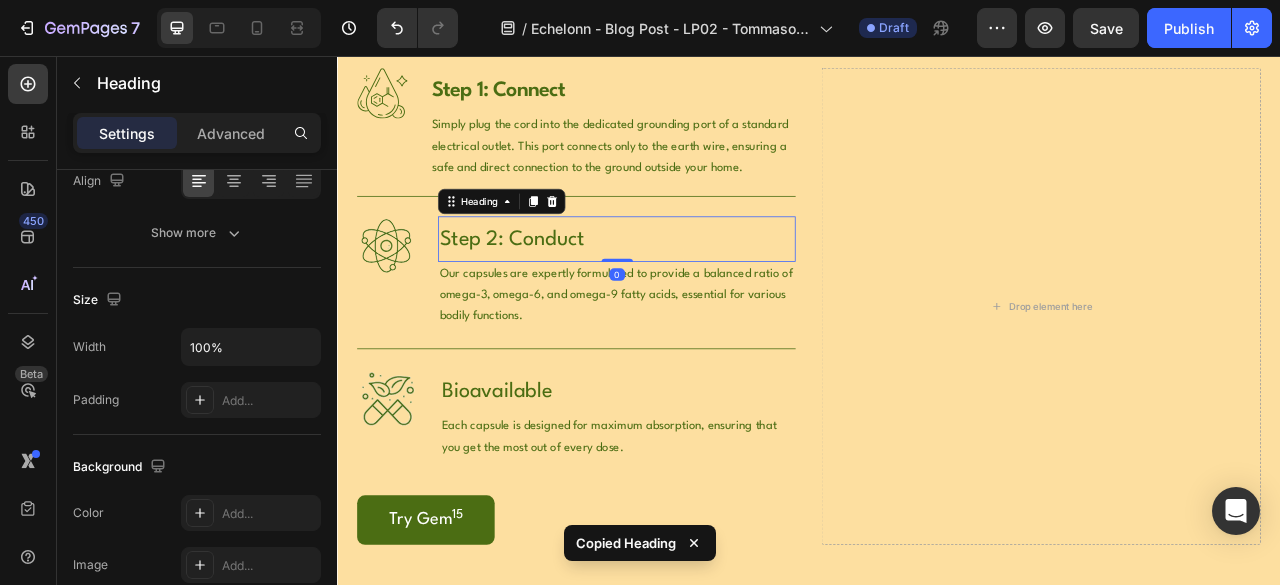click on "Step 2: Conduct" at bounding box center [692, 289] 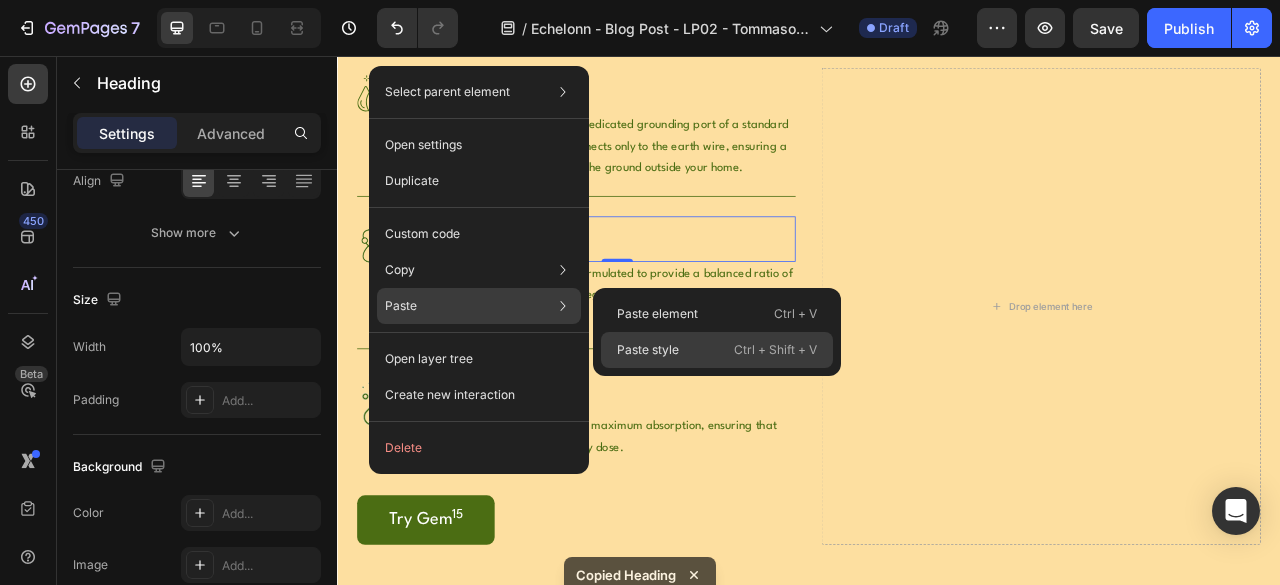 click on "Paste style  Ctrl + Shift + V" 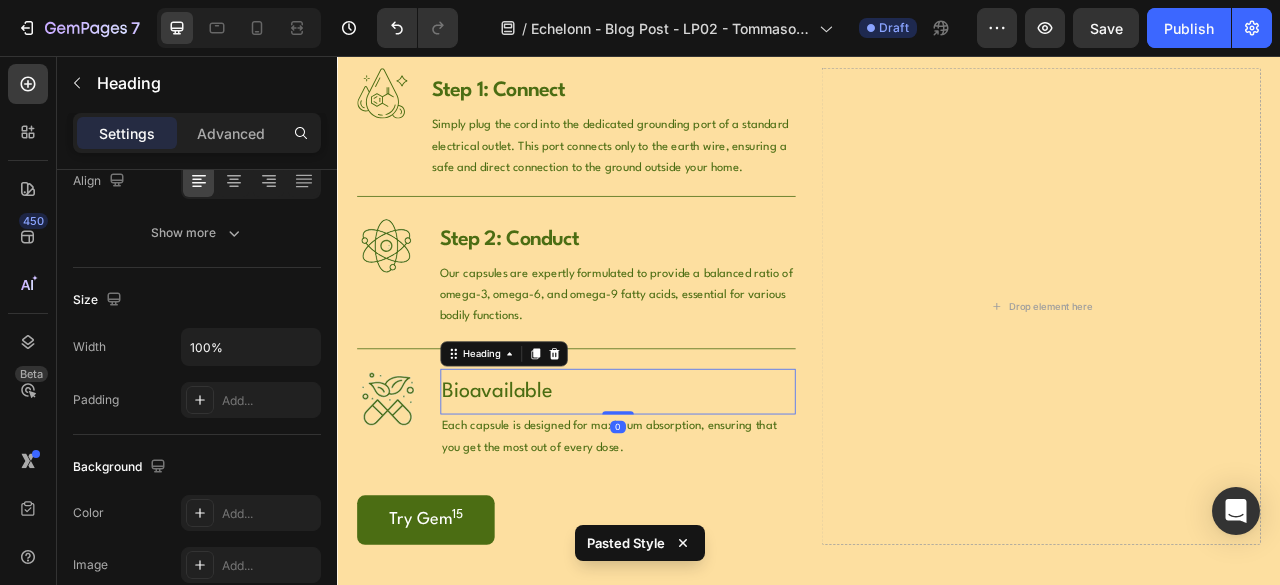 click on "Bioavailable" at bounding box center (694, 483) 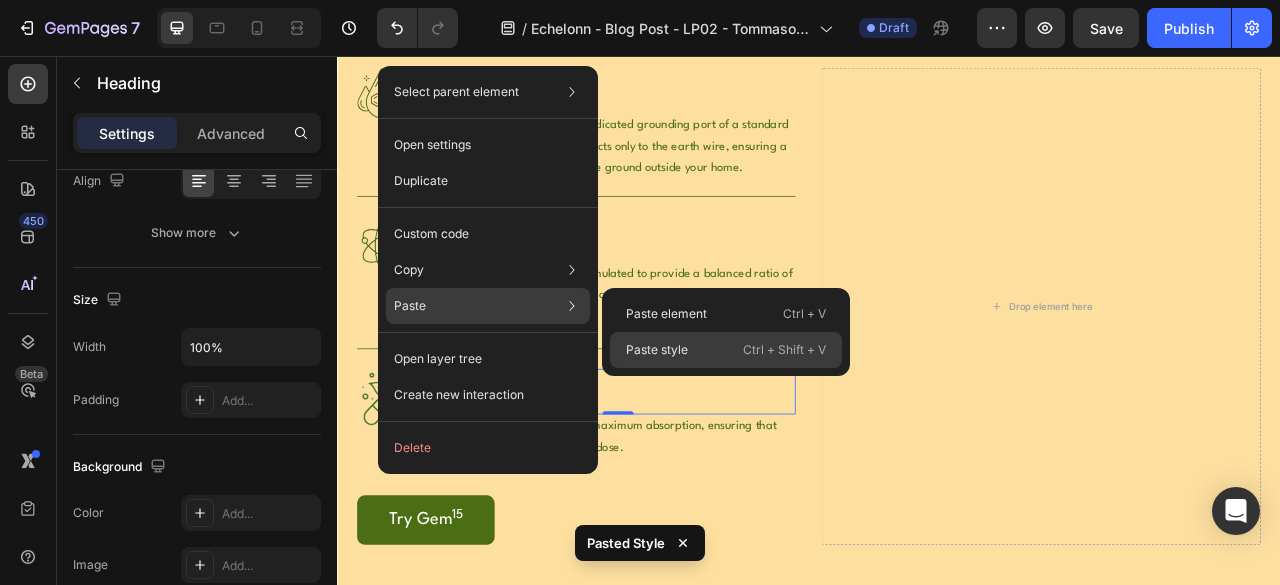 click on "Ctrl + Shift + V" at bounding box center (784, 350) 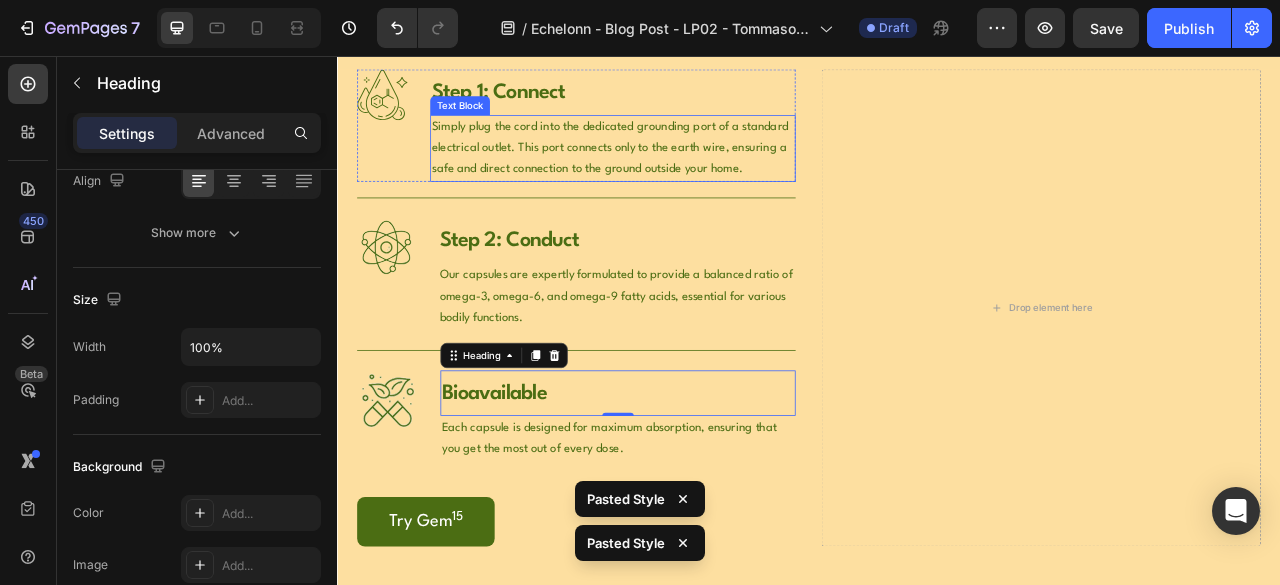 scroll, scrollTop: 1166, scrollLeft: 0, axis: vertical 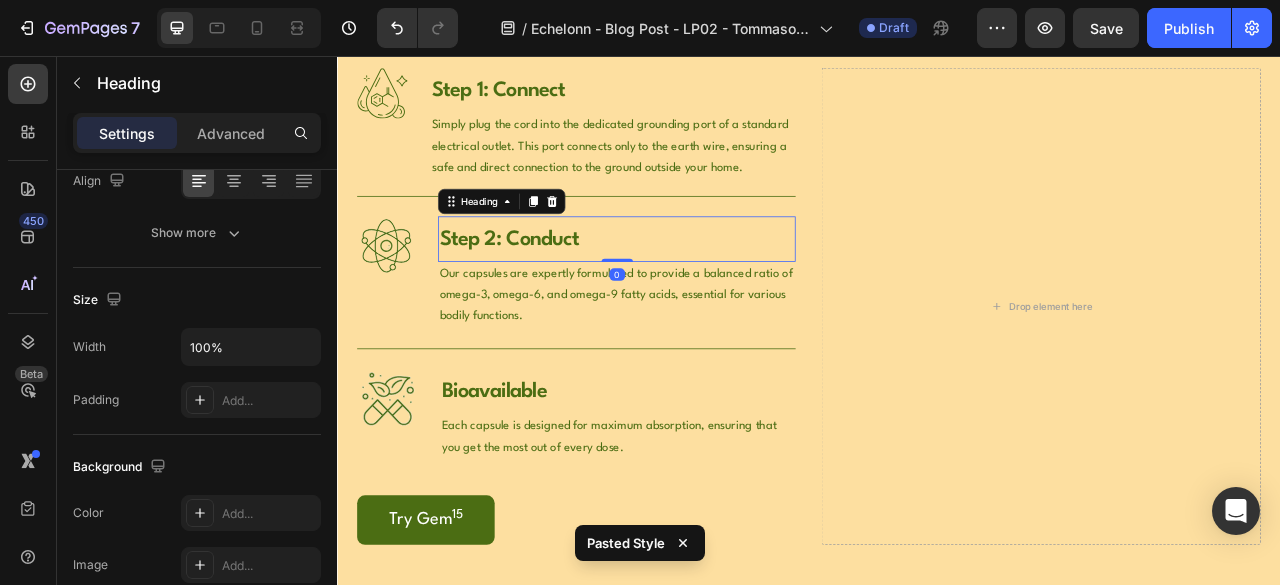 click on "Step 2: Conduct" at bounding box center (692, 289) 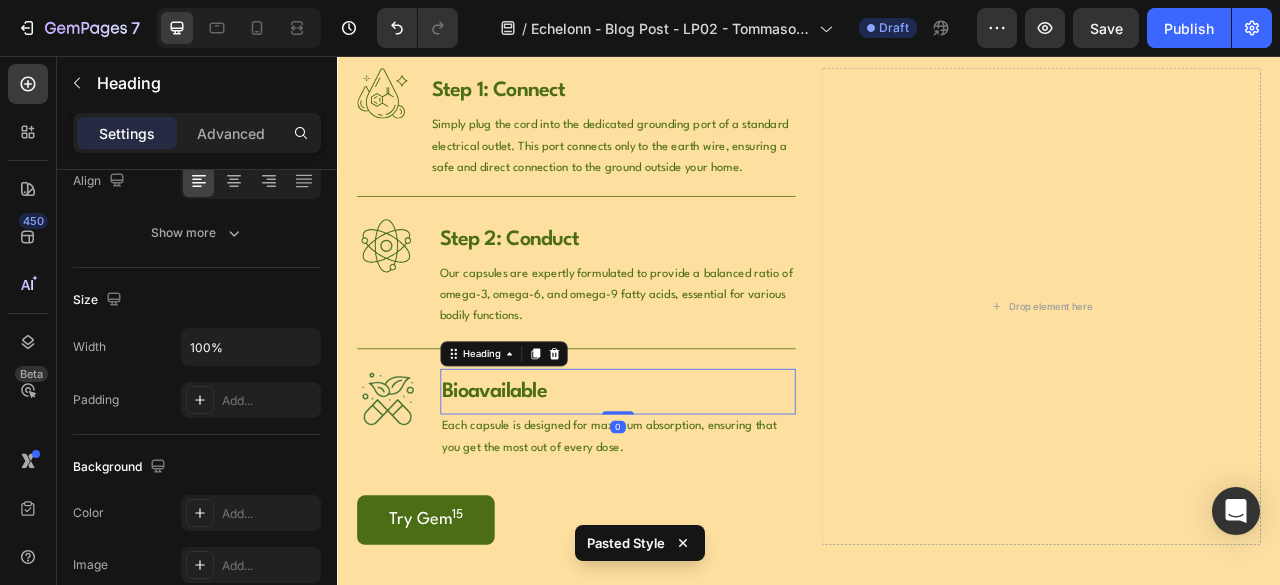 click on "Bioavailable" at bounding box center (694, 483) 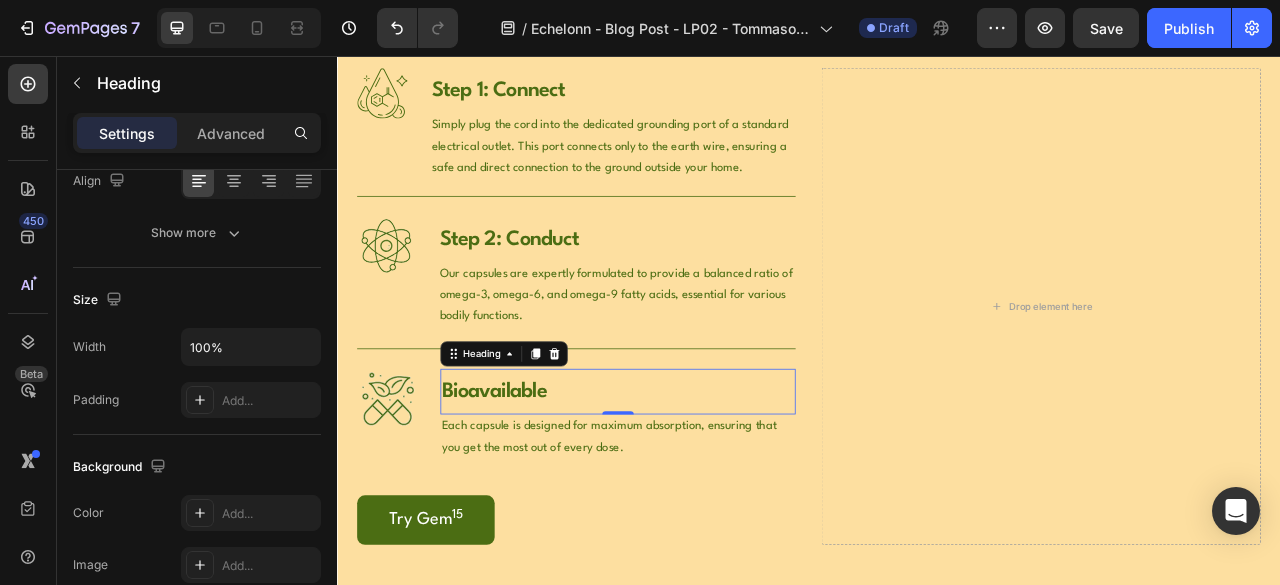 click on "Bioavailable" at bounding box center (694, 483) 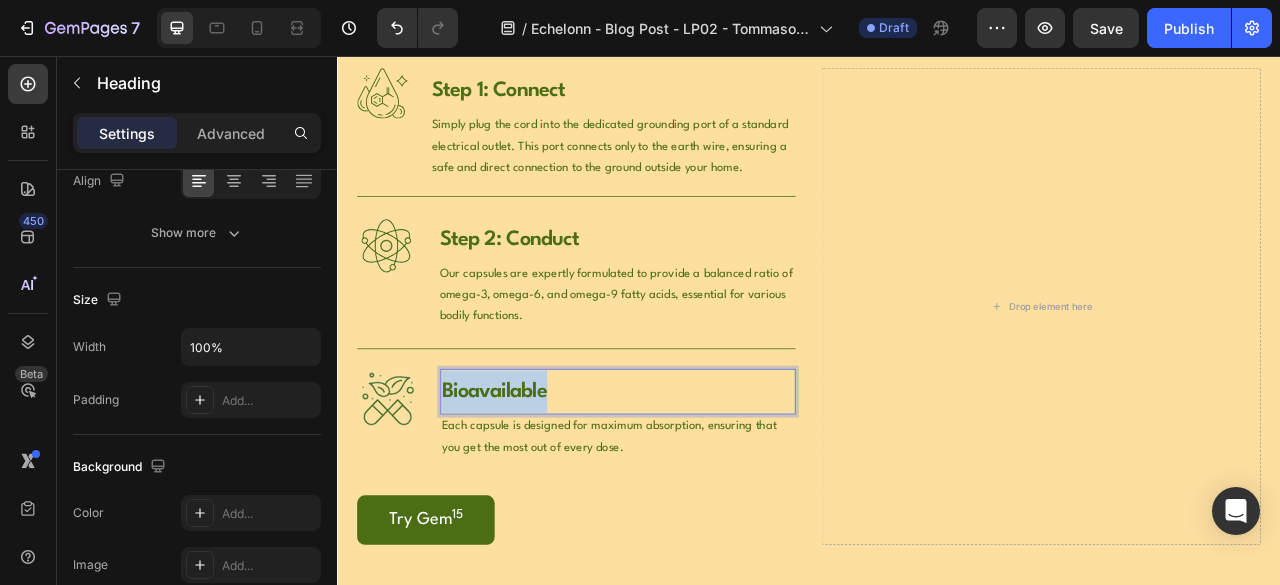 click on "Bioavailable" at bounding box center (694, 483) 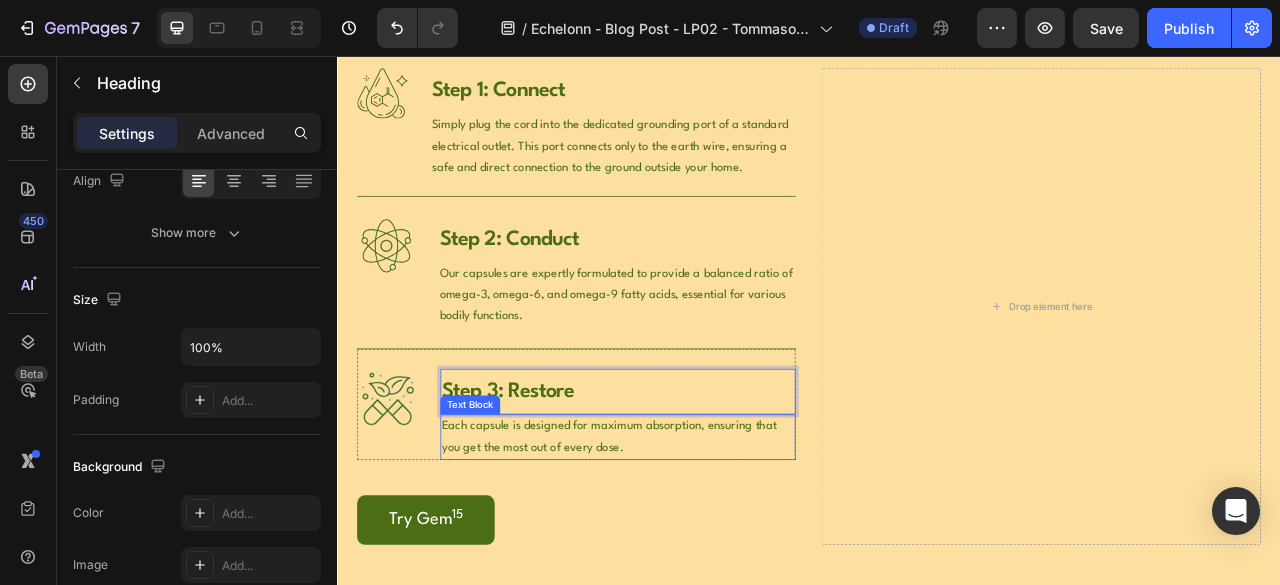 click on "Each capsule is designed for maximum absorption, ensuring that you get the most out of every dose." at bounding box center [694, 541] 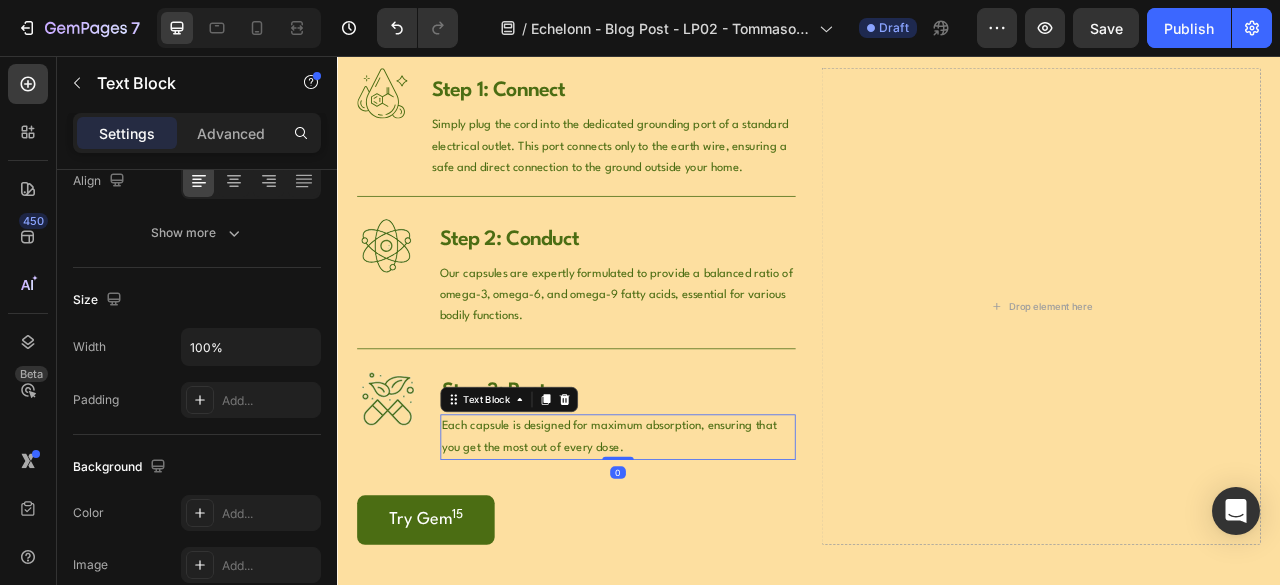 scroll, scrollTop: 0, scrollLeft: 0, axis: both 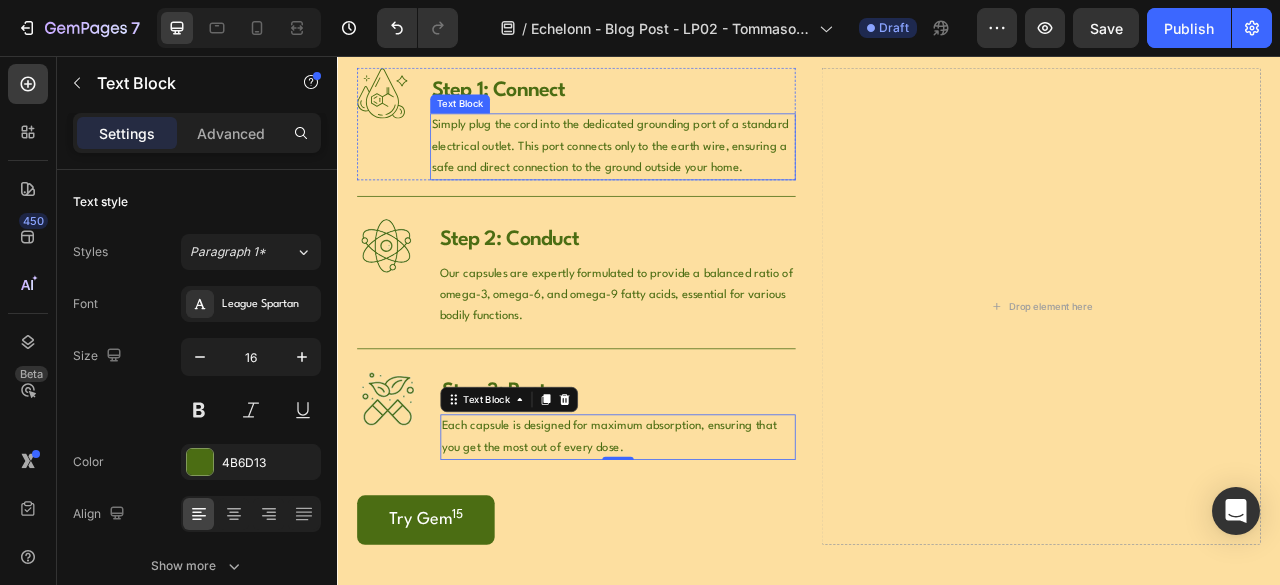 click on "Simply plug the cord into the dedicated grounding port of a standard electrical outlet. This port connects only to the earth wire, ensuring a safe and direct connection to the ground outside your home. Text Block" at bounding box center (687, 171) 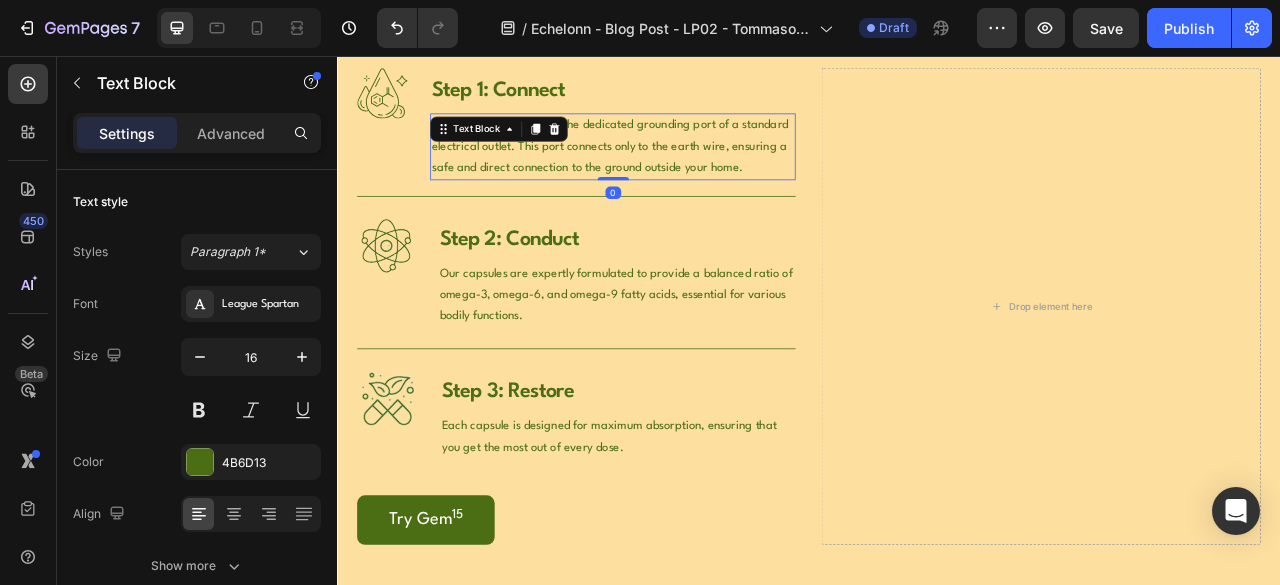 click on "Simply plug the cord into the dedicated grounding port of a standard electrical outlet. This port connects only to the earth wire, ensuring a safe and direct connection to the ground outside your home." at bounding box center (687, 171) 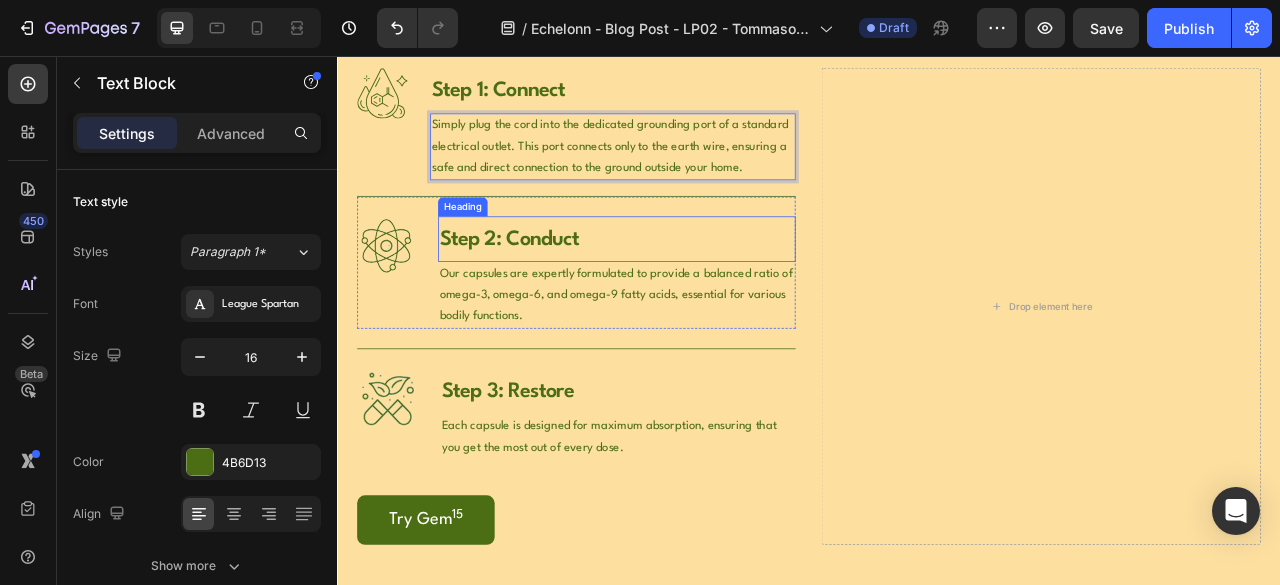 click on "Step 2: Conduct" at bounding box center (692, 289) 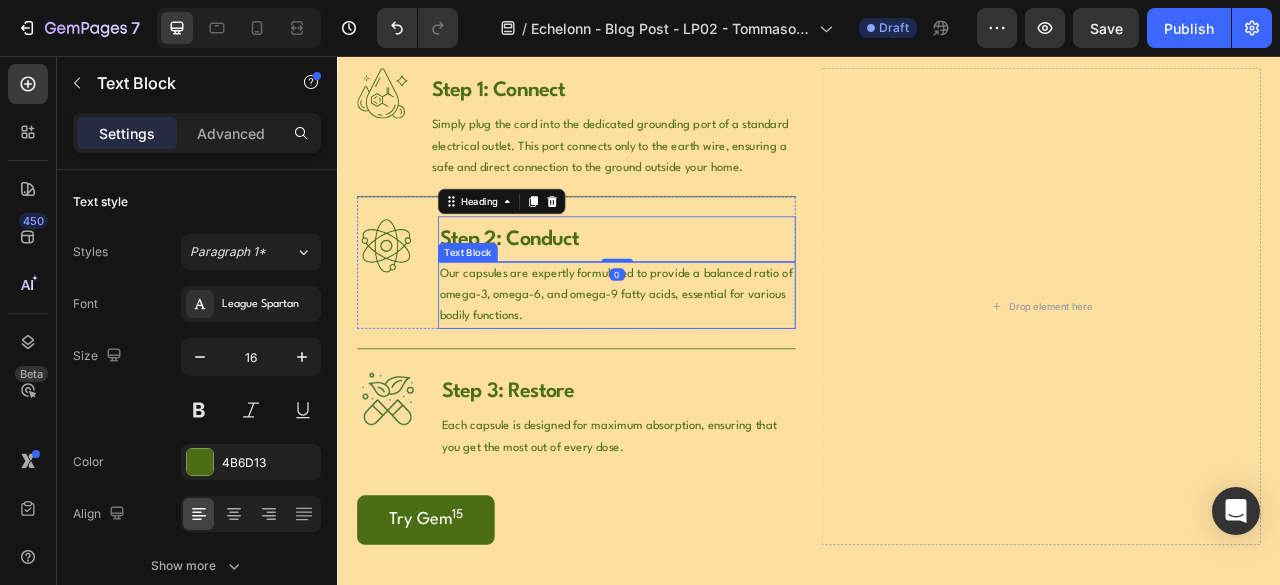 click on "Our capsules are expertly formulated to provide a balanced ratio of omega-3, omega-6, and omega-9 fatty acids, essential for various bodily functions." at bounding box center [692, 360] 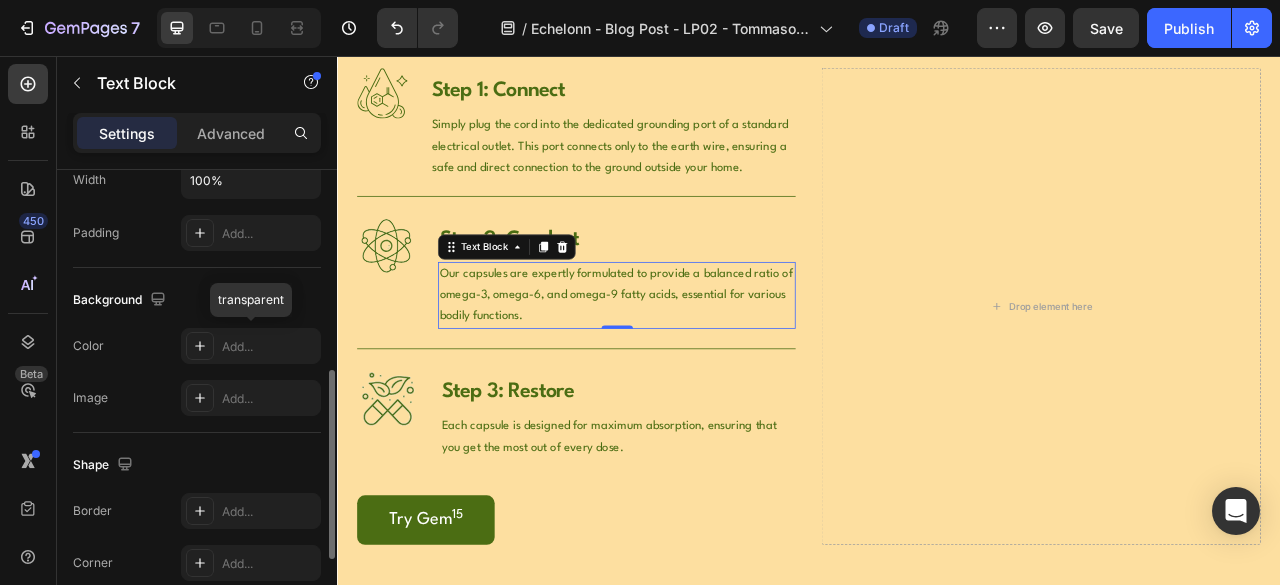 scroll, scrollTop: 0, scrollLeft: 0, axis: both 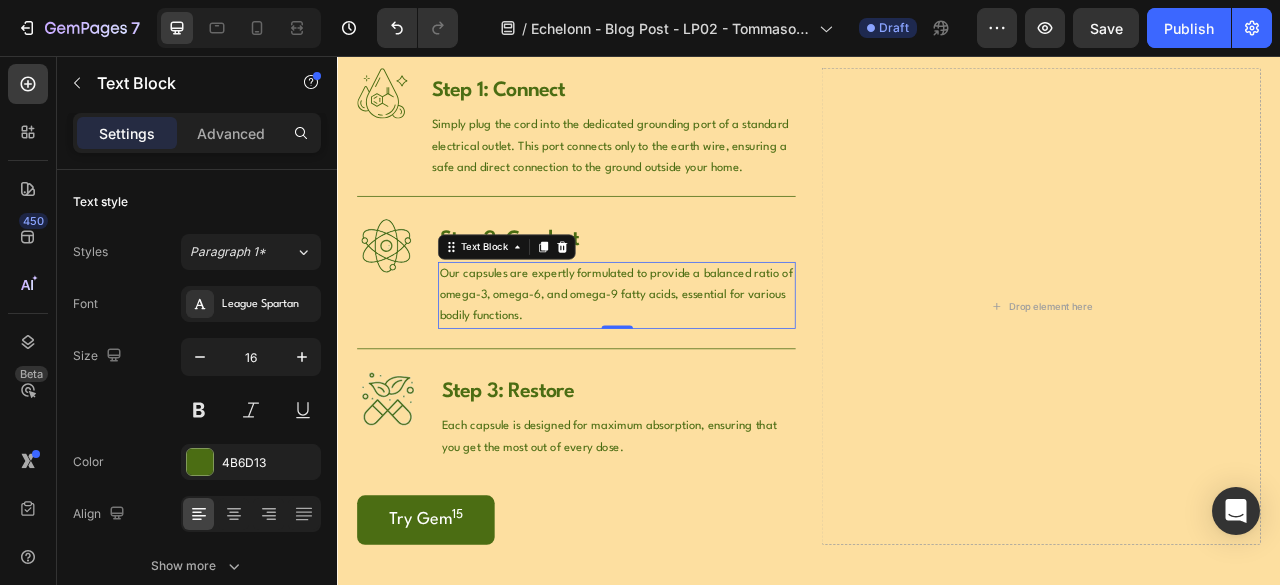 click on "Our capsules are expertly formulated to provide a balanced ratio of omega-3, omega-6, and omega-9 fatty acids, essential for various bodily functions." at bounding box center (692, 360) 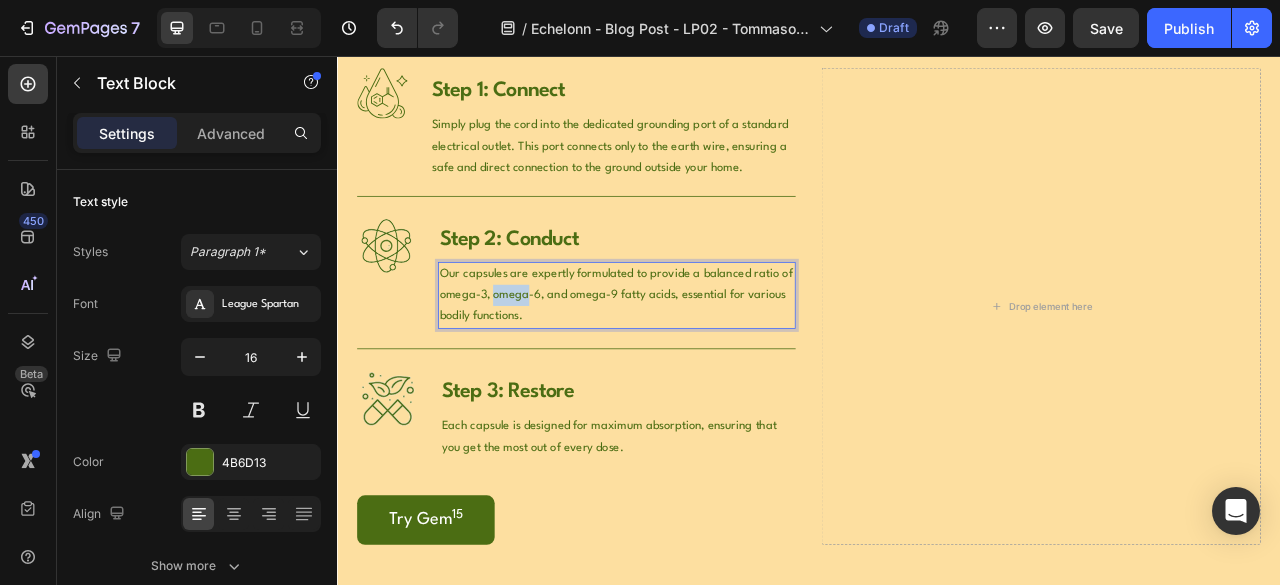 click on "Our capsules are expertly formulated to provide a balanced ratio of omega-3, omega-6, and omega-9 fatty acids, essential for various bodily functions." at bounding box center (692, 360) 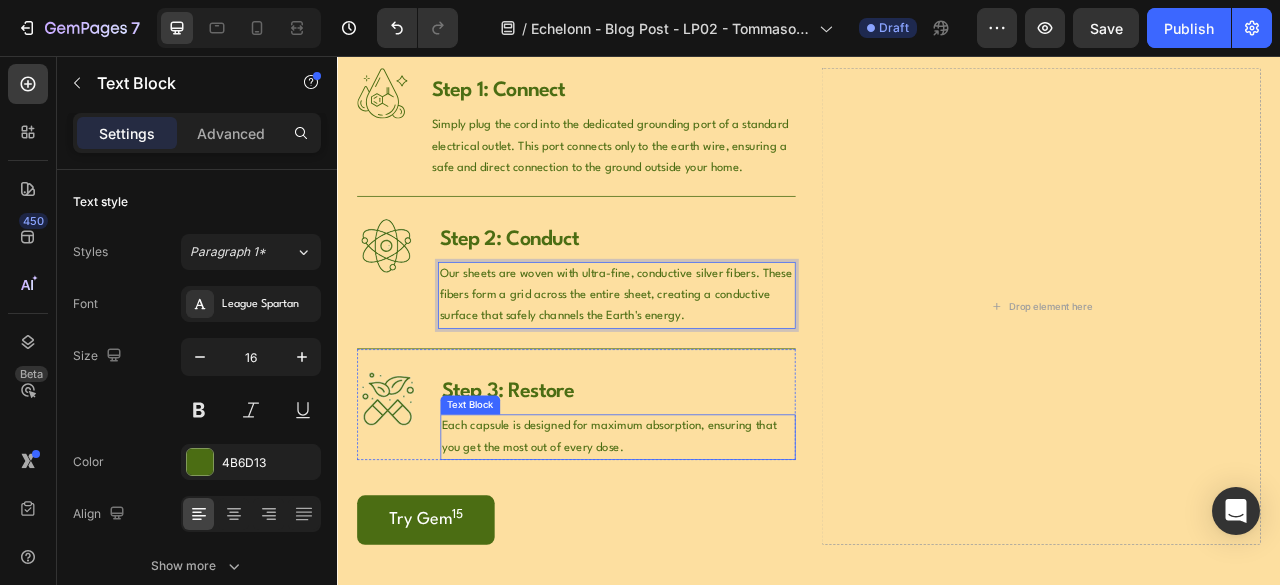 click on "Each capsule is designed for maximum absorption, ensuring that you get the most out of every dose." at bounding box center (694, 541) 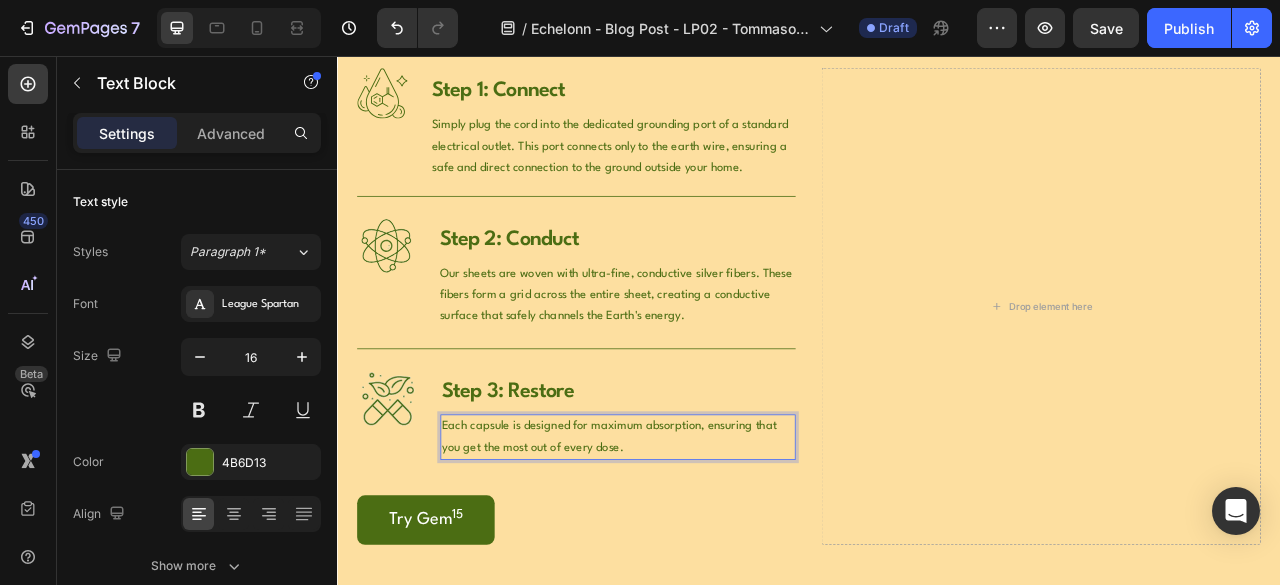 click on "Each capsule is designed for maximum absorption, ensuring that you get the most out of every dose." at bounding box center (694, 541) 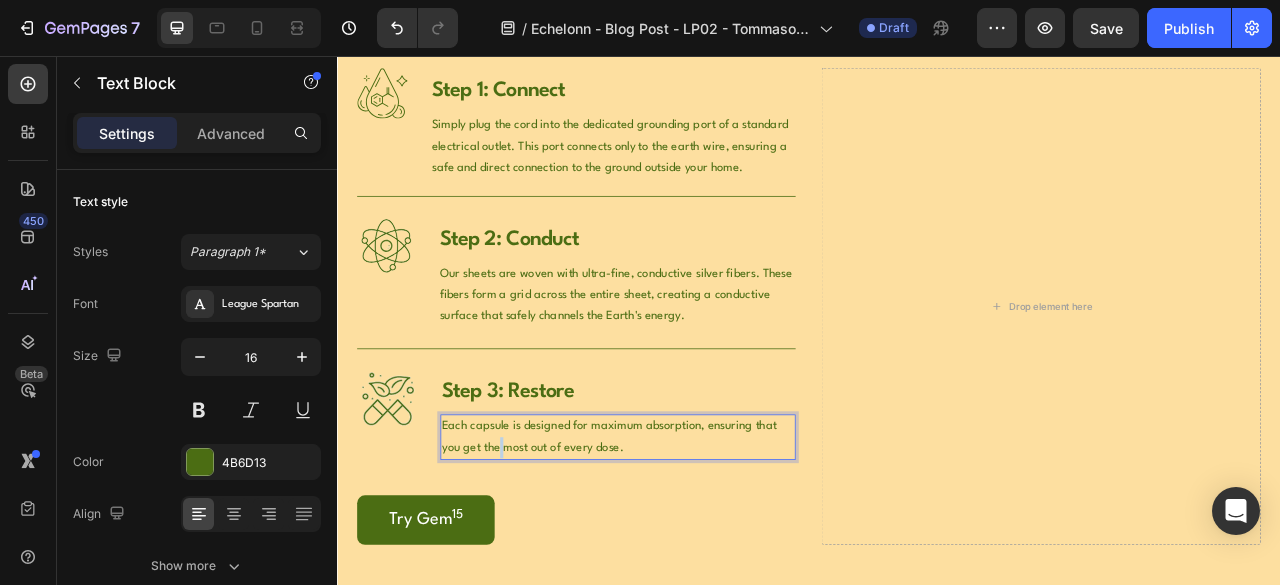 click on "Each capsule is designed for maximum absorption, ensuring that you get the most out of every dose." at bounding box center [694, 541] 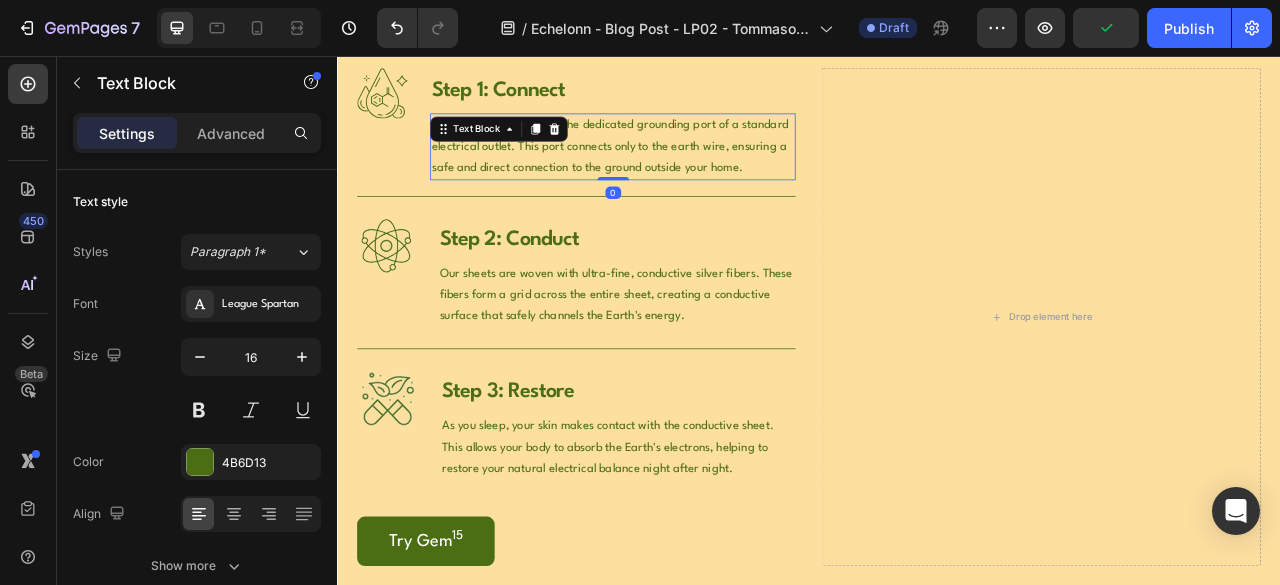click on "Simply plug the cord into the dedicated grounding port of a standard electrical outlet. This port connects only to the earth wire, ensuring a safe and direct connection to the ground outside your home." at bounding box center [687, 171] 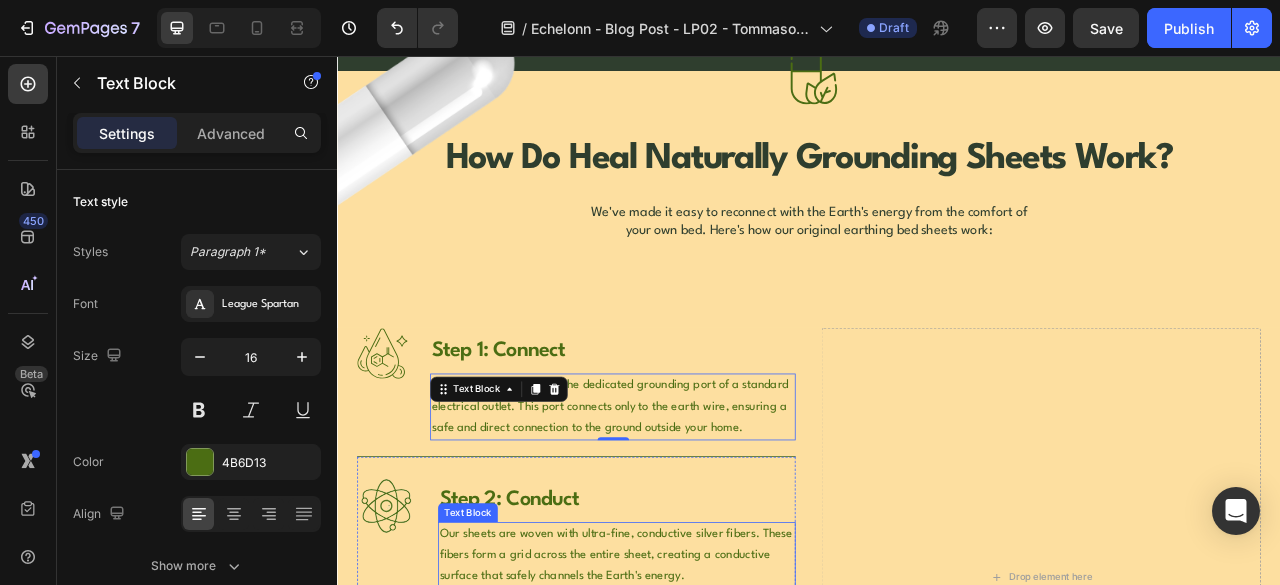 scroll, scrollTop: 833, scrollLeft: 0, axis: vertical 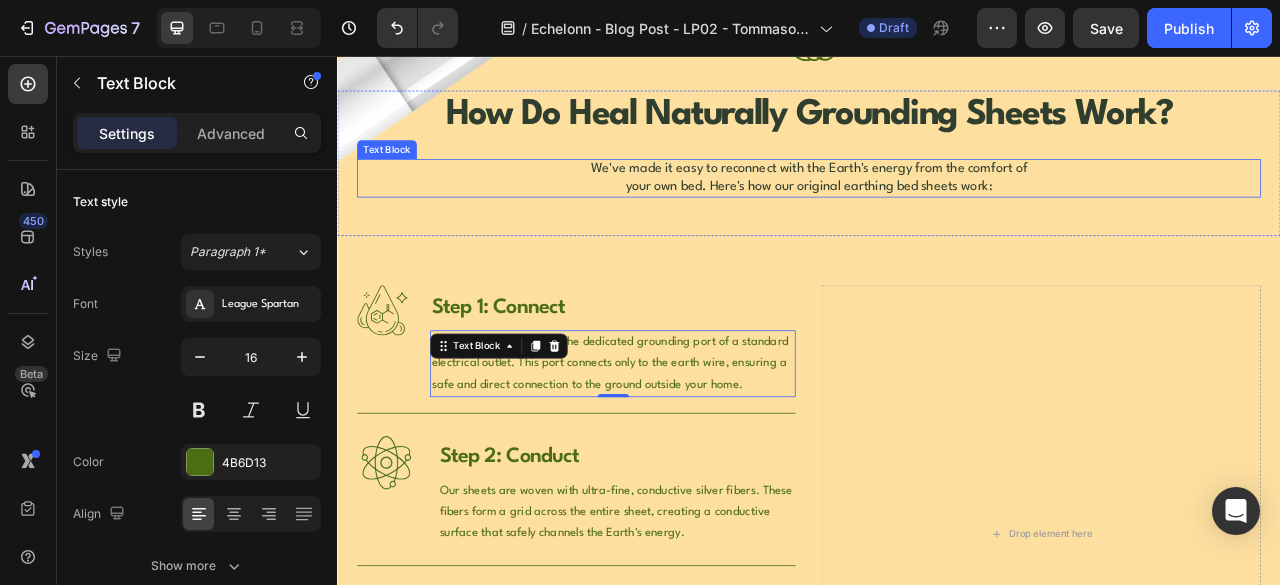 click on "We've made it easy to reconnect with the Earth's energy from the comfort of your own bed. Here's how our original earthing bed sheets work:" at bounding box center [937, 211] 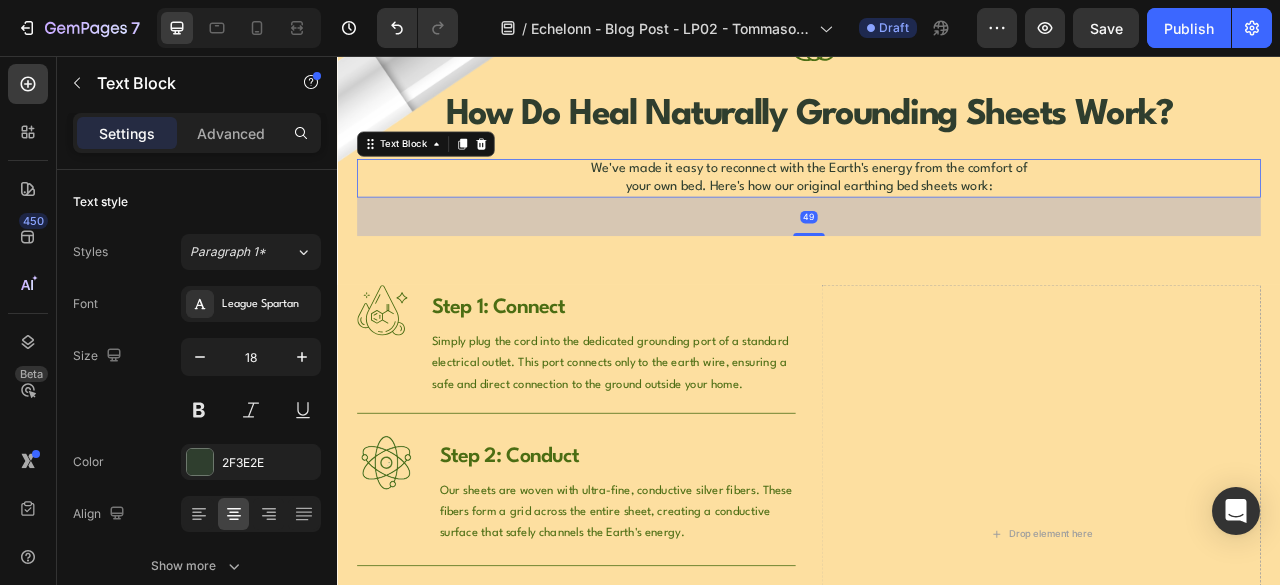 click on "We've made it easy to reconnect with the Earth's energy from the comfort of your own bed. Here's how our original earthing bed sheets work:" at bounding box center (937, 211) 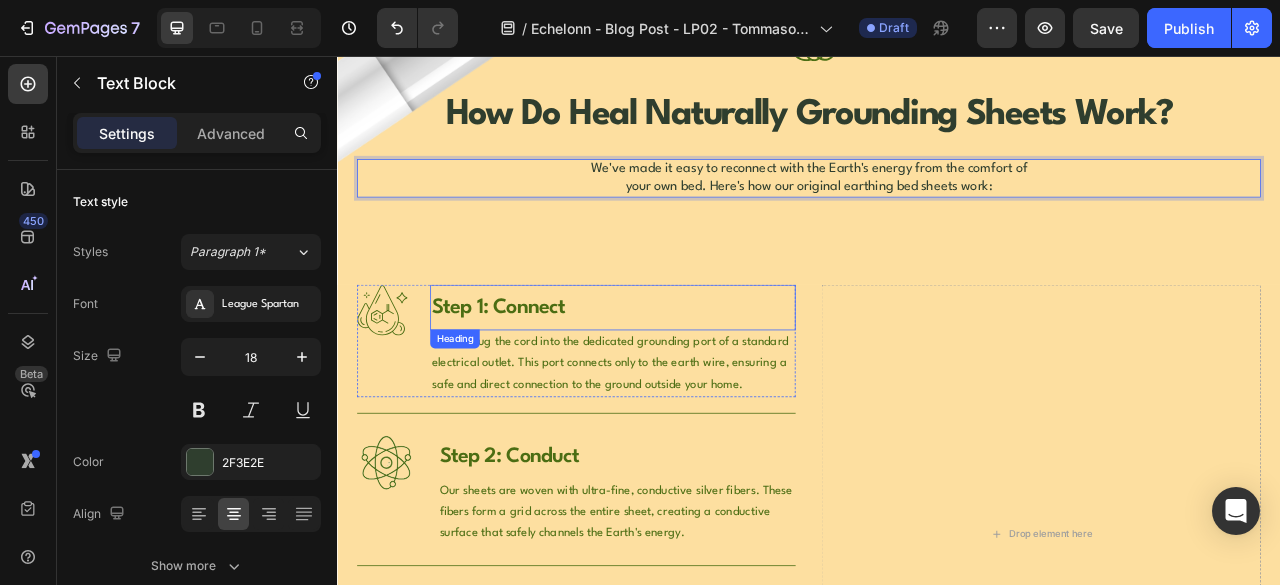 click on "Step 1: Connect" at bounding box center [687, 376] 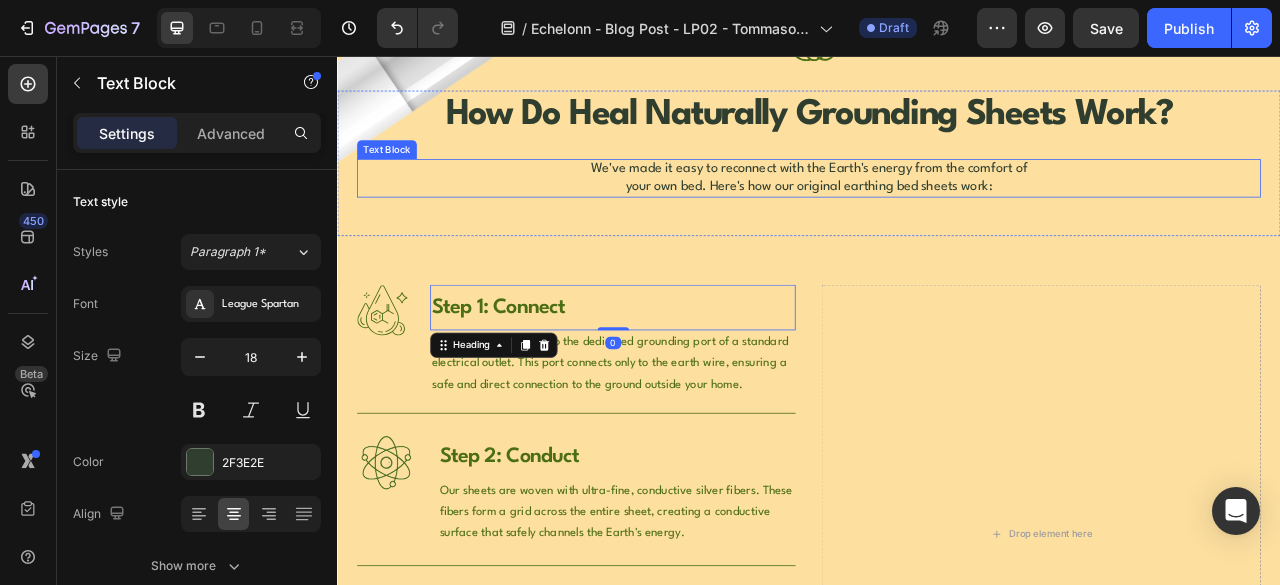 click on "We've made it easy to reconnect with the Earth's energy from the comfort of your own bed. Here's how our original earthing bed sheets work:" at bounding box center [937, 211] 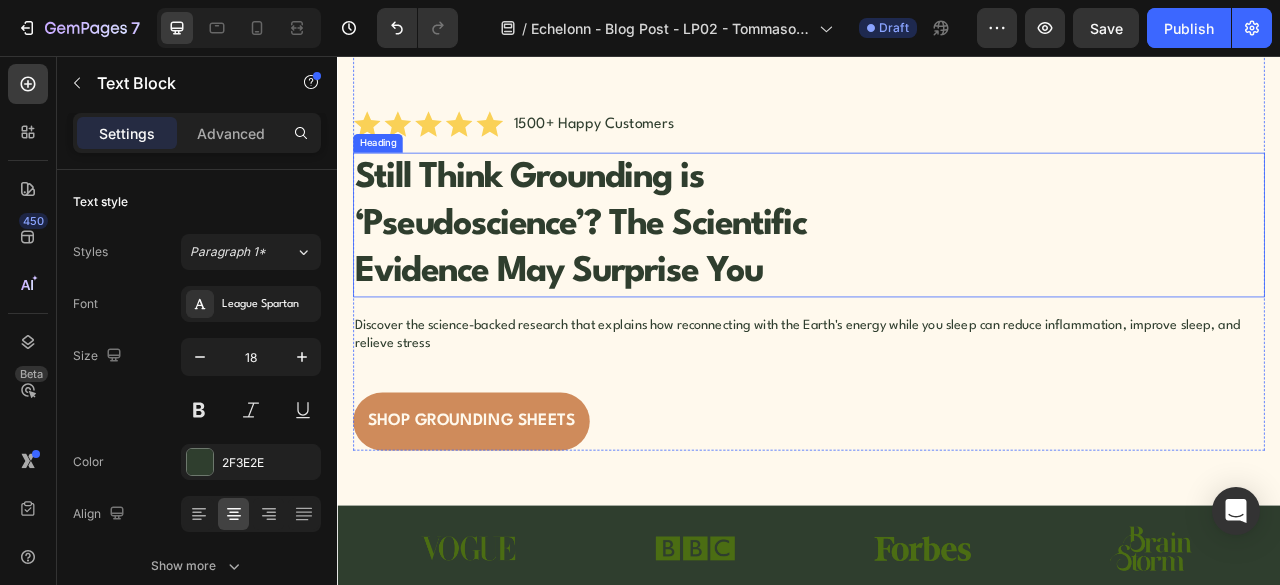 scroll, scrollTop: 166, scrollLeft: 0, axis: vertical 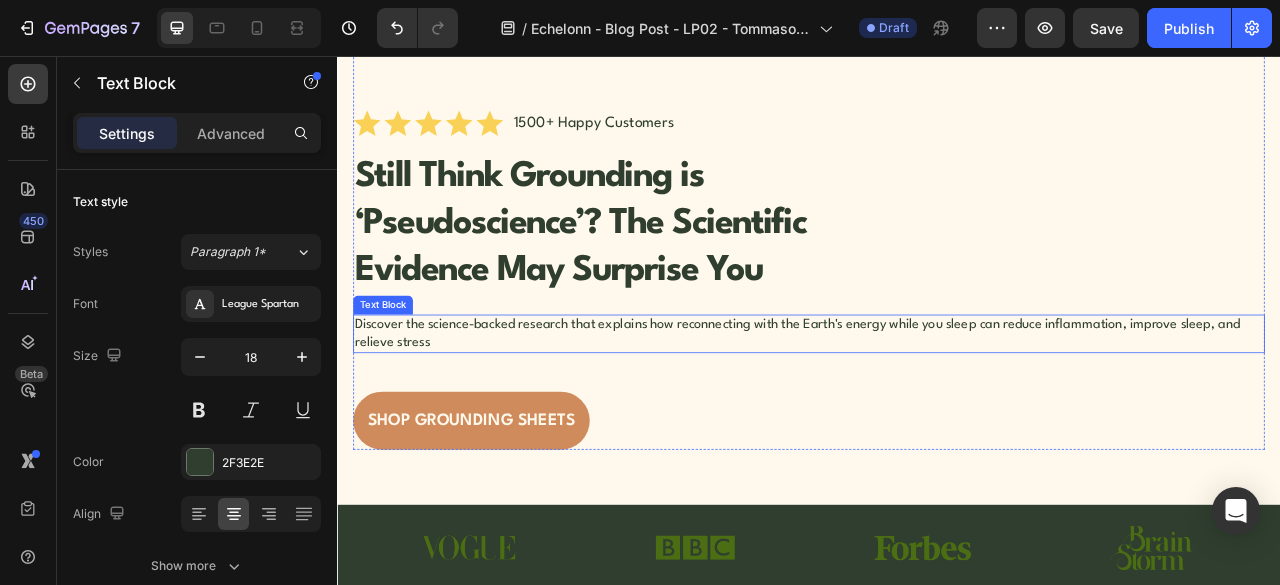 click on "Discover the science-backed research that explains how reconnecting with the Earth's energy while you sleep can reduce inflammation, improve sleep, and relieve stress" at bounding box center [937, 409] 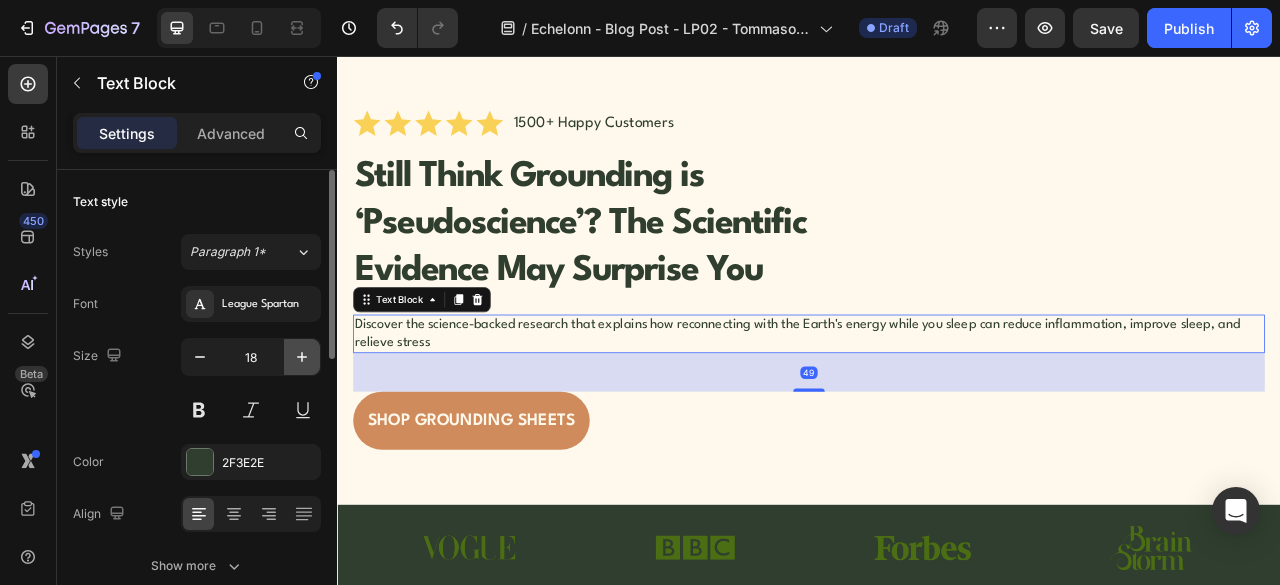 click 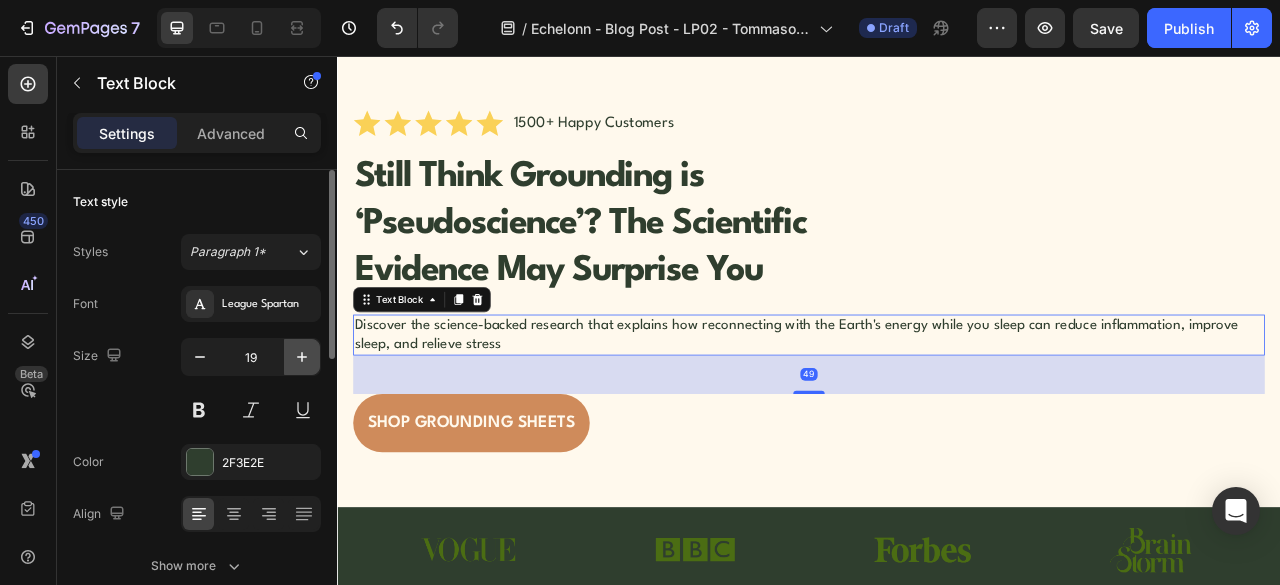 click 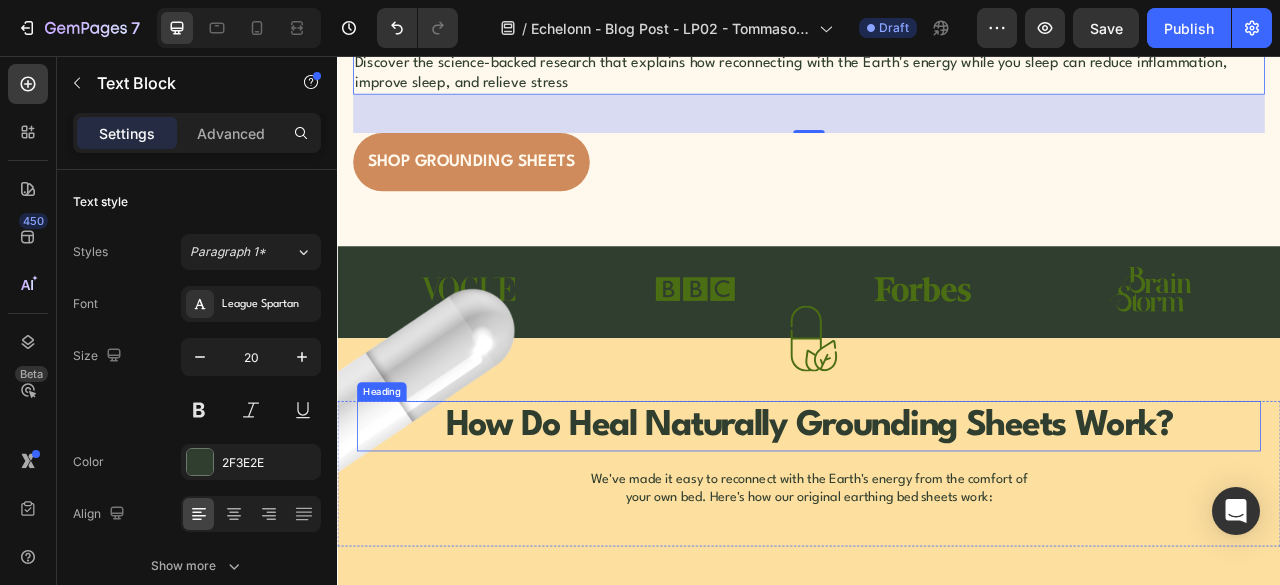 scroll, scrollTop: 666, scrollLeft: 0, axis: vertical 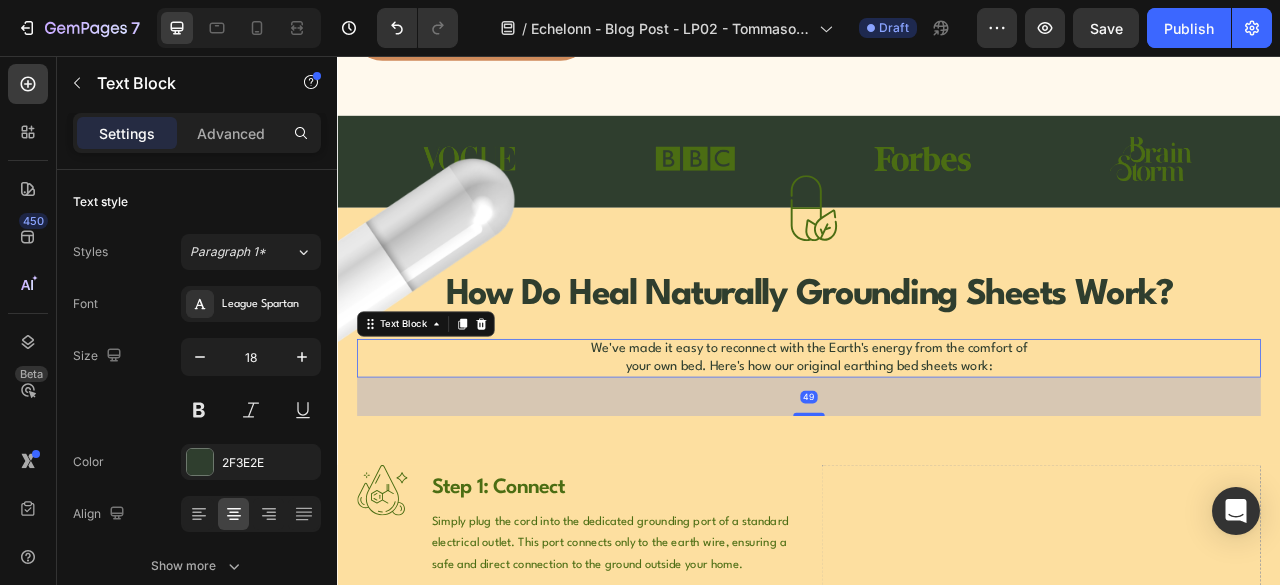 click on "We've made it easy to reconnect with the Earth's energy from the comfort of your own bed. Here's how our original earthing bed sheets work:" at bounding box center (937, 440) 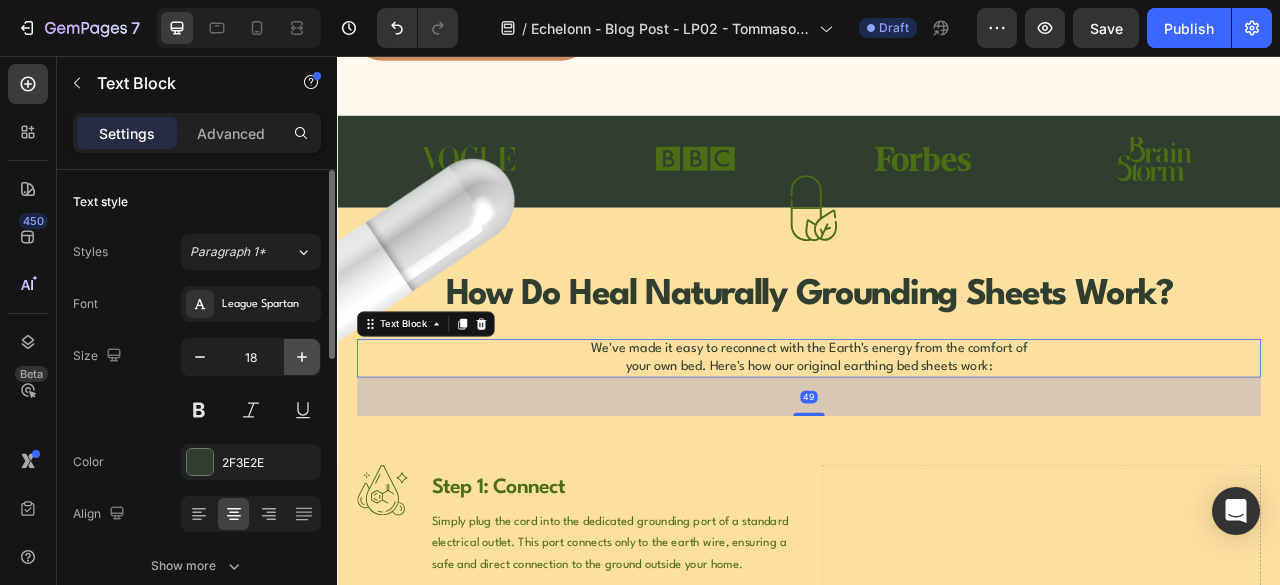 click 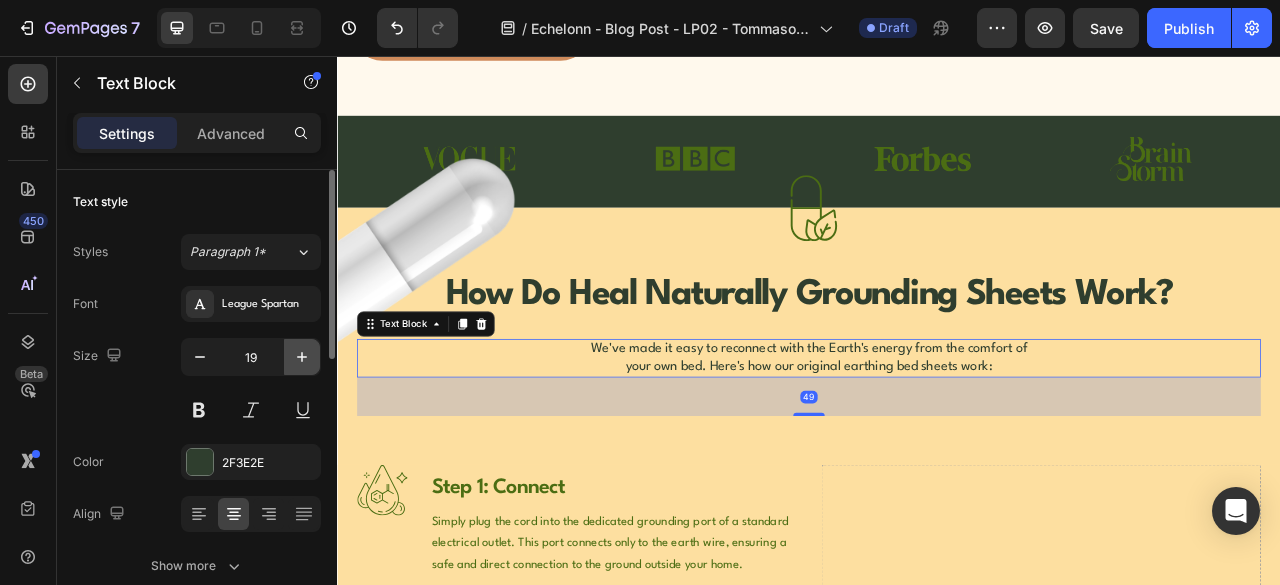 click 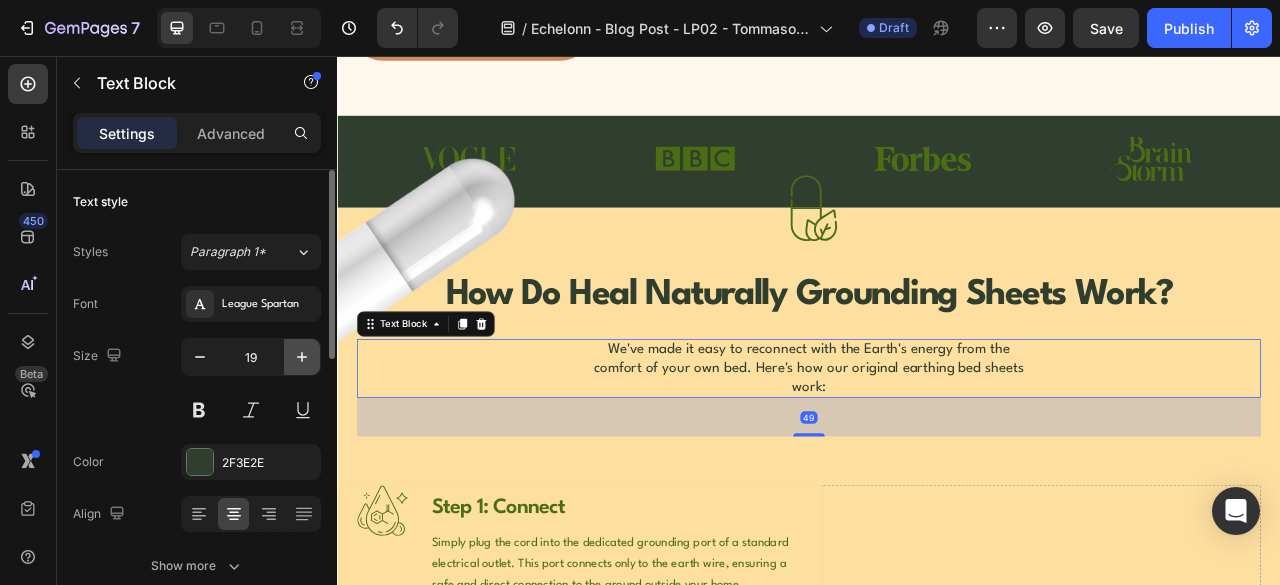type on "20" 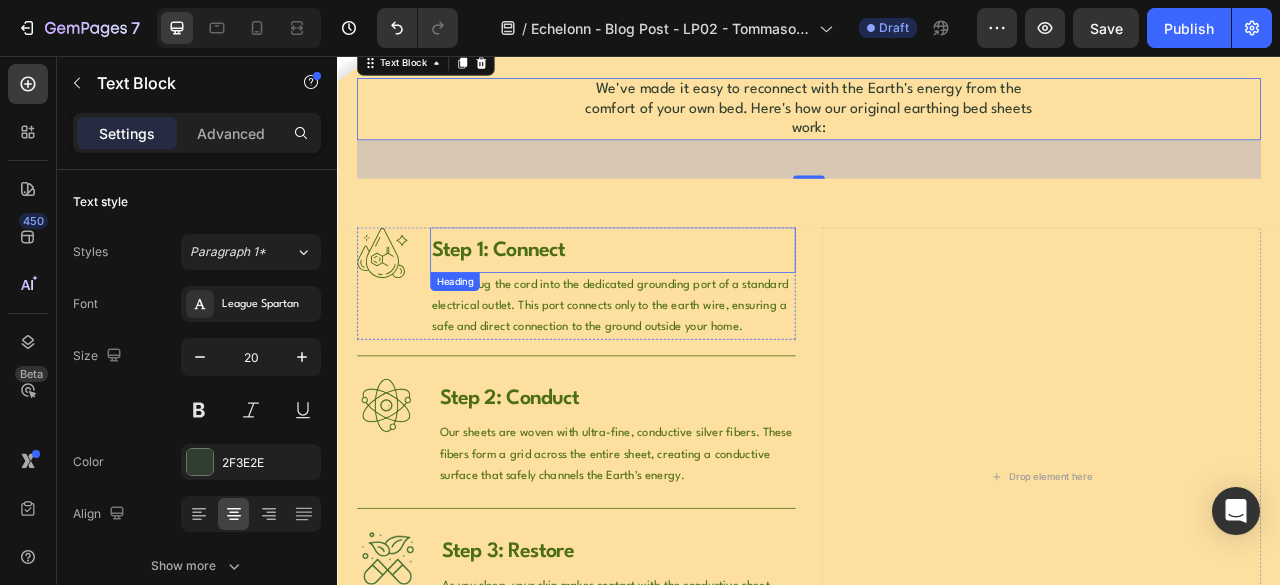 scroll, scrollTop: 1000, scrollLeft: 0, axis: vertical 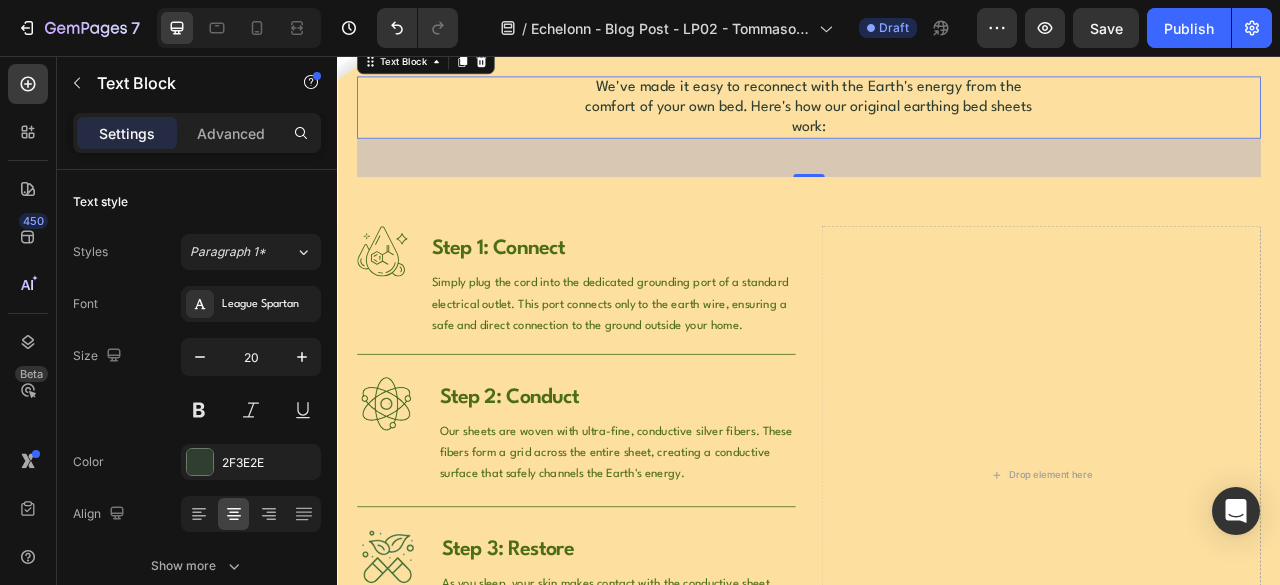click on "We've made it easy to reconnect with the Earth's energy from the comfort of your own bed. Here's how our original earthing bed sheets work:" at bounding box center [937, 121] 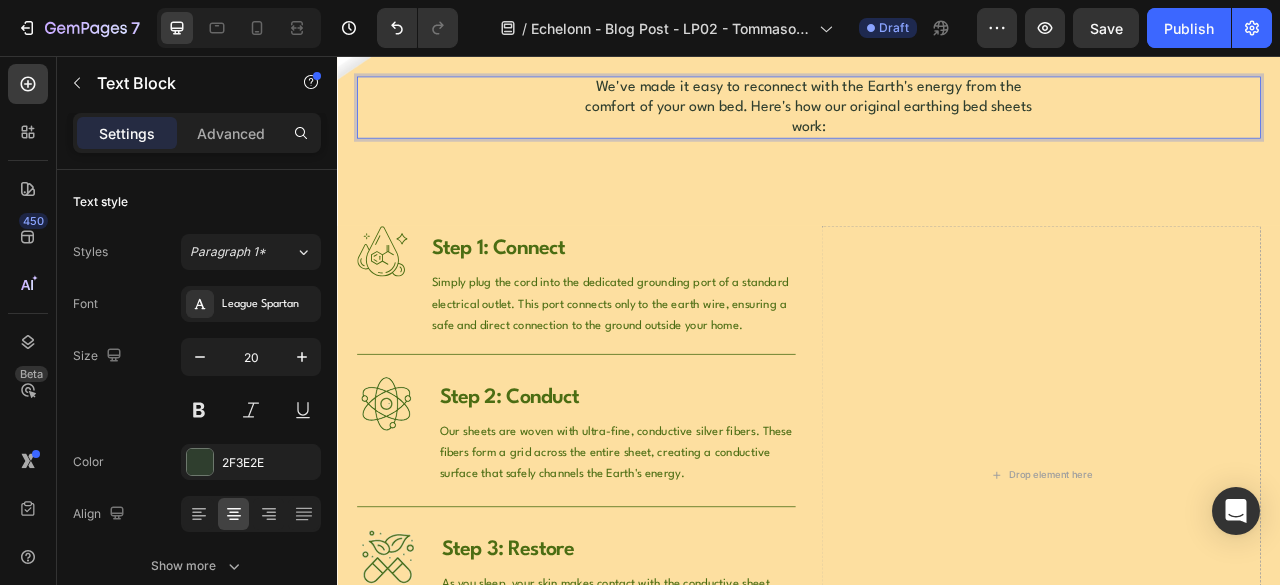 click on "Step 1: Connect" at bounding box center [687, 301] 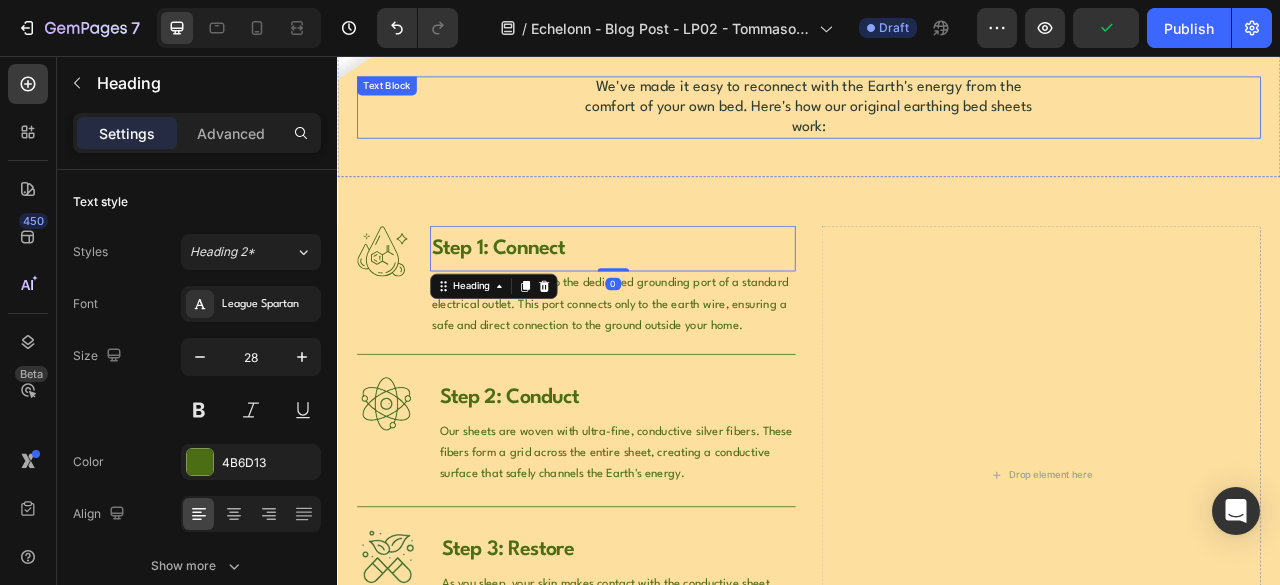 click on "We've made it easy to reconnect with the Earth's energy from the comfort of your own bed. Here's how our original earthing bed sheets work:" at bounding box center [937, 121] 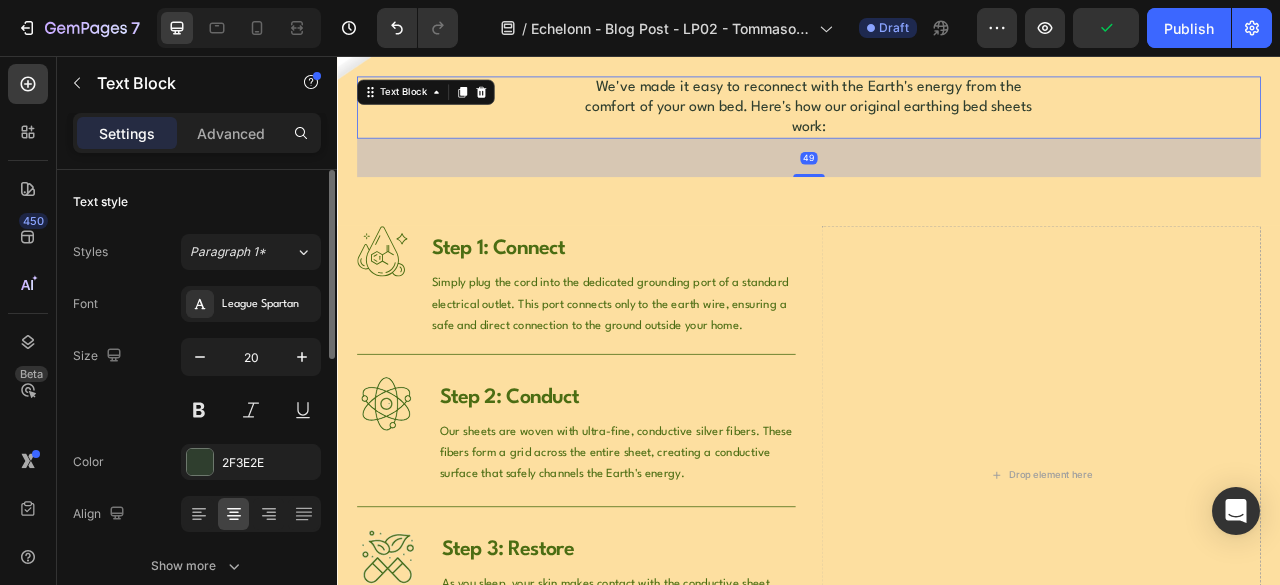 scroll, scrollTop: 333, scrollLeft: 0, axis: vertical 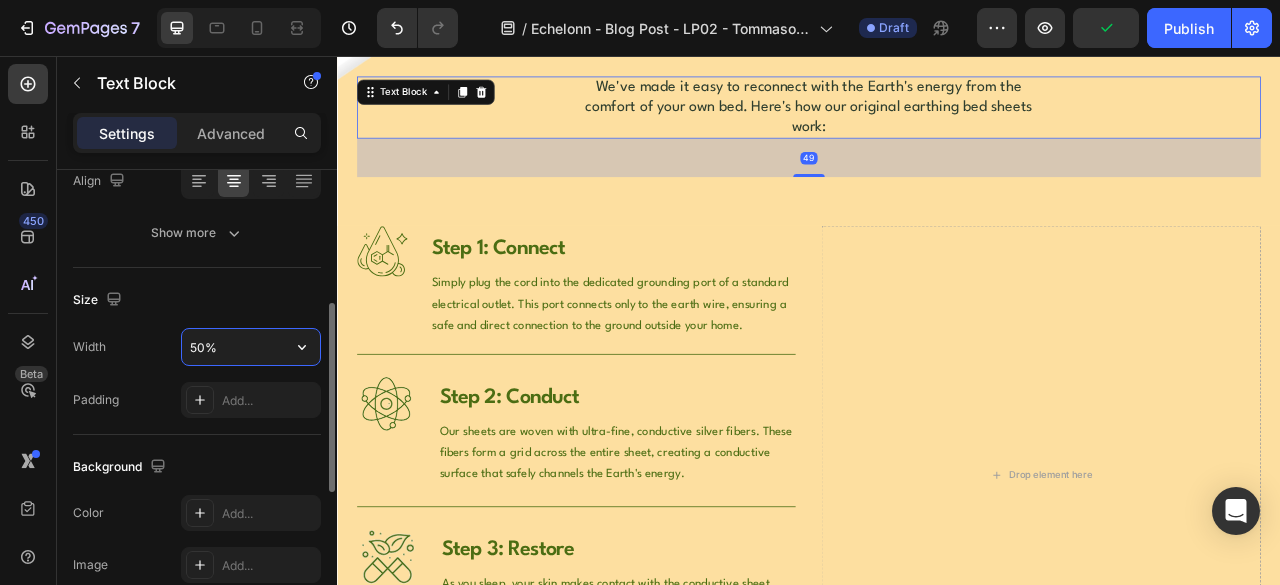 click on "50%" at bounding box center [251, 347] 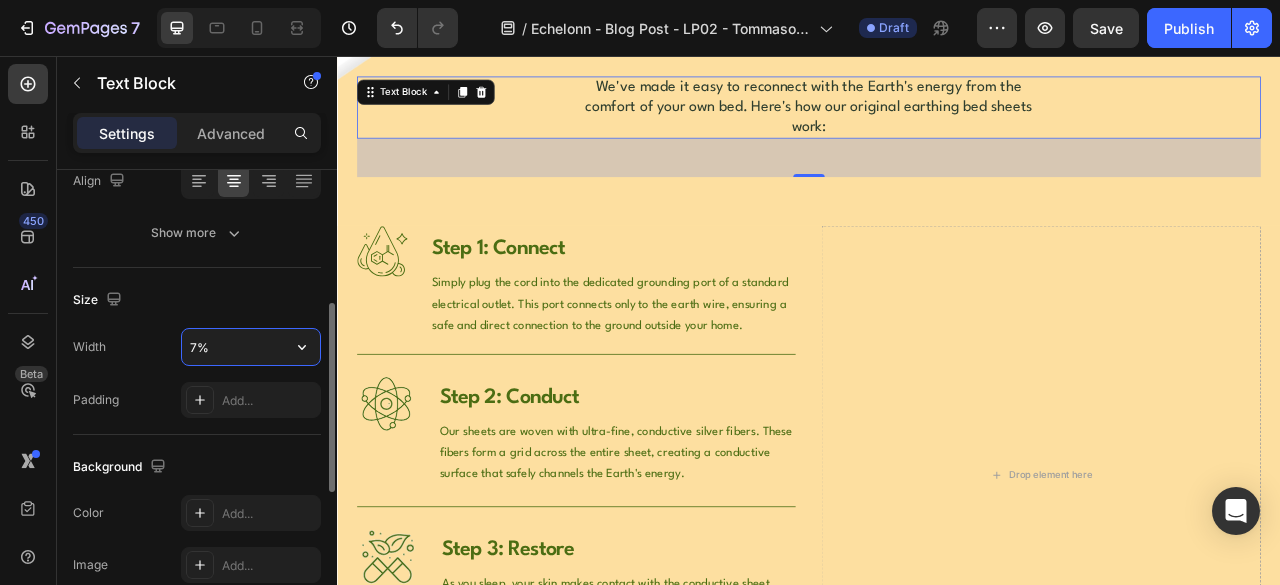 type on "70%" 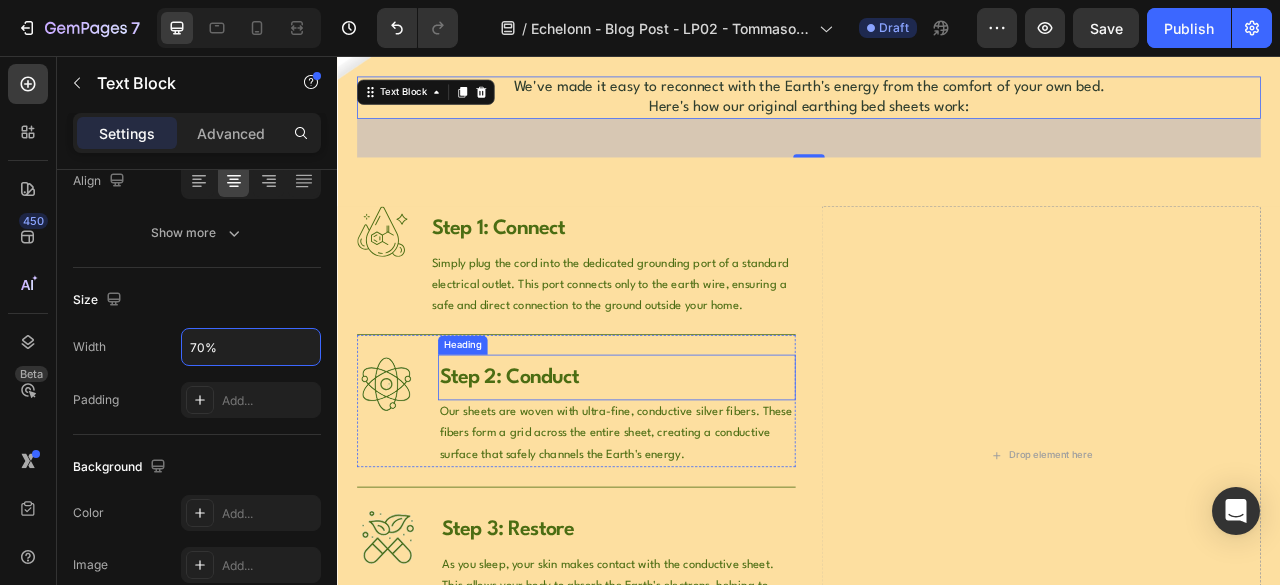 click on "Image Step 2: Conduct Heading Our sheets are woven with ultra-fine, conductive silver fibers. These fibers form a grid across the entire sheet, creating a conductive surface that safely channels the Earth's energy. Text Block Row" at bounding box center [641, 494] 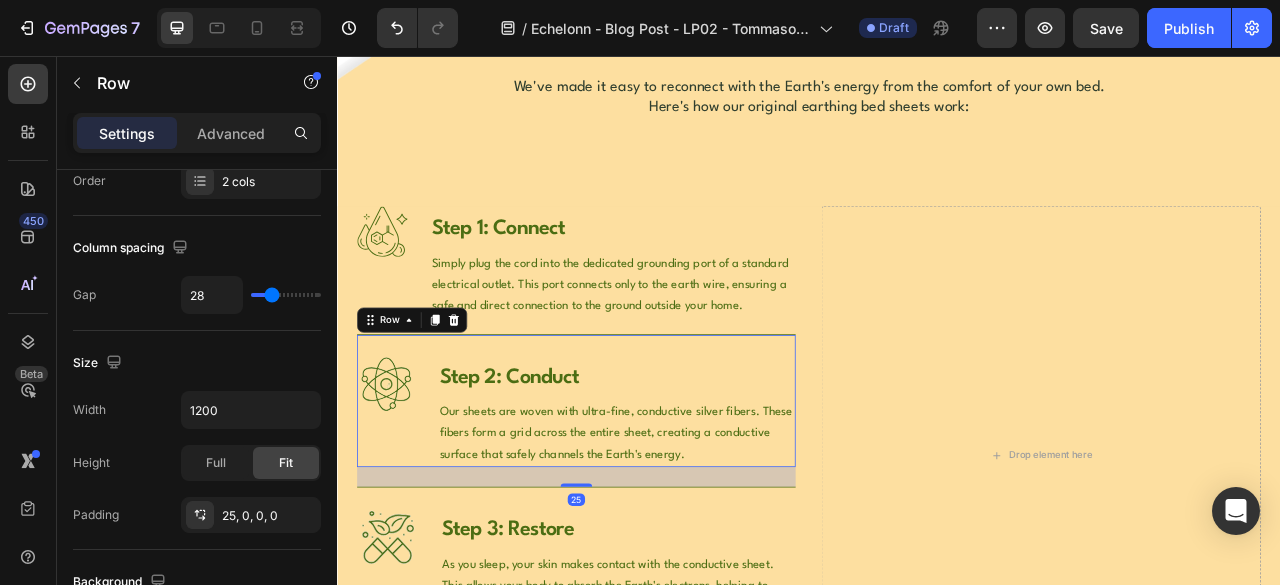 scroll, scrollTop: 0, scrollLeft: 0, axis: both 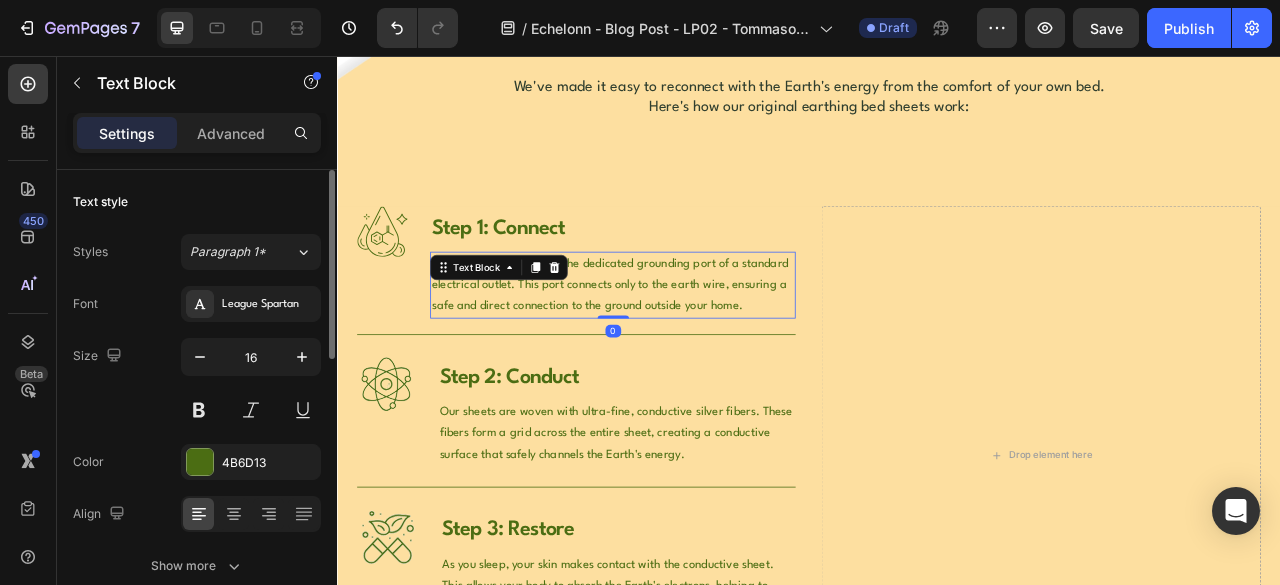 click on "Simply plug the cord into the dedicated grounding port of a standard electrical outlet. This port connects only to the earth wire, ensuring a safe and direct connection to the ground outside your home." at bounding box center [687, 347] 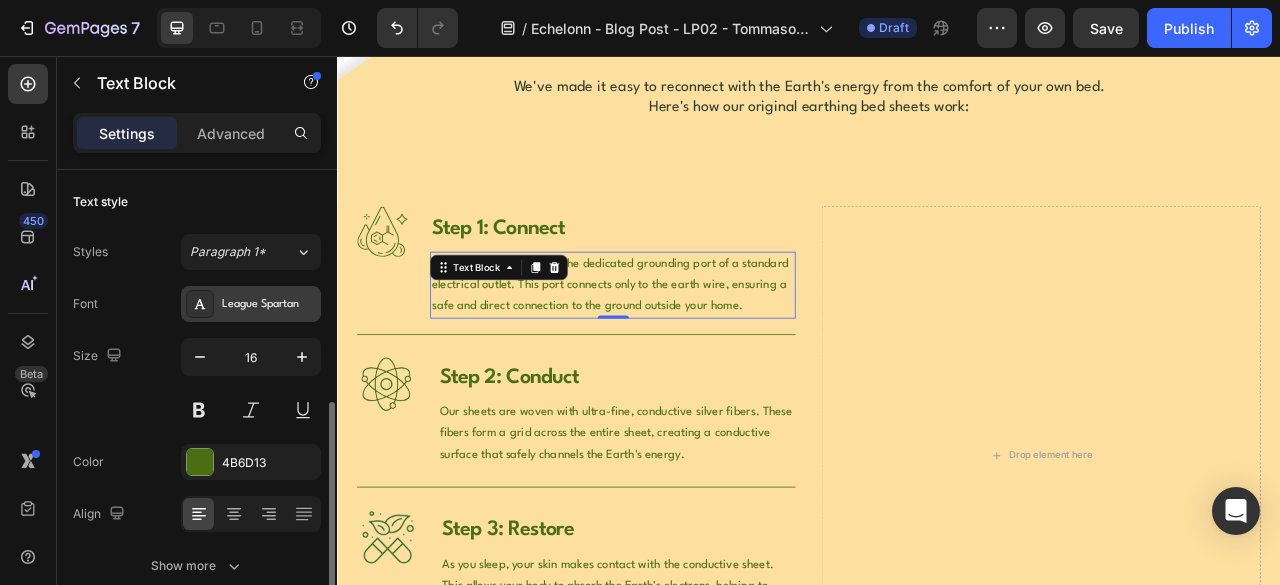 scroll, scrollTop: 166, scrollLeft: 0, axis: vertical 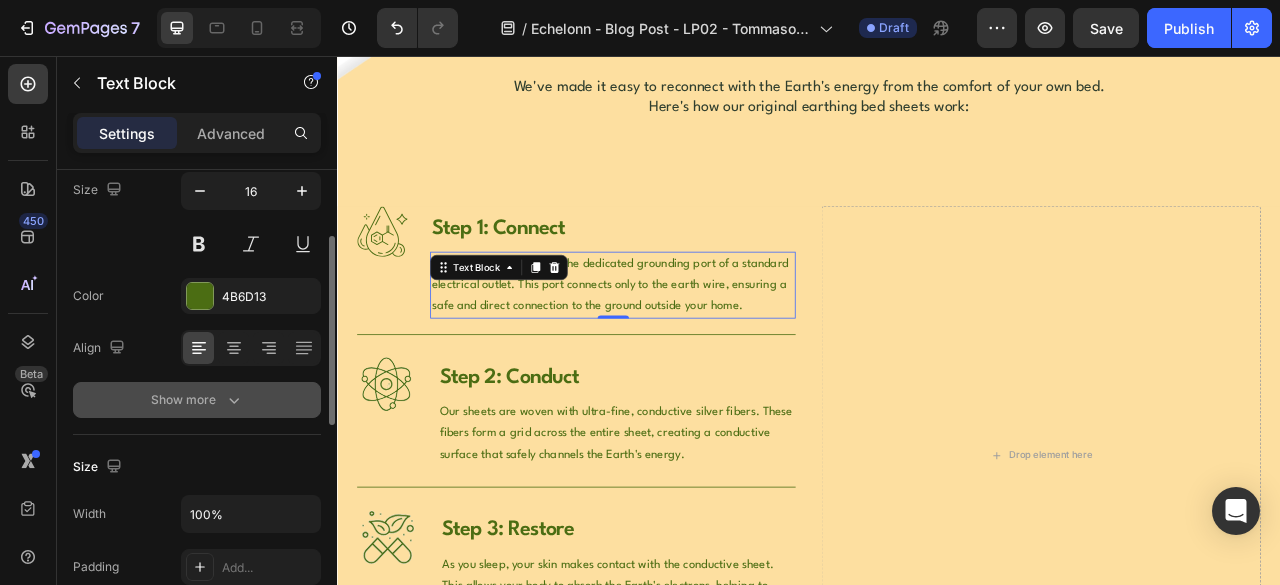 click on "Show more" at bounding box center (197, 400) 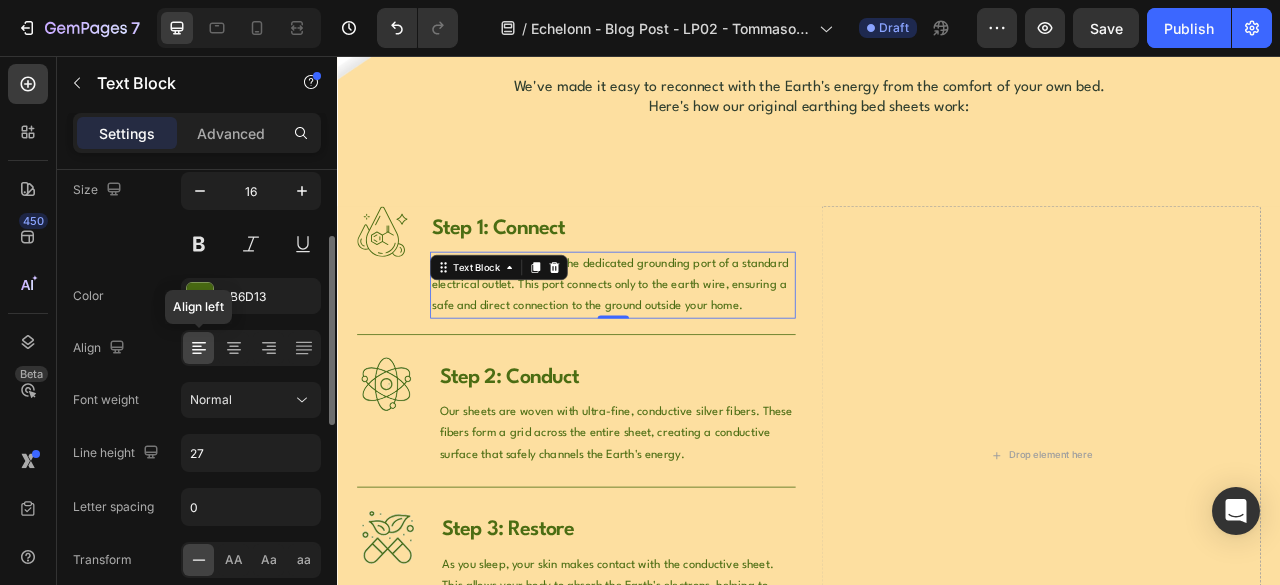 scroll, scrollTop: 333, scrollLeft: 0, axis: vertical 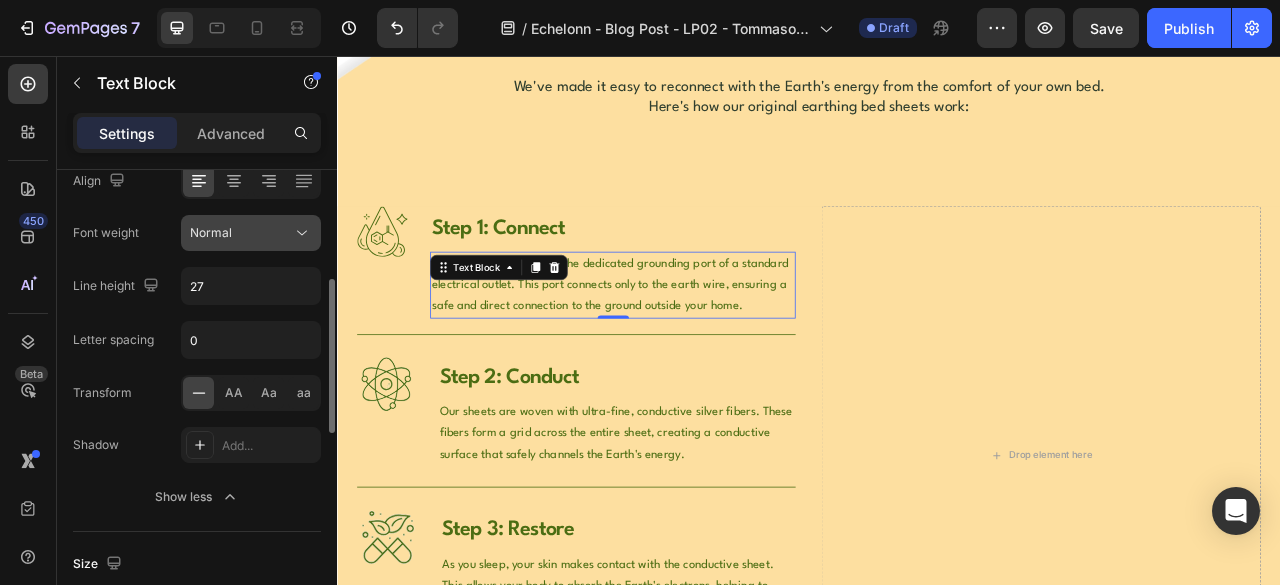 click on "Normal" 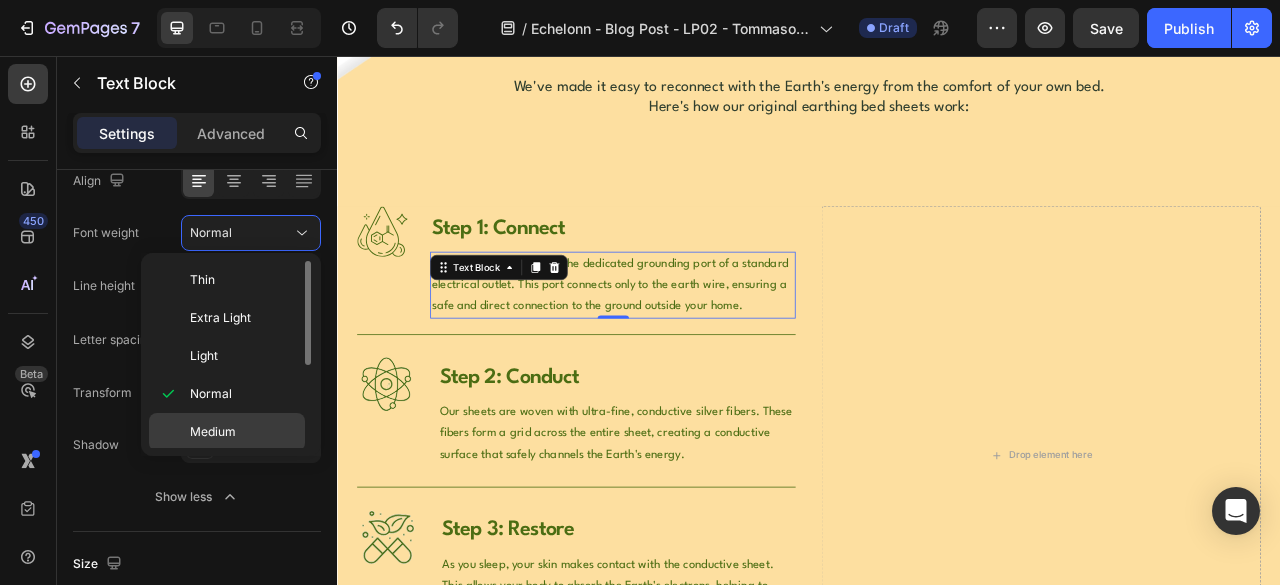 click on "Medium" at bounding box center (213, 432) 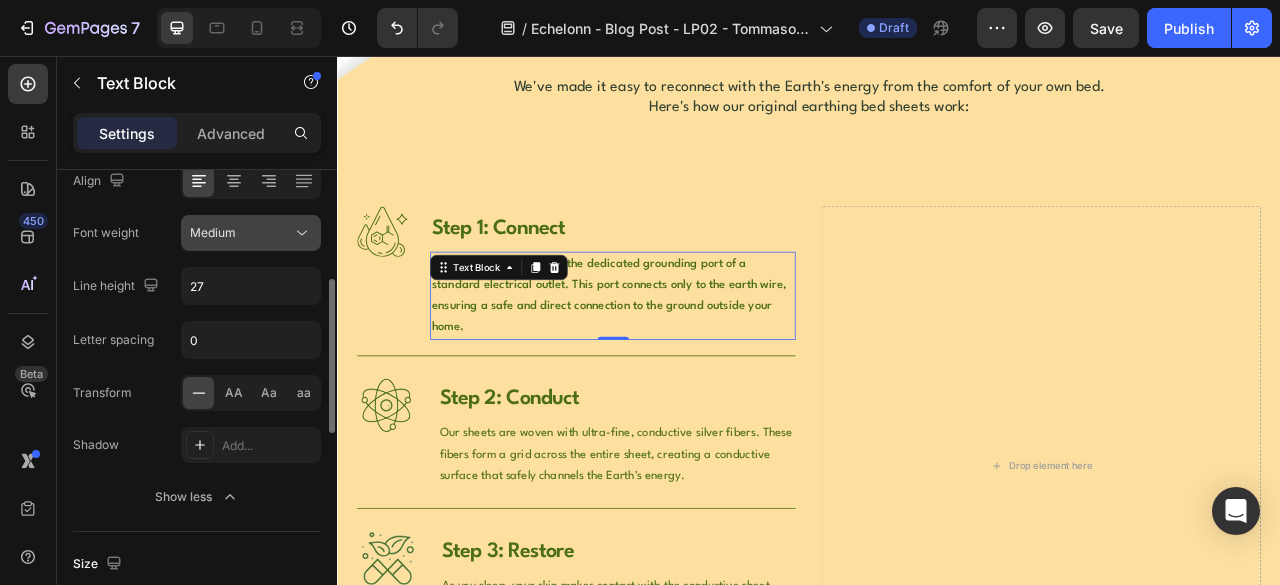 click on "Medium" at bounding box center [241, 233] 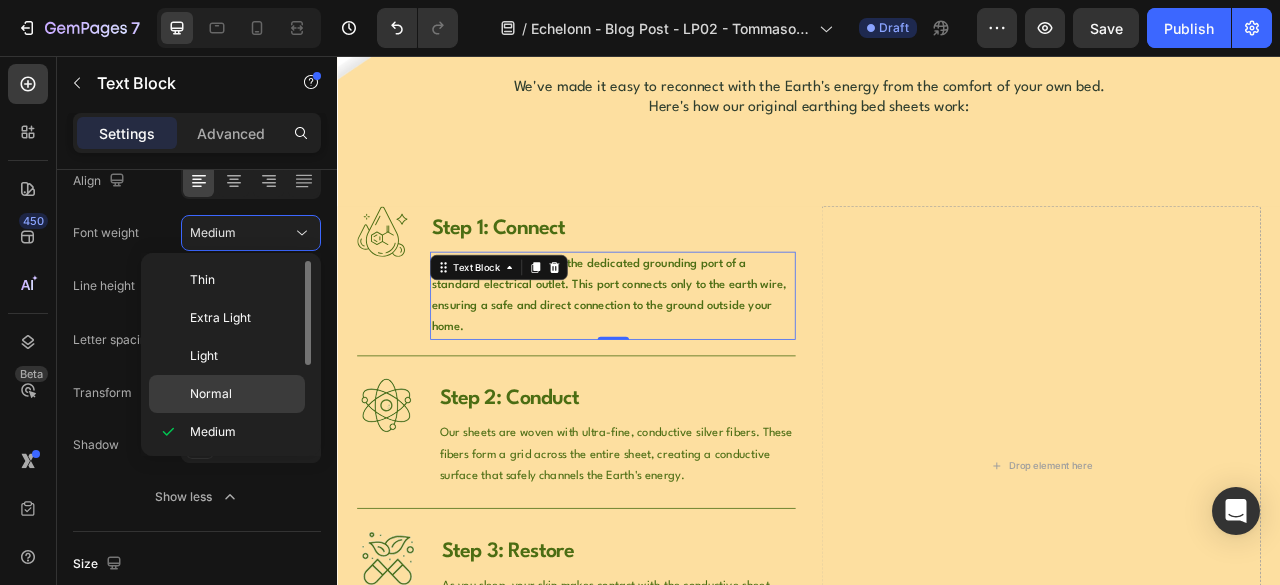 click on "Normal" at bounding box center [211, 394] 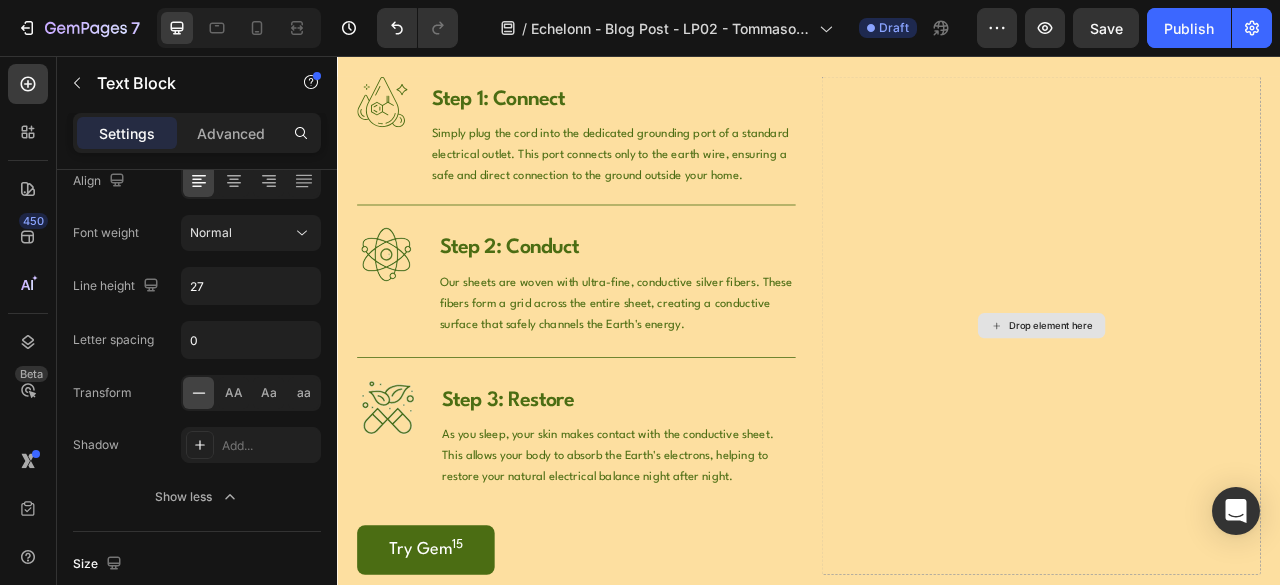 scroll, scrollTop: 1166, scrollLeft: 0, axis: vertical 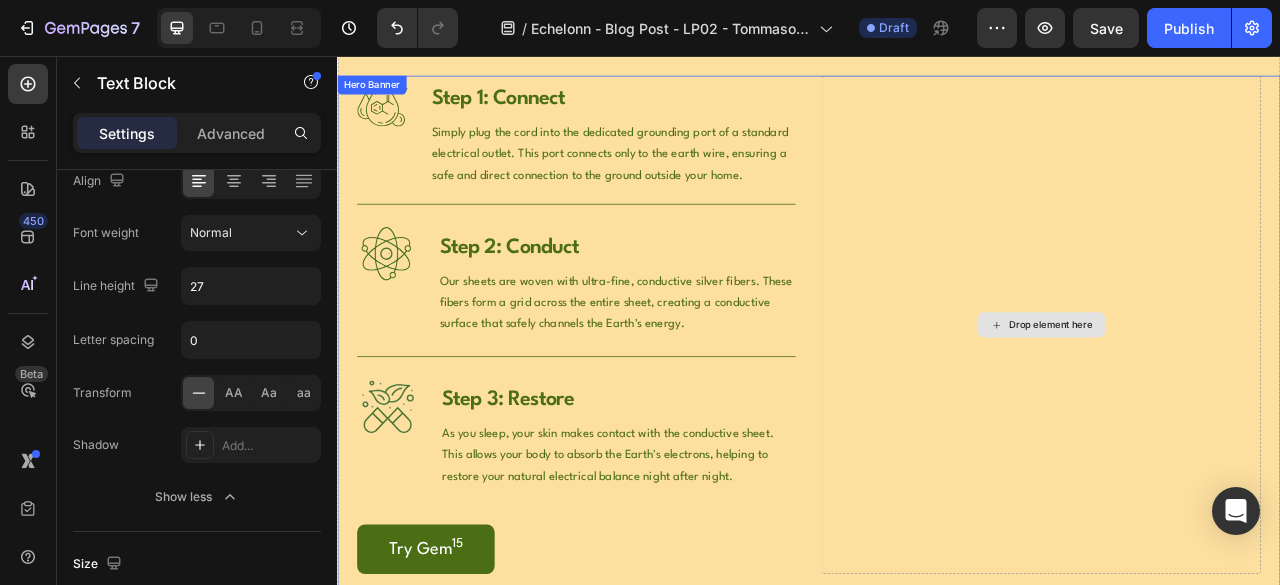 click on "Drop element here" at bounding box center (1245, 398) 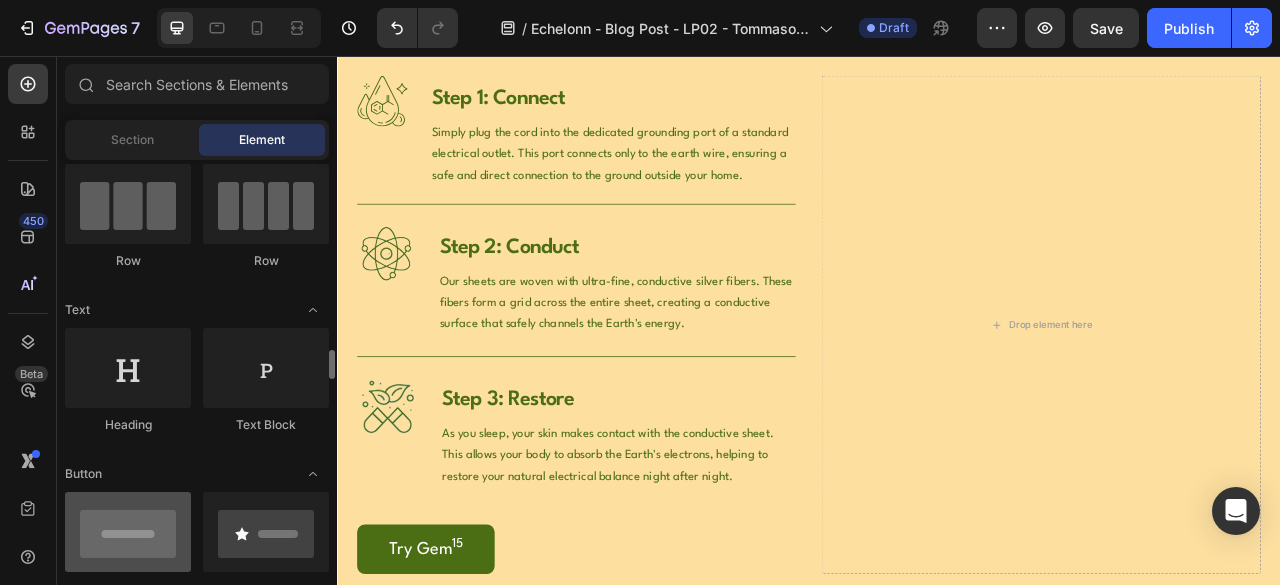 scroll, scrollTop: 500, scrollLeft: 0, axis: vertical 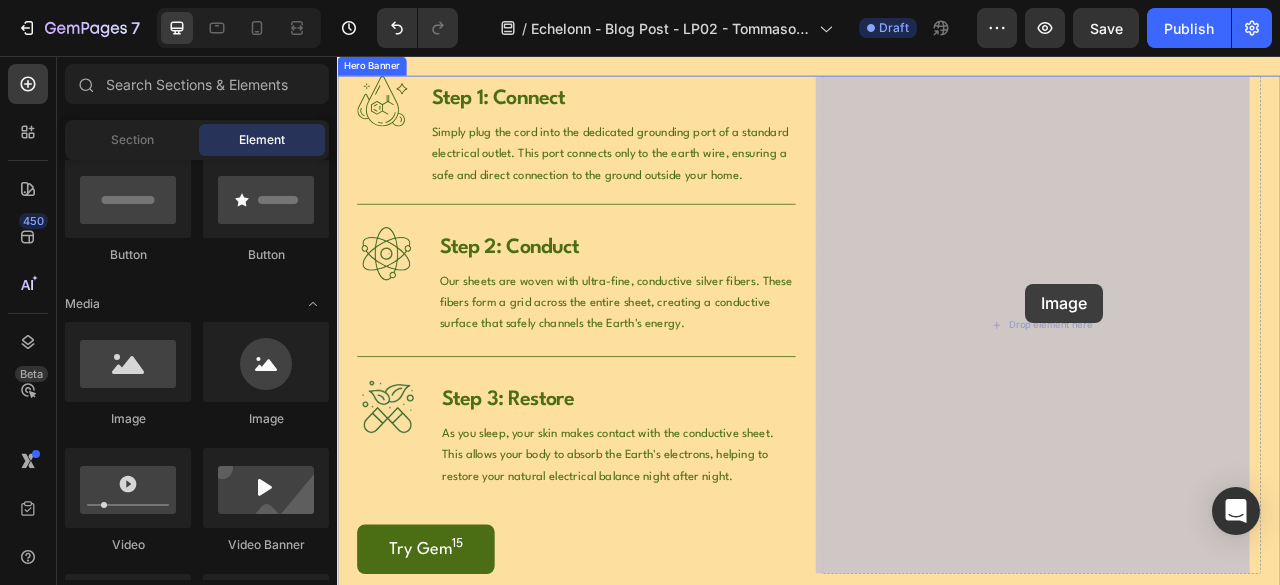 drag, startPoint x: 453, startPoint y: 425, endPoint x: 1213, endPoint y: 346, distance: 764.0949 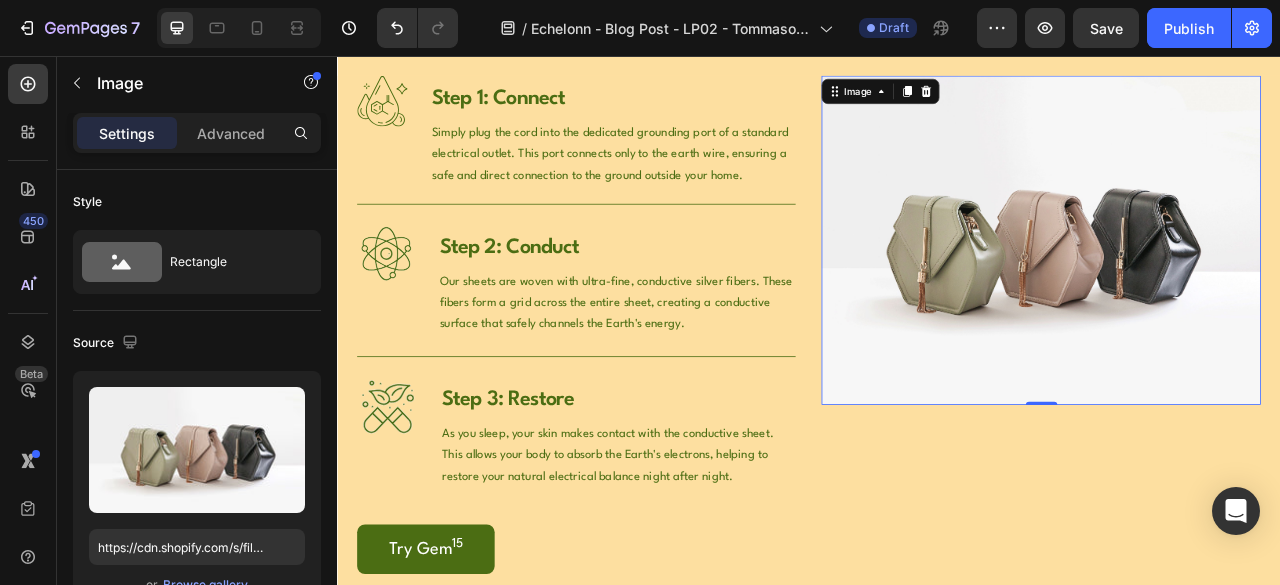 click at bounding box center (1232, 290) 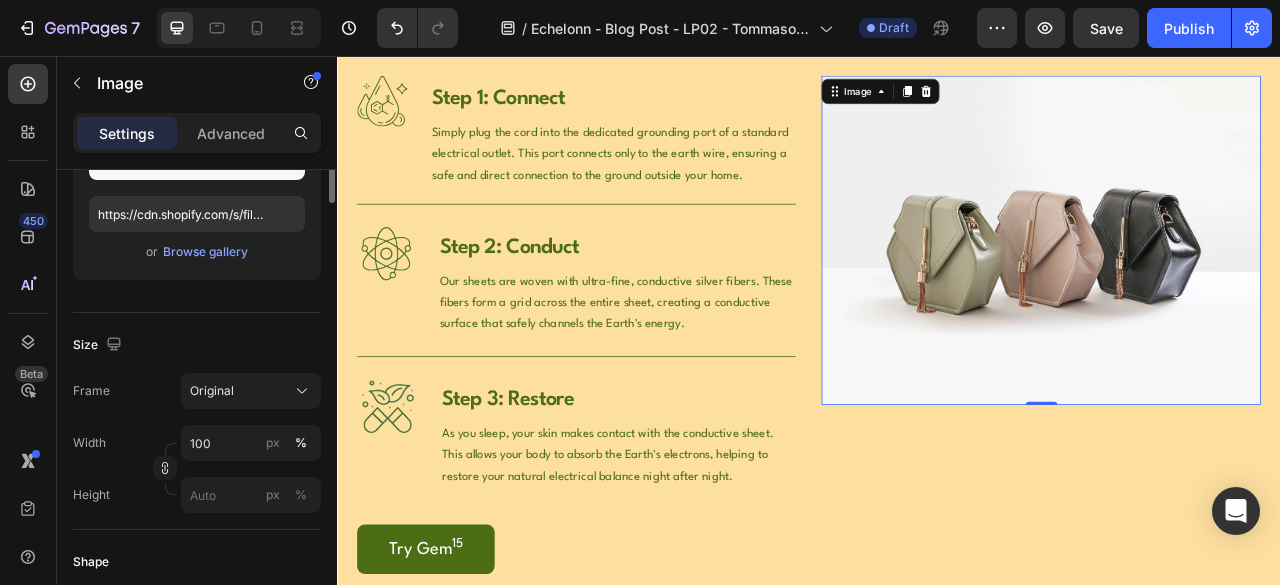 scroll, scrollTop: 500, scrollLeft: 0, axis: vertical 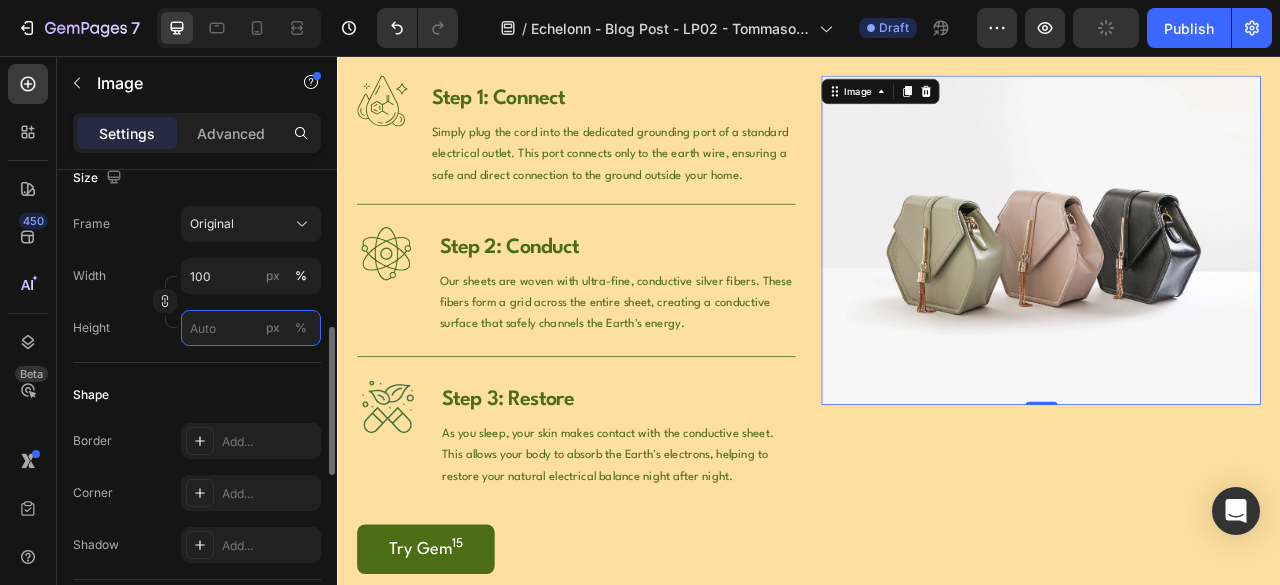 click on "px %" at bounding box center [251, 328] 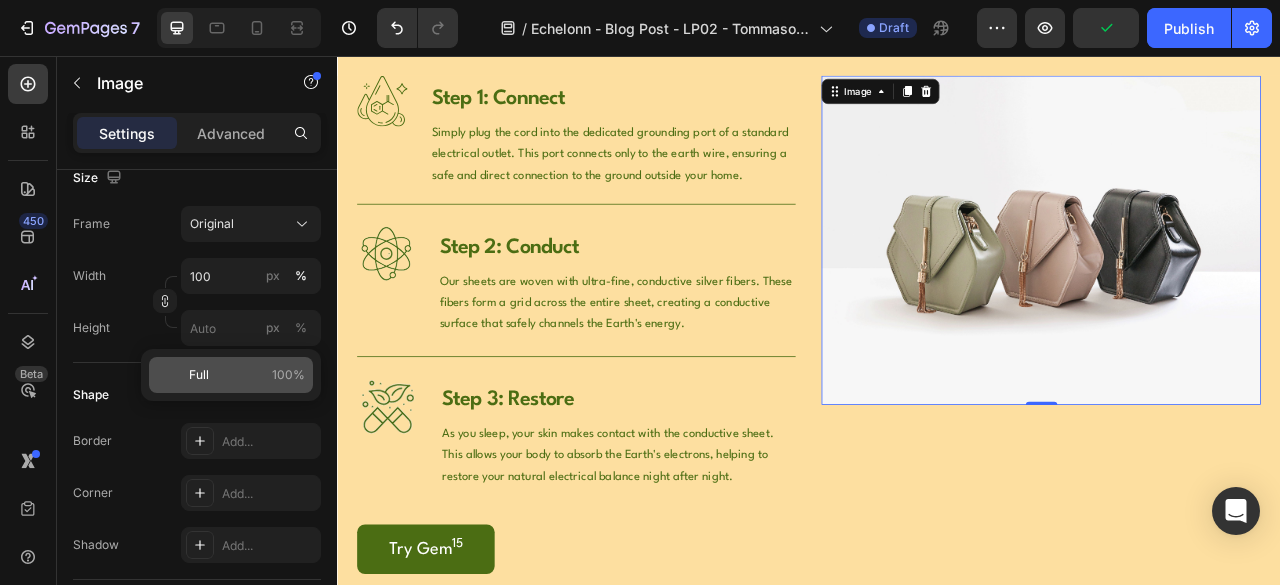 click on "Full 100%" 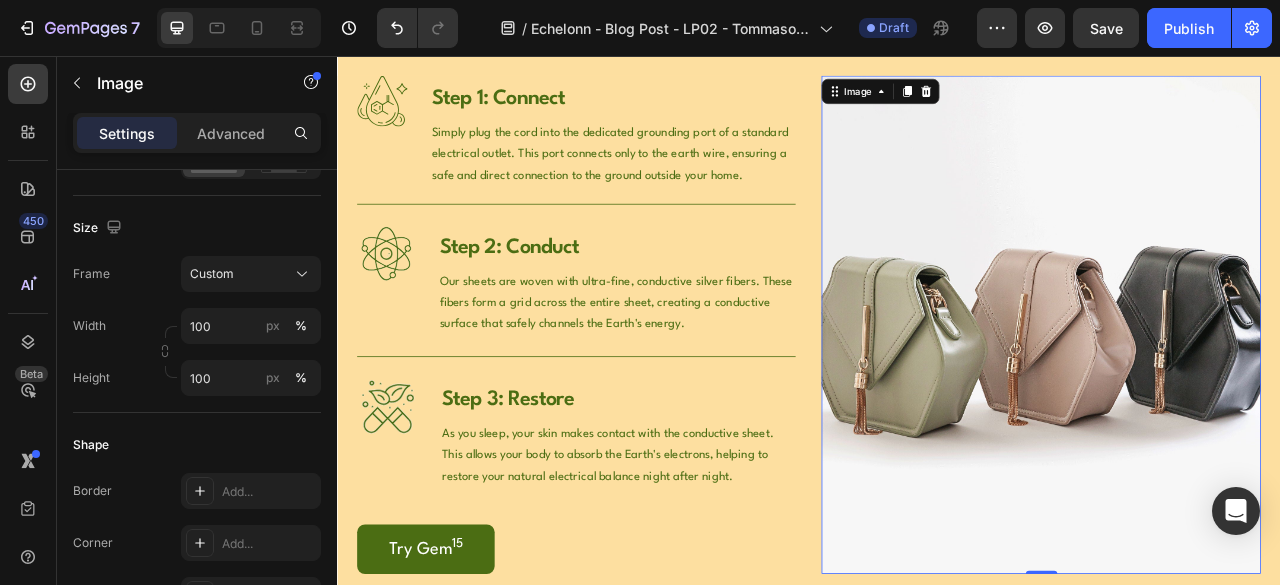 click at bounding box center [1232, 398] 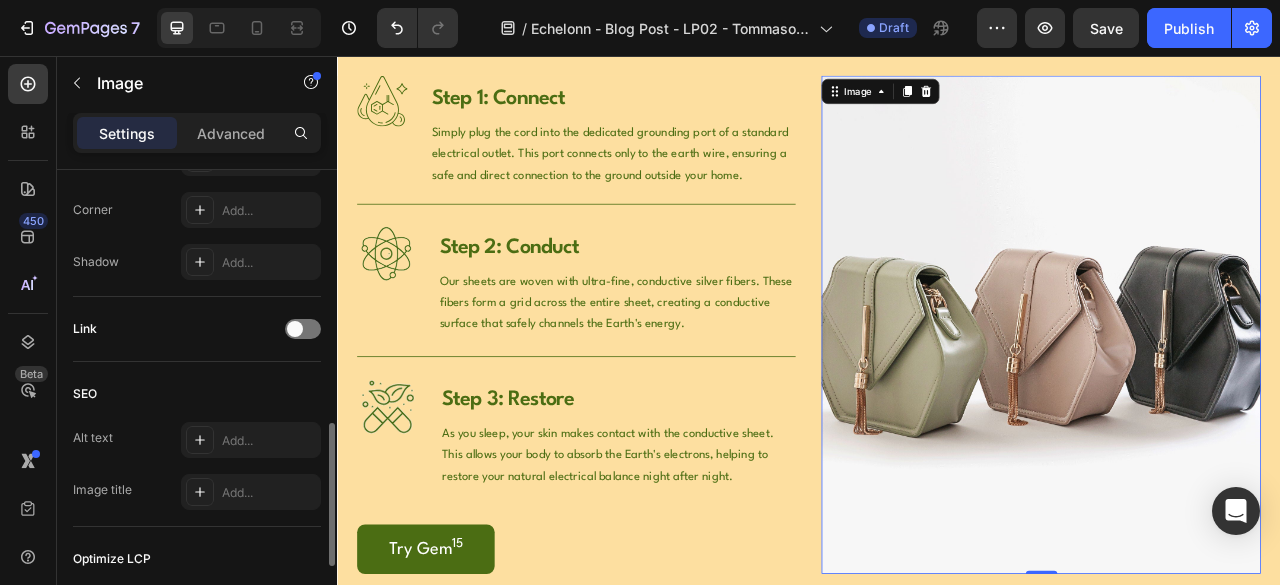 scroll, scrollTop: 1085, scrollLeft: 0, axis: vertical 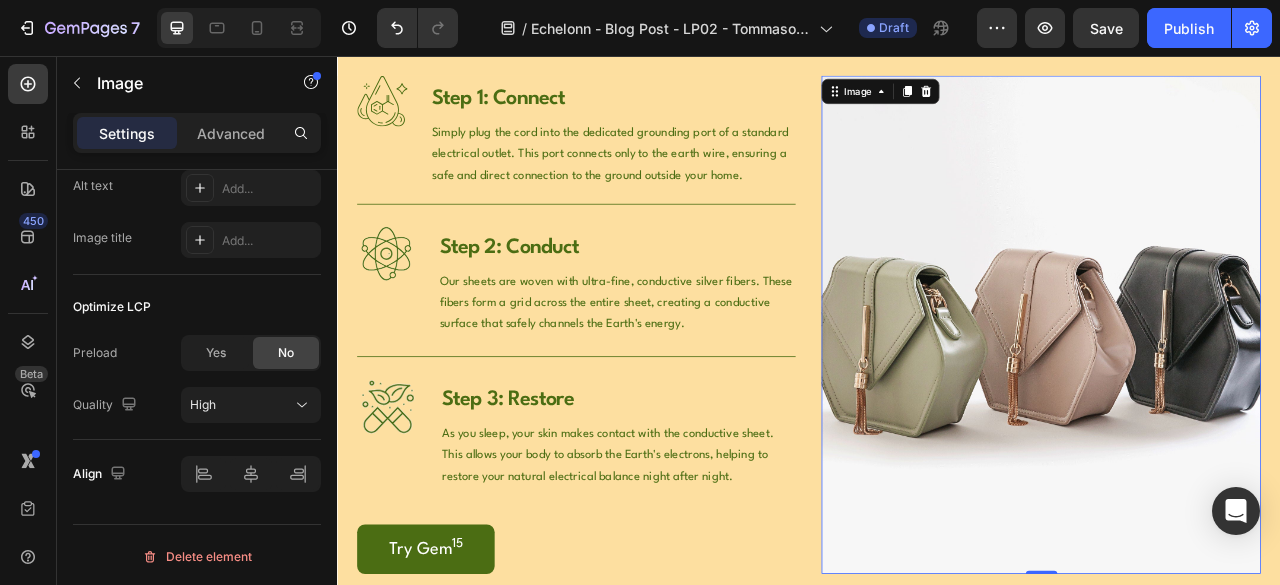 click at bounding box center [1232, 398] 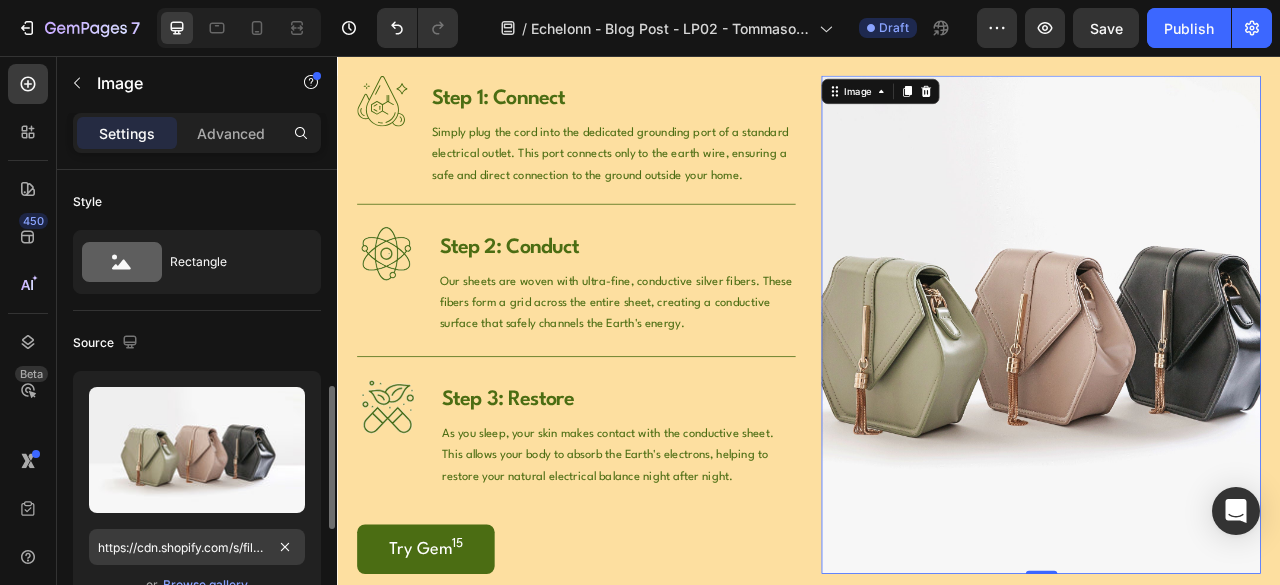 scroll, scrollTop: 166, scrollLeft: 0, axis: vertical 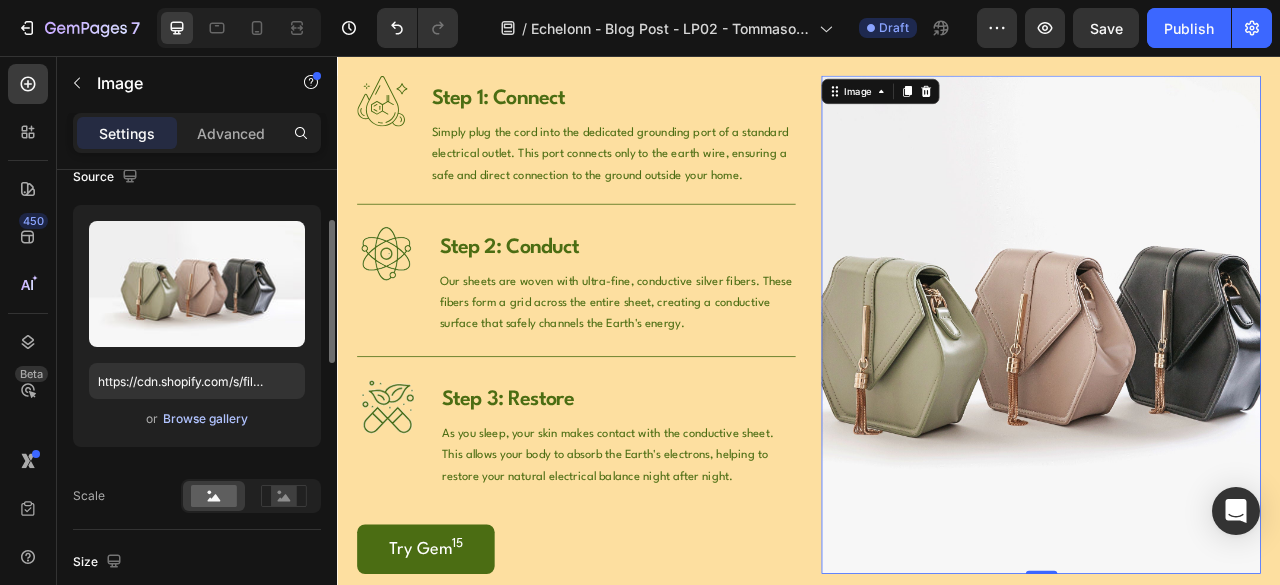 click on "Browse gallery" at bounding box center [205, 419] 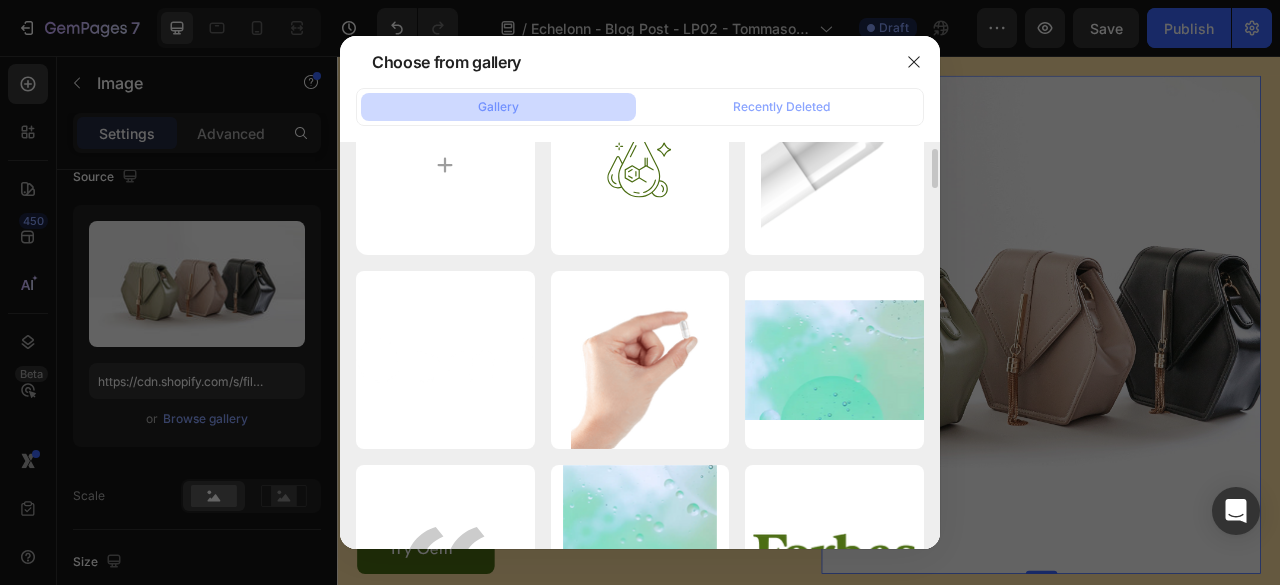 scroll, scrollTop: 0, scrollLeft: 0, axis: both 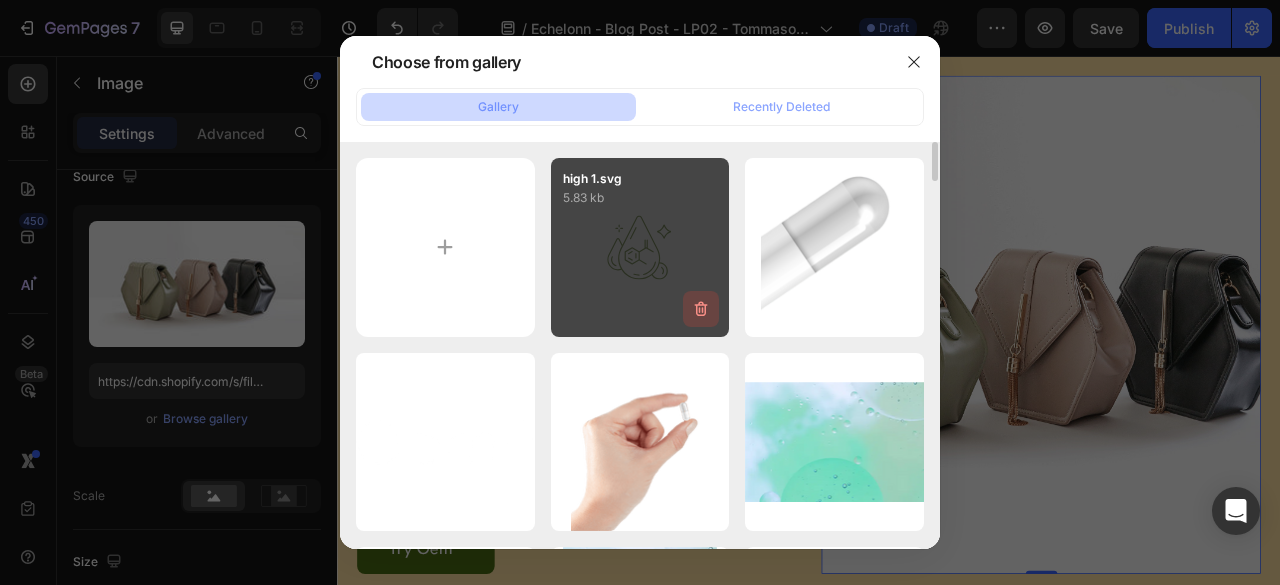 click 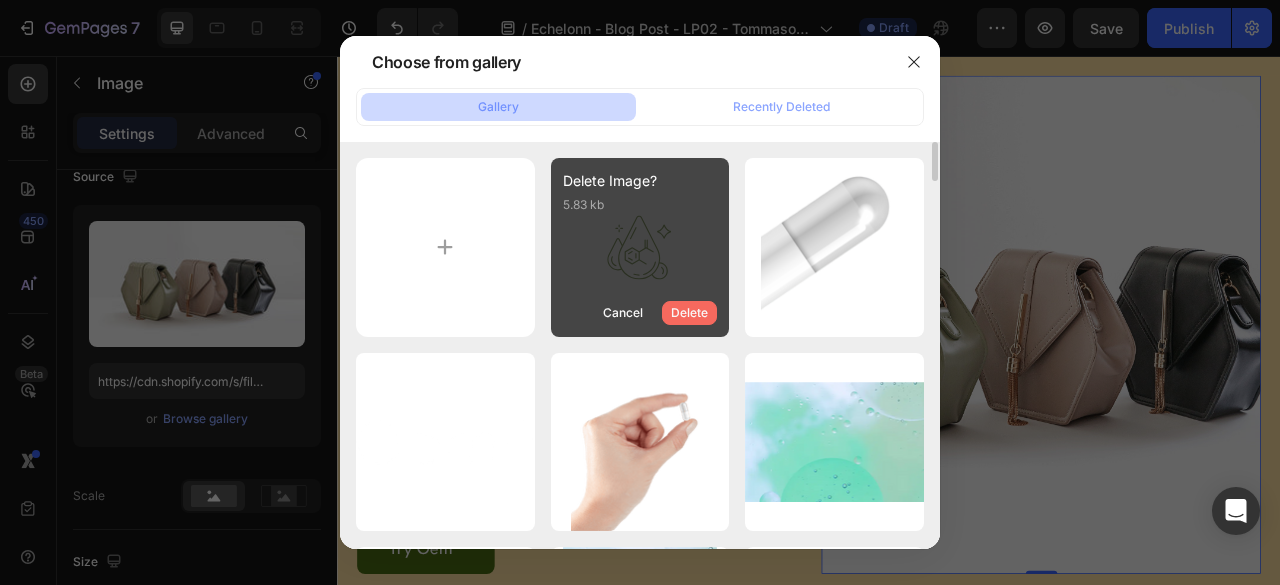 click on "Delete" at bounding box center [689, 313] 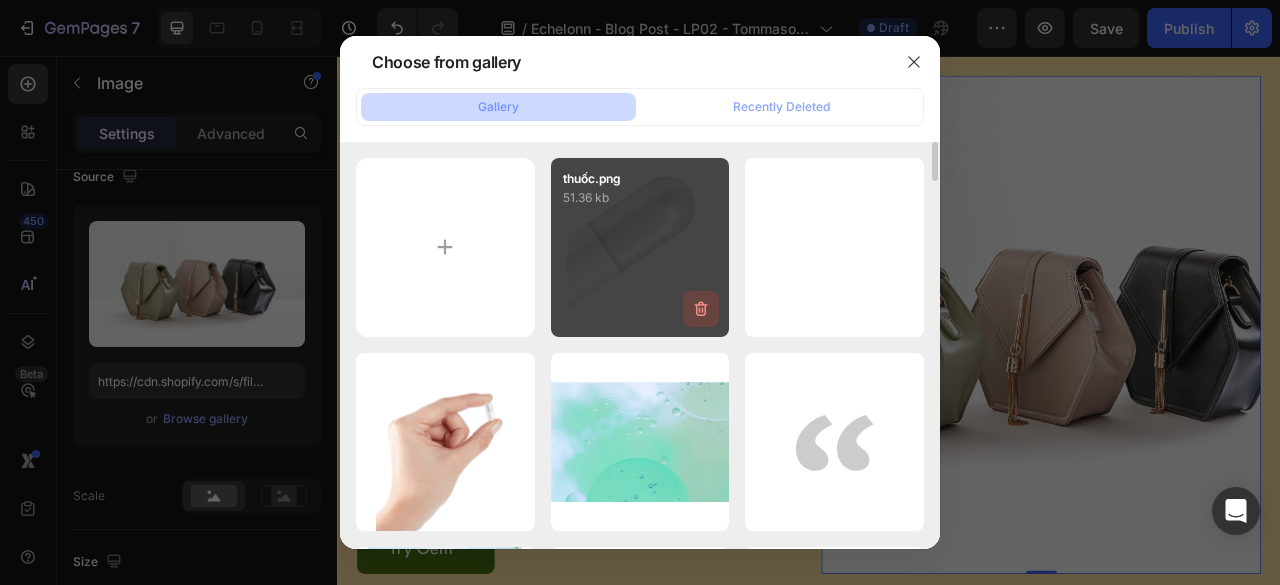 click 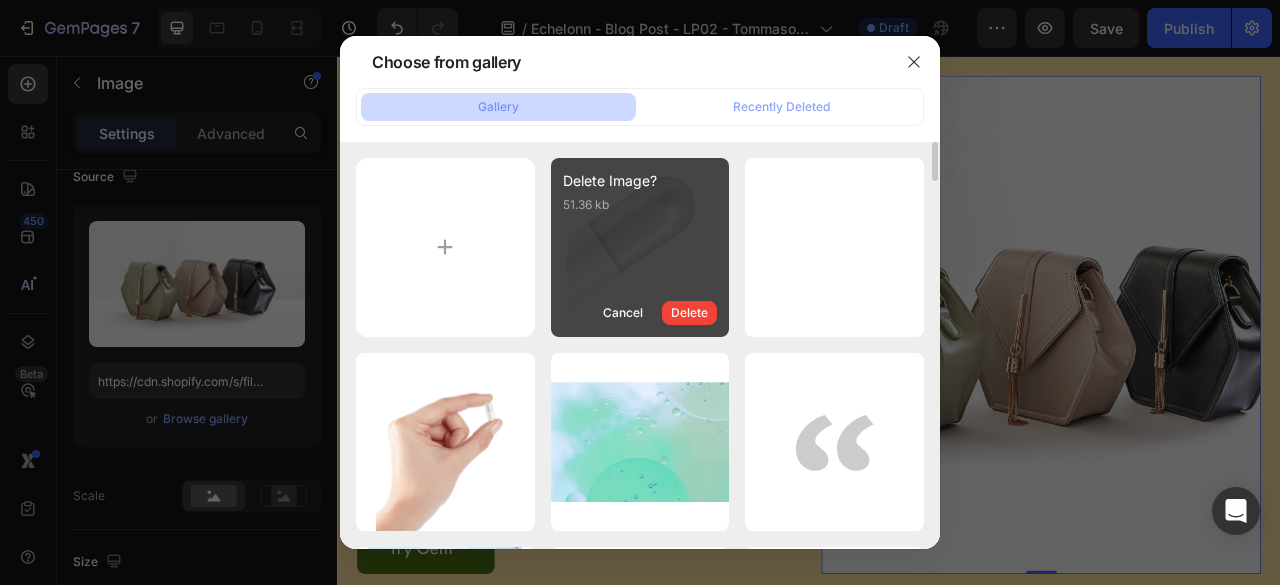 click on "Delete" at bounding box center (689, 313) 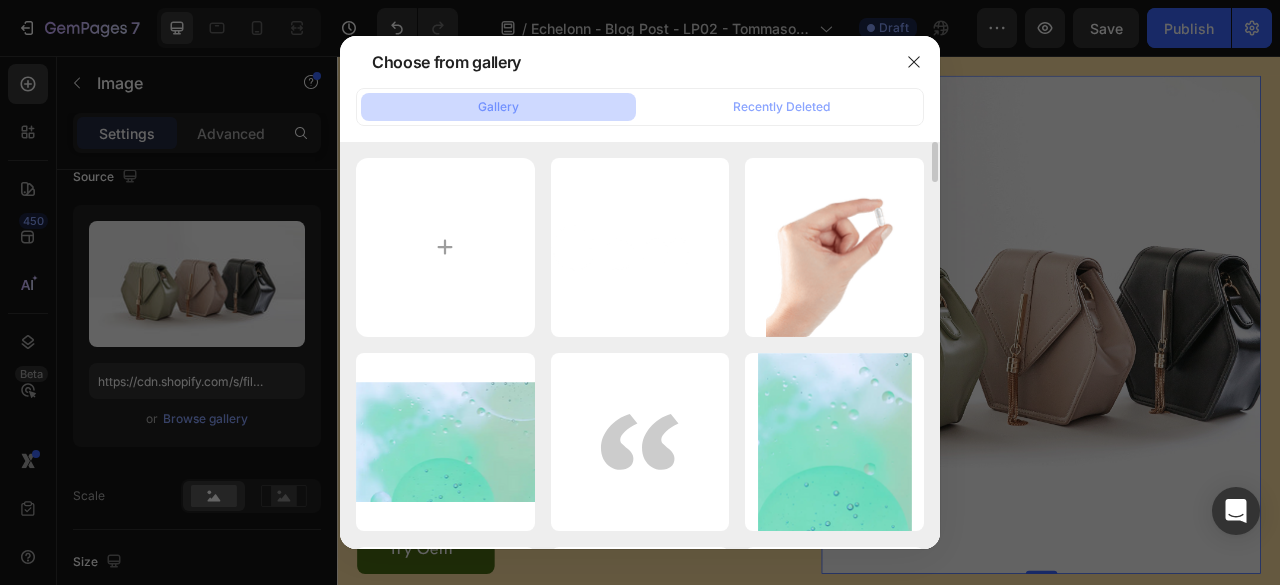 click 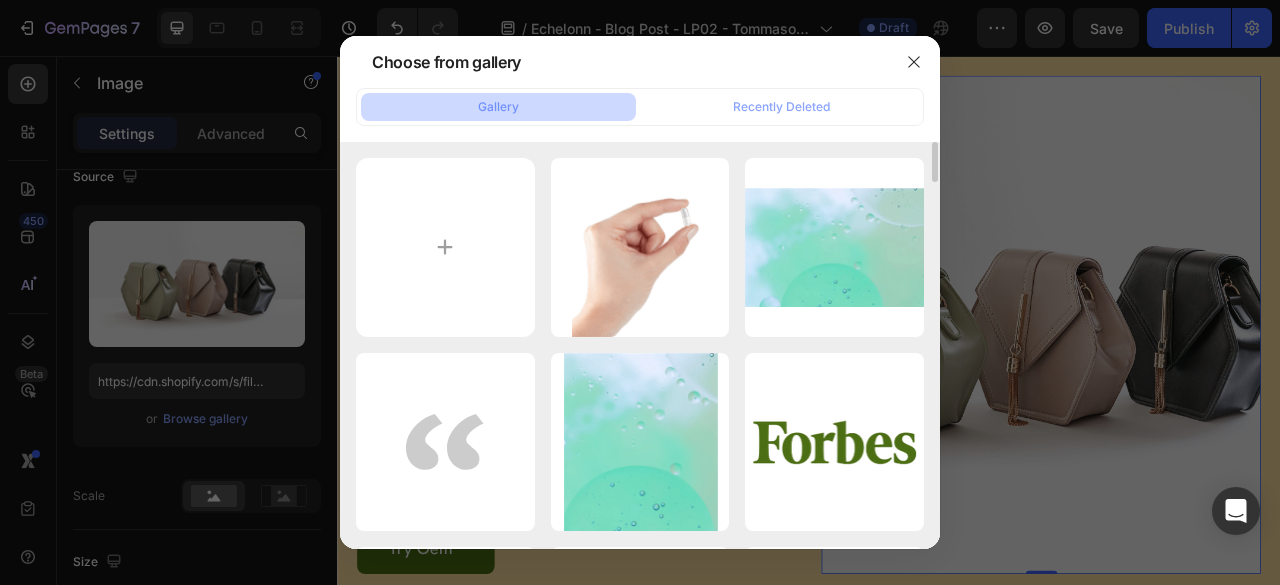 click 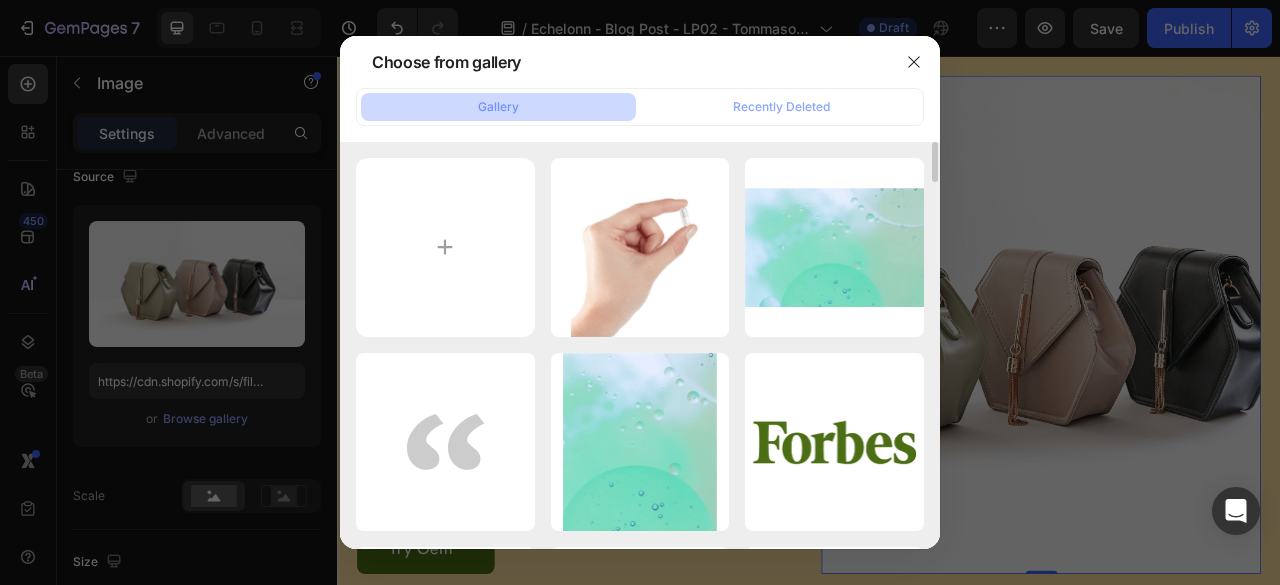 click on "Delete" at bounding box center [0, 0] 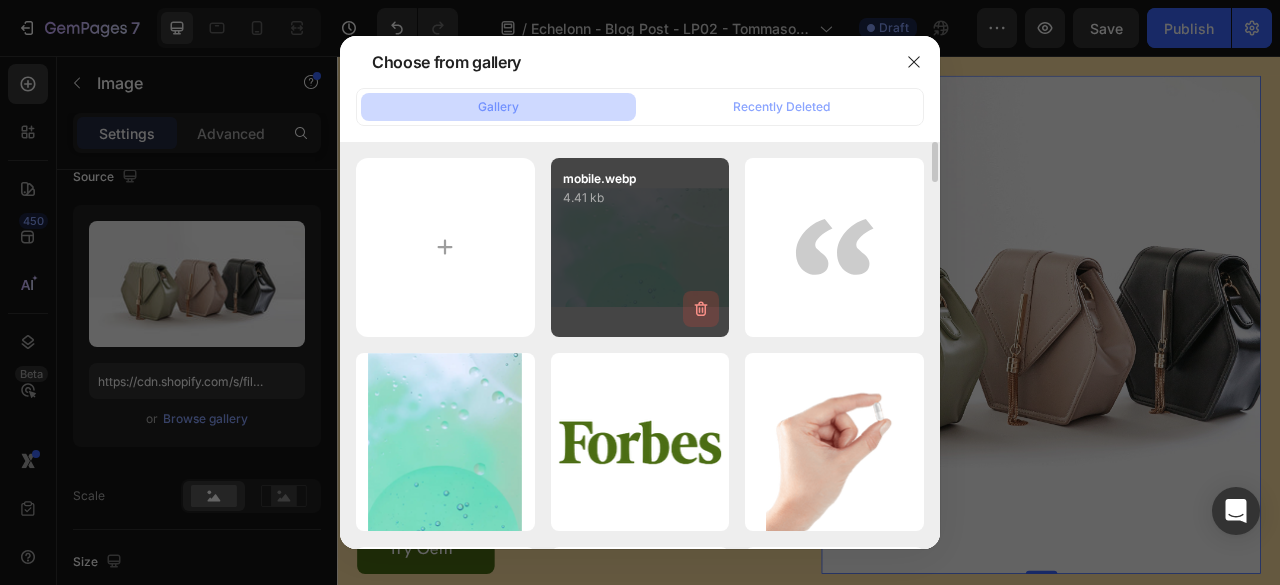 click 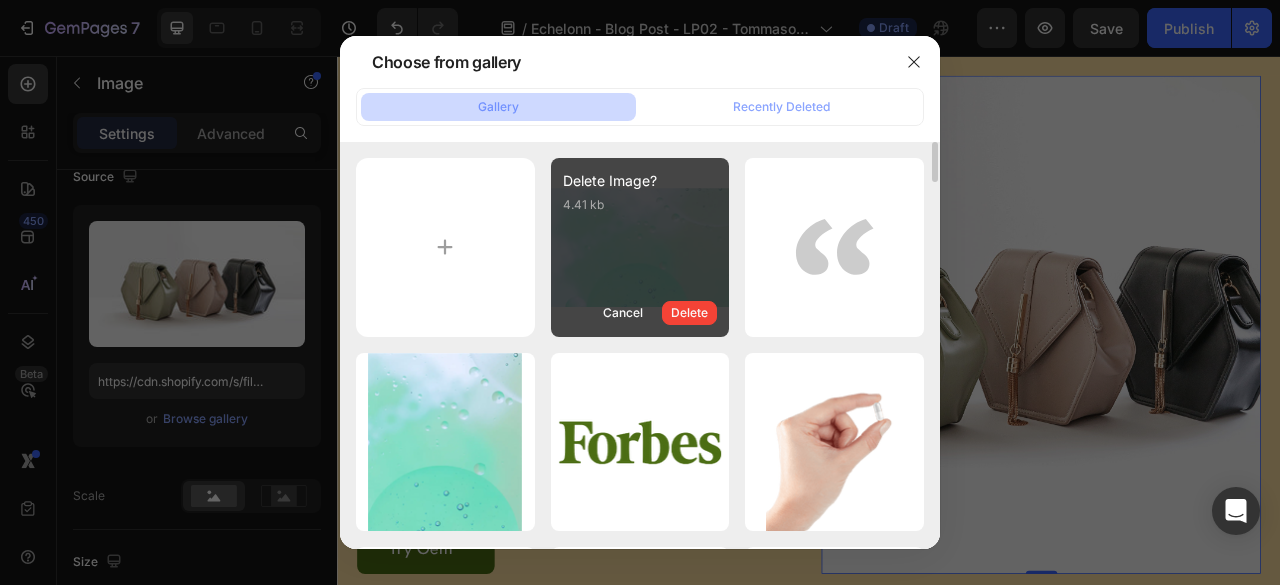 click on "Delete" at bounding box center (689, 313) 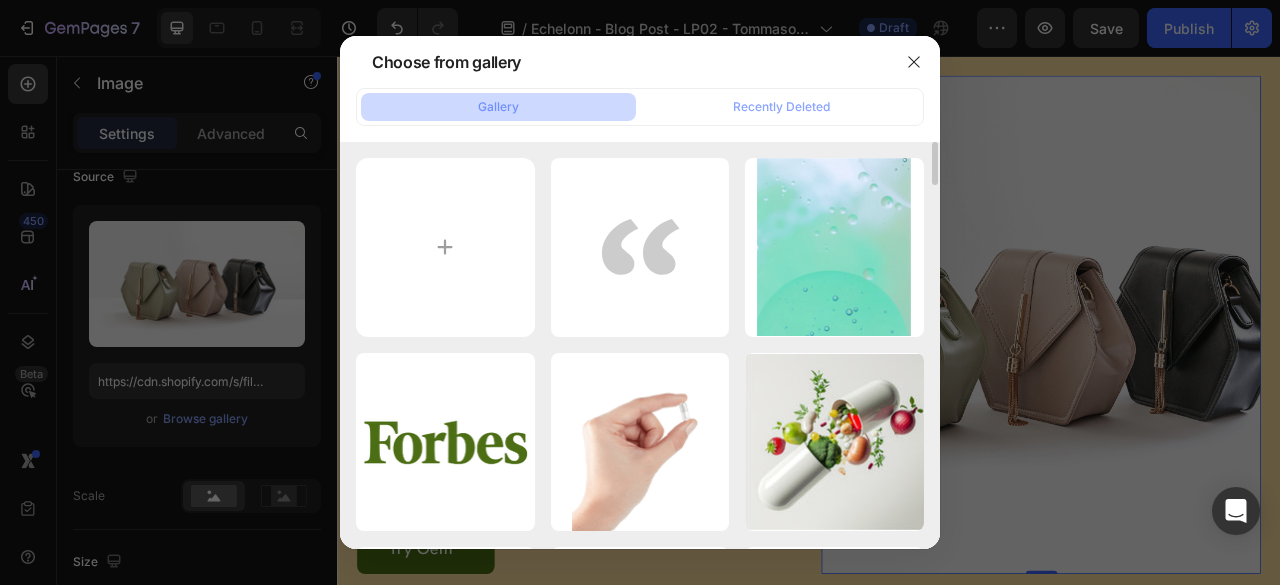 click 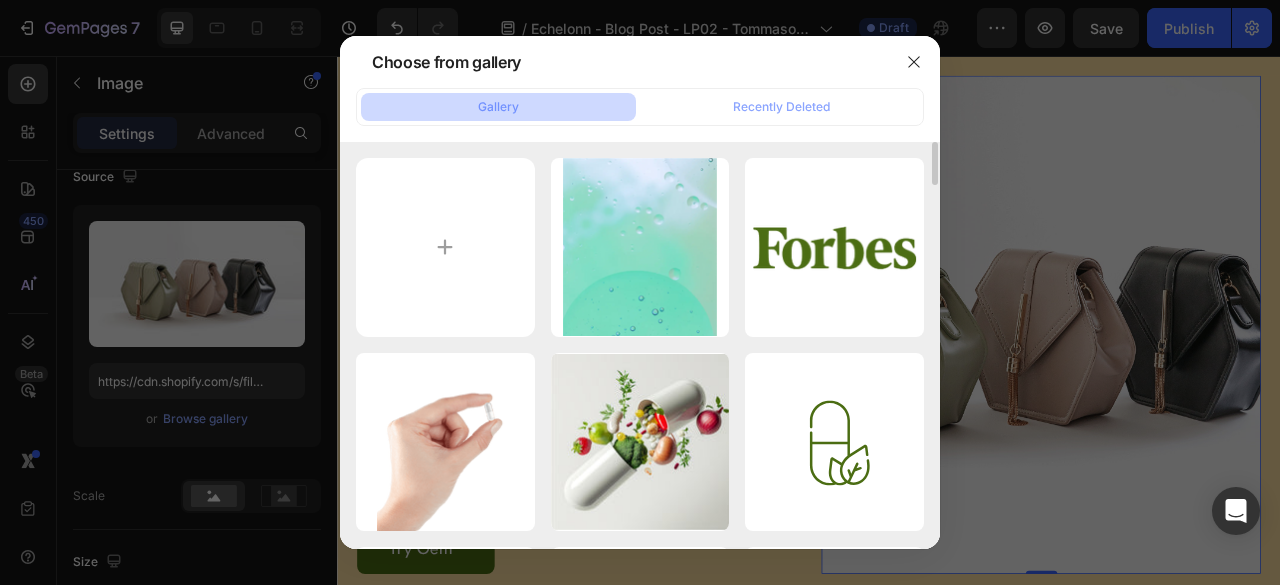 click 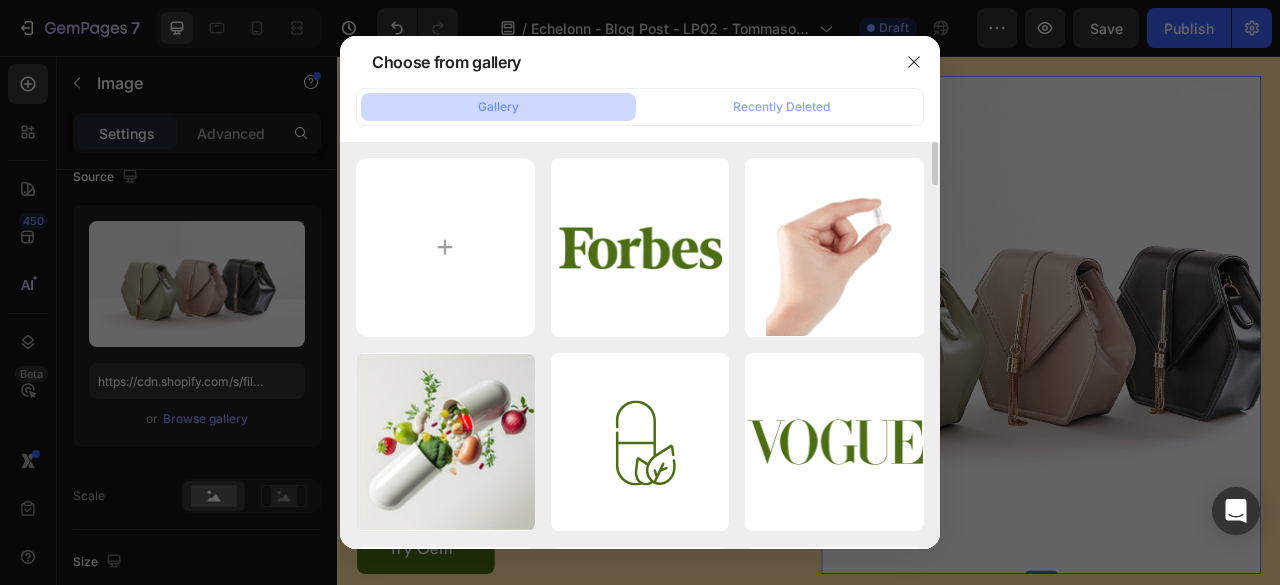 click 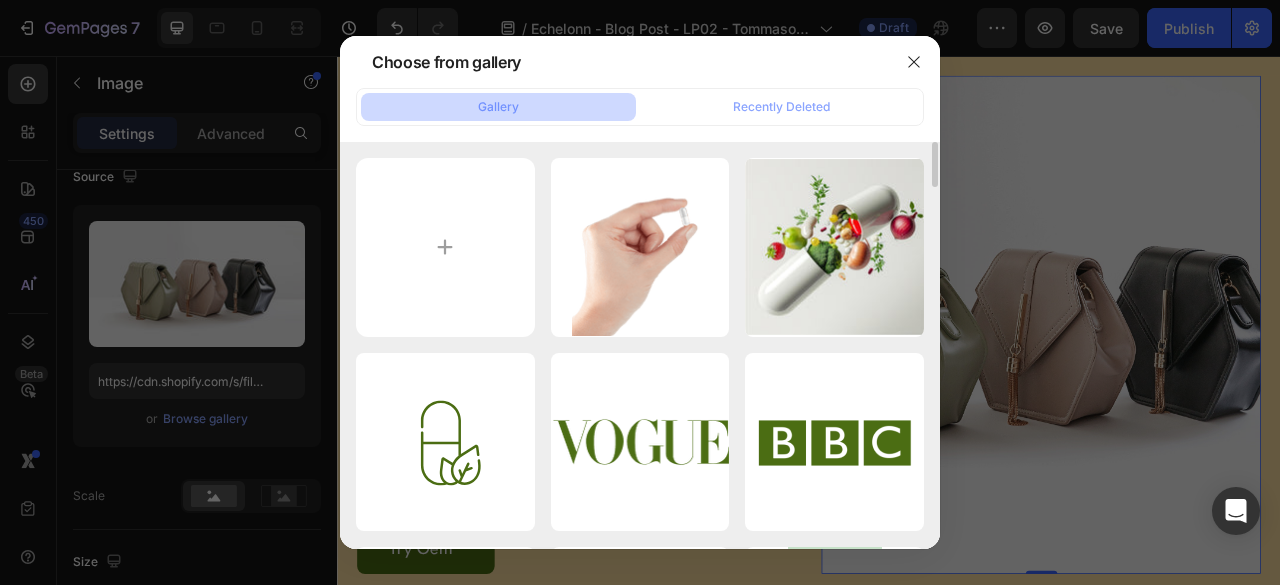 click 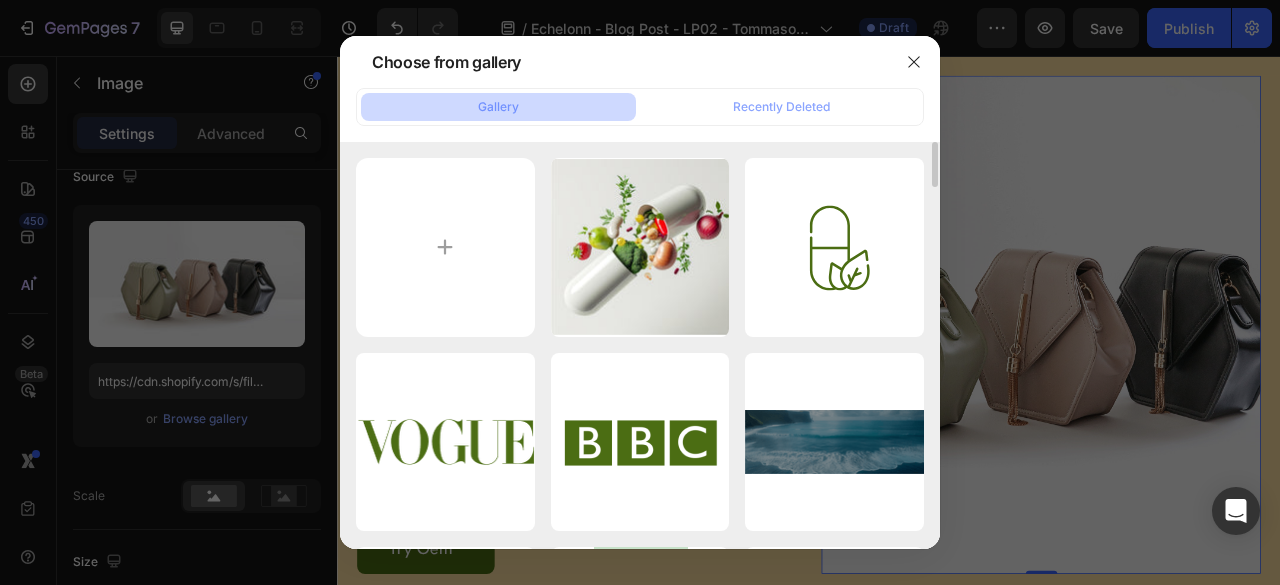 click 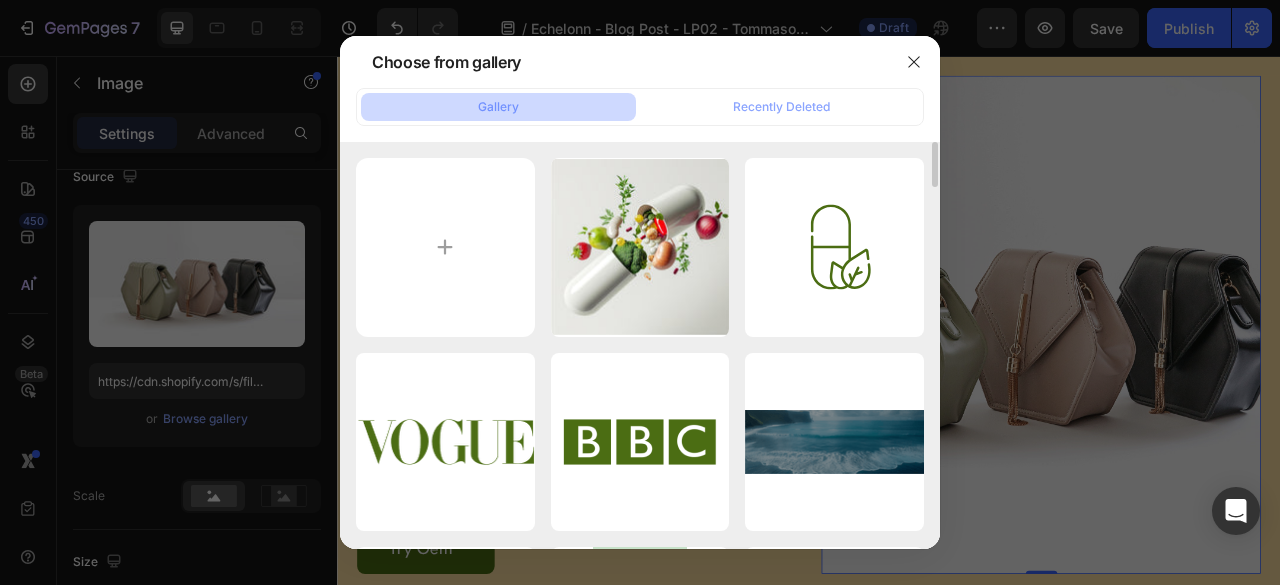 click on "Delete" at bounding box center (0, 0) 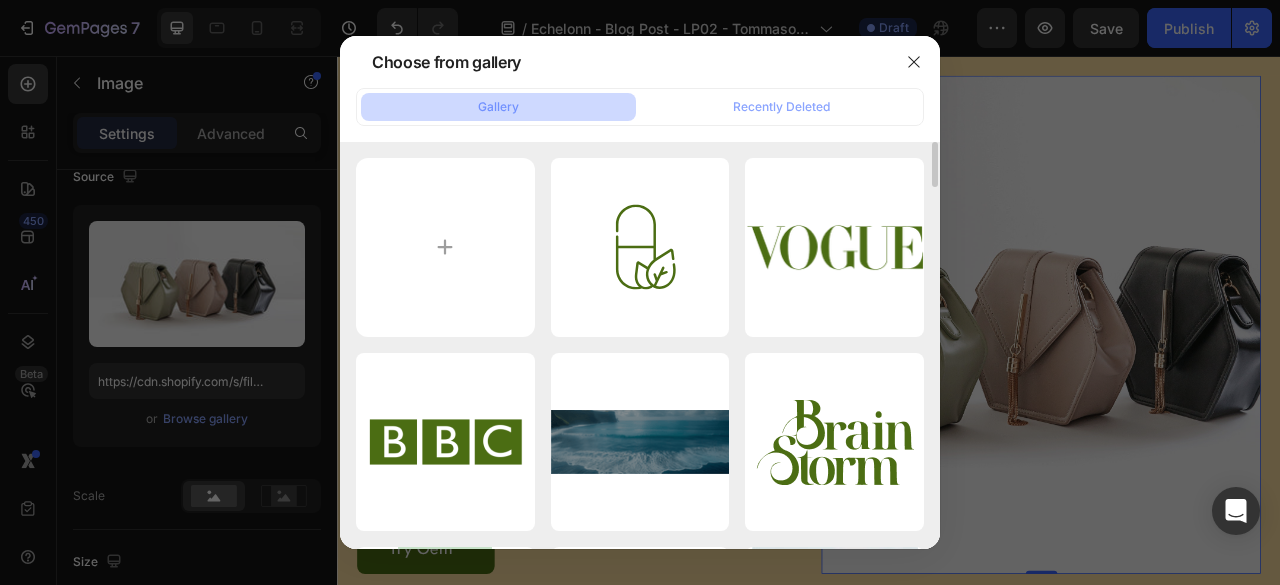click 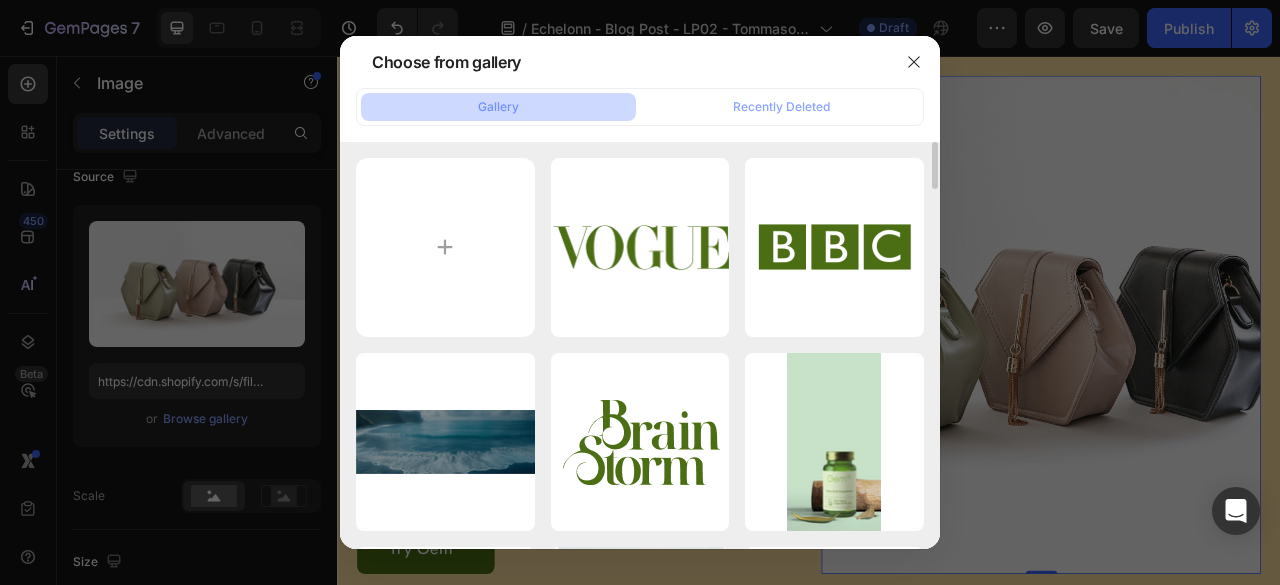 click 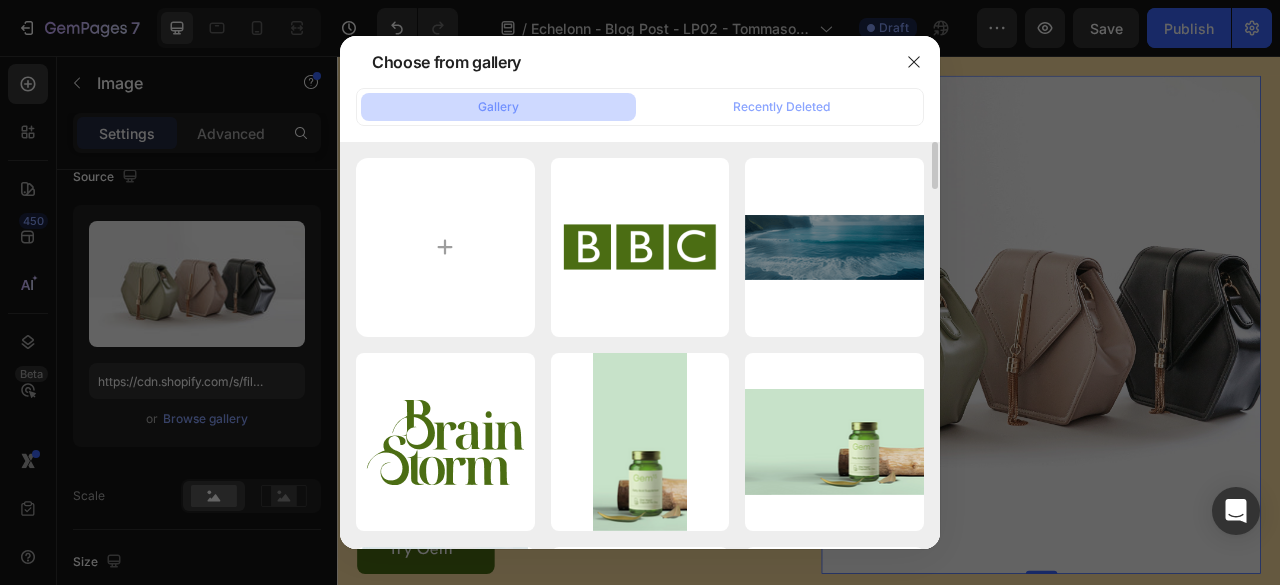 click 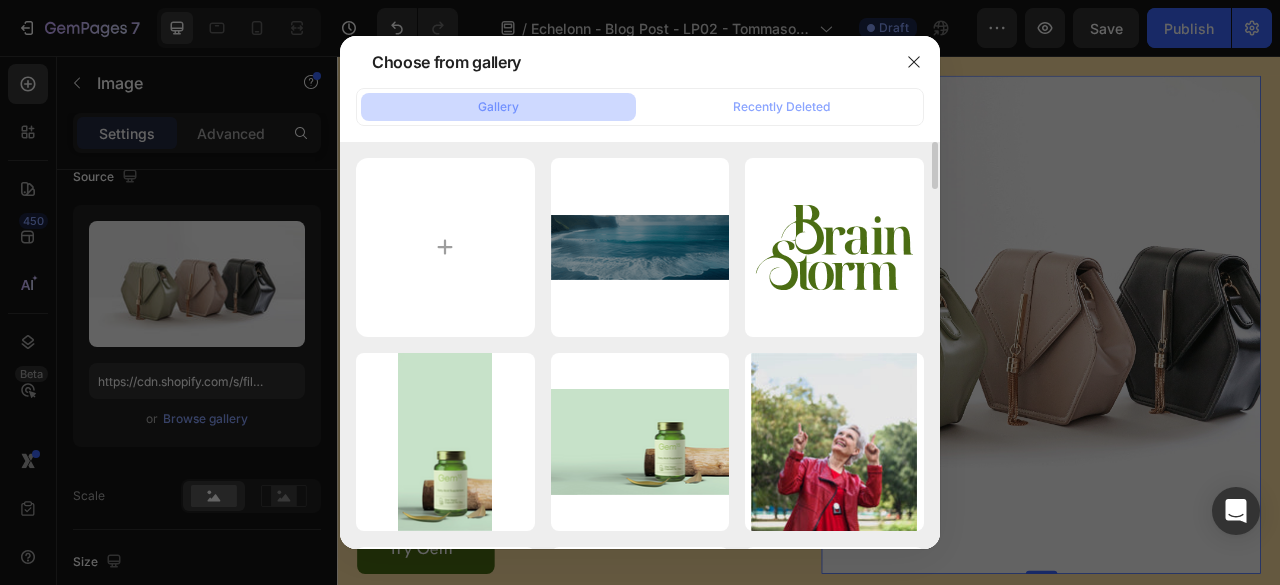 click 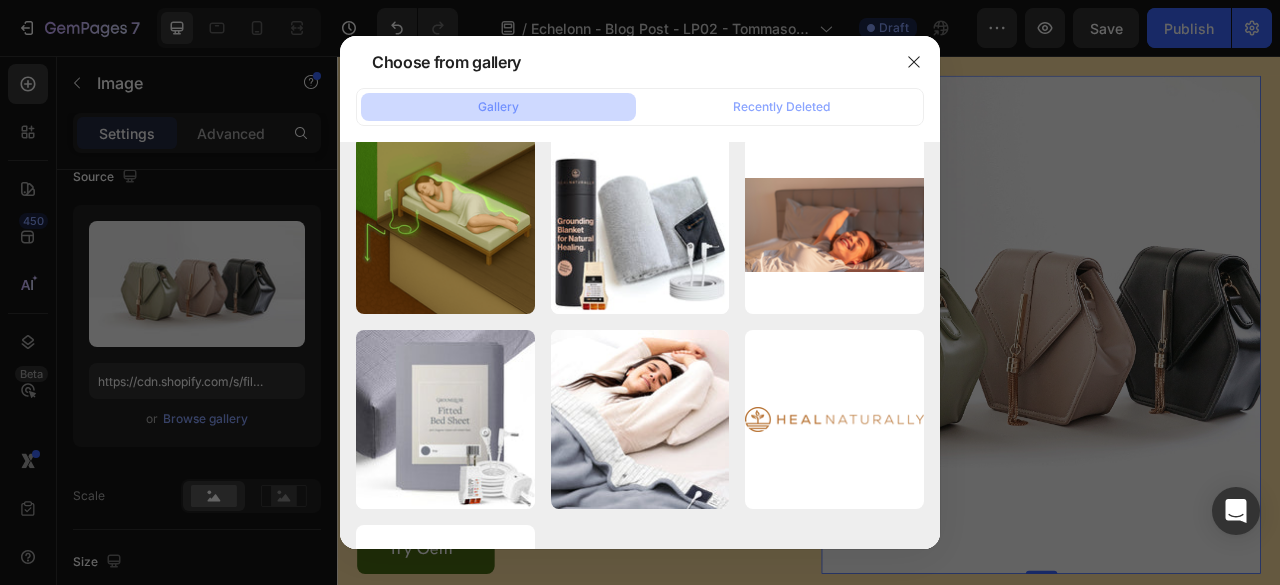 scroll, scrollTop: 7003, scrollLeft: 0, axis: vertical 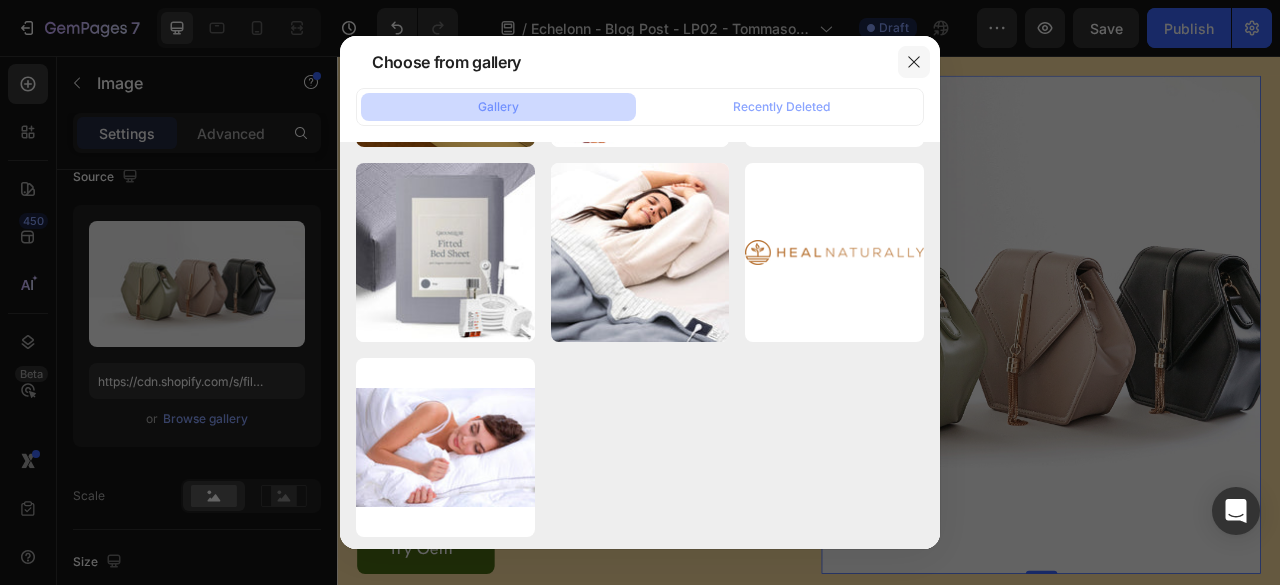 click 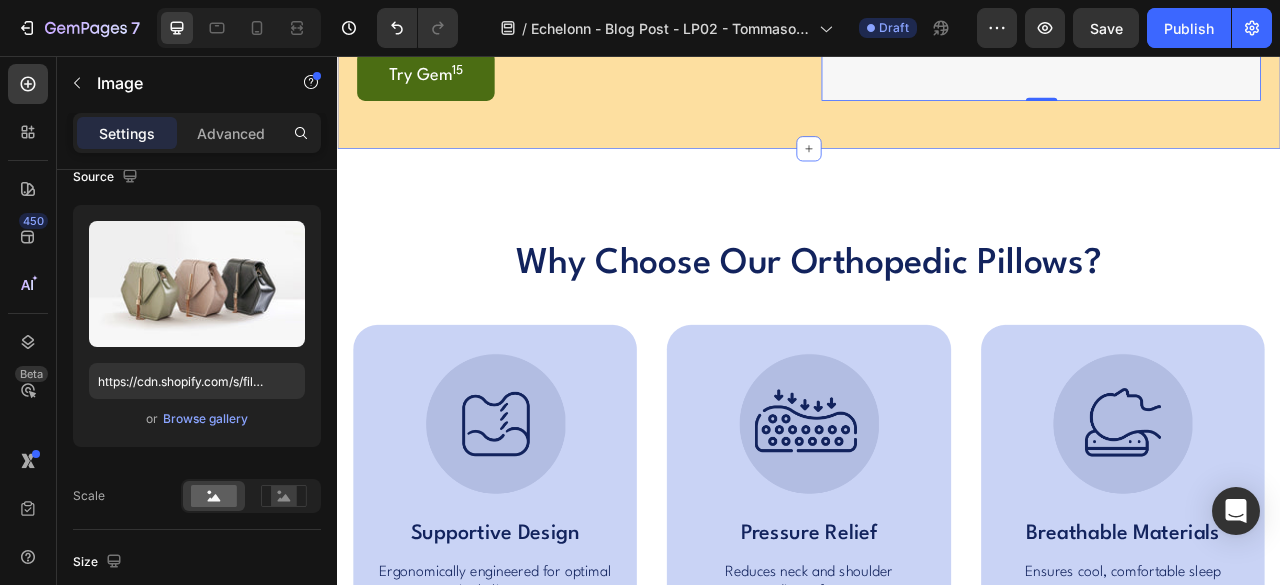 scroll, scrollTop: 1833, scrollLeft: 0, axis: vertical 